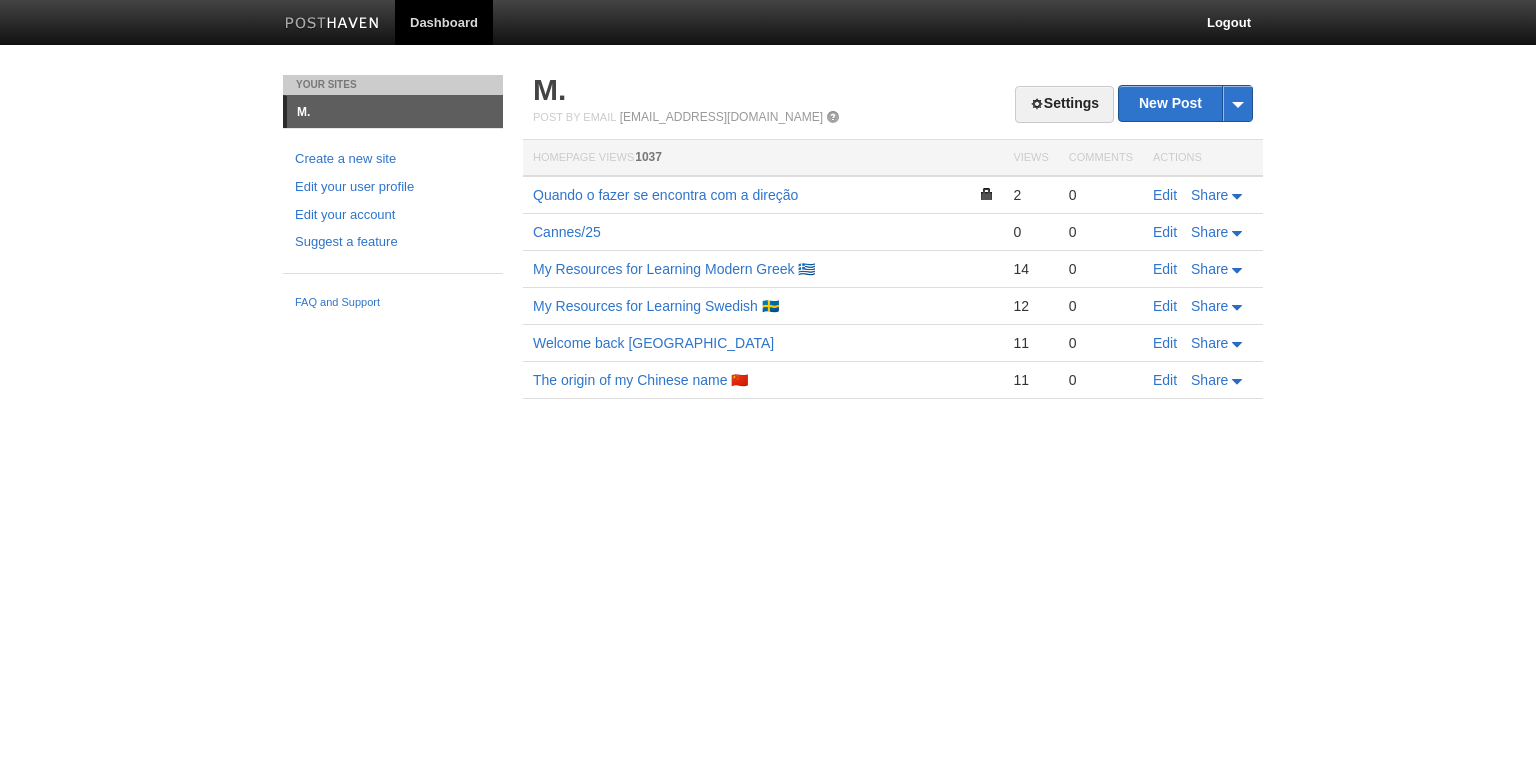 scroll, scrollTop: 0, scrollLeft: 0, axis: both 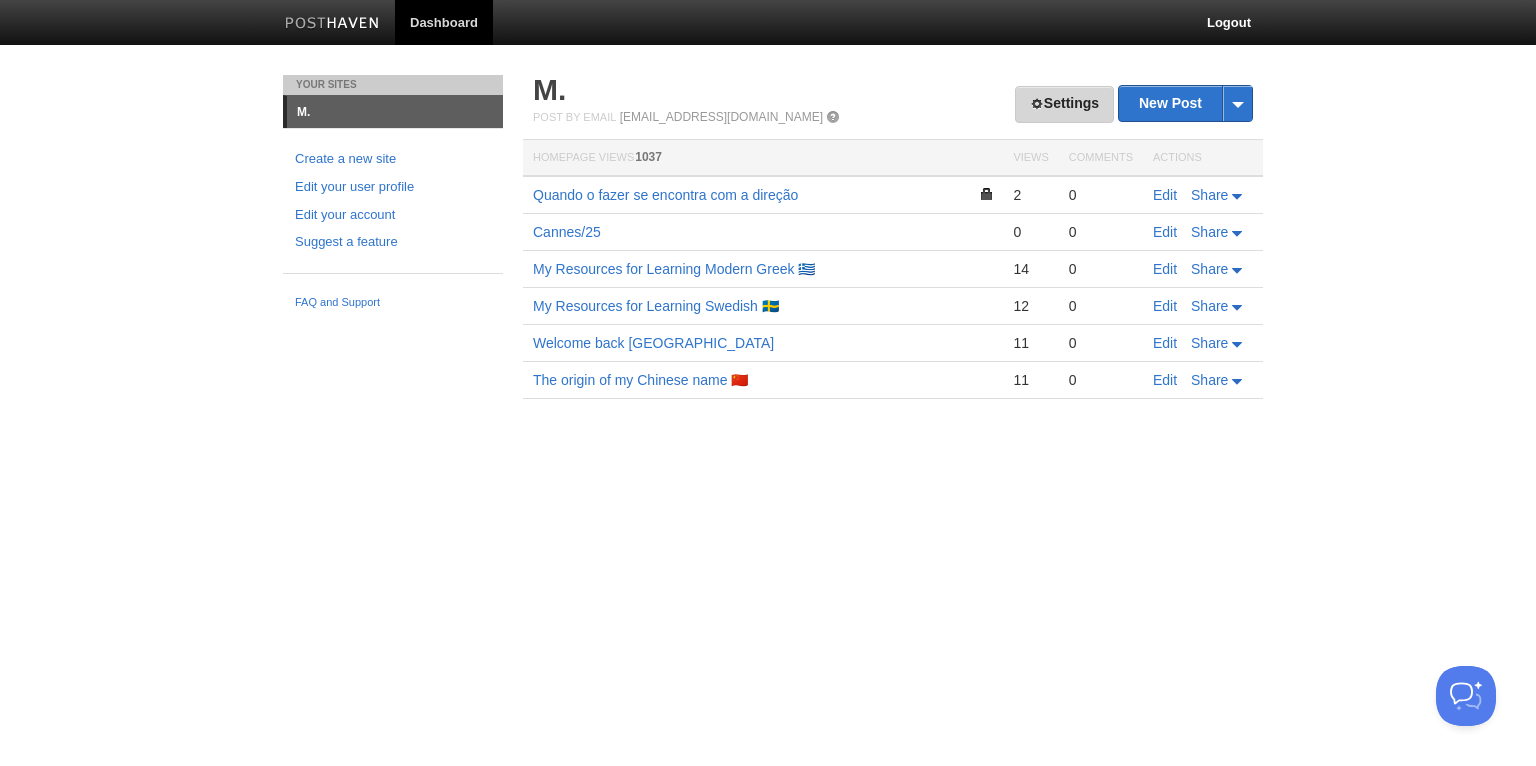 click on "Settings" at bounding box center (1064, 104) 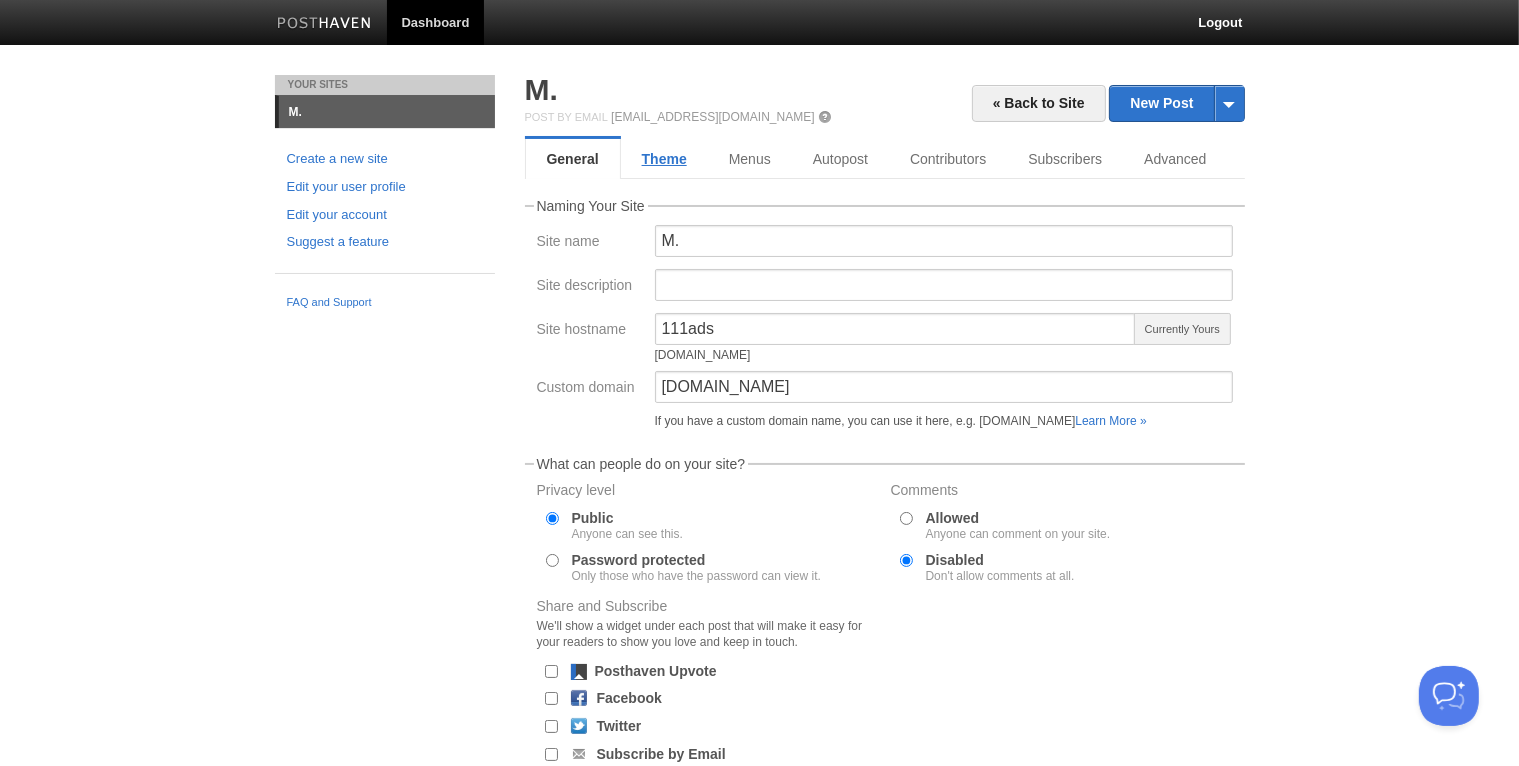 click on "Theme" at bounding box center (664, 159) 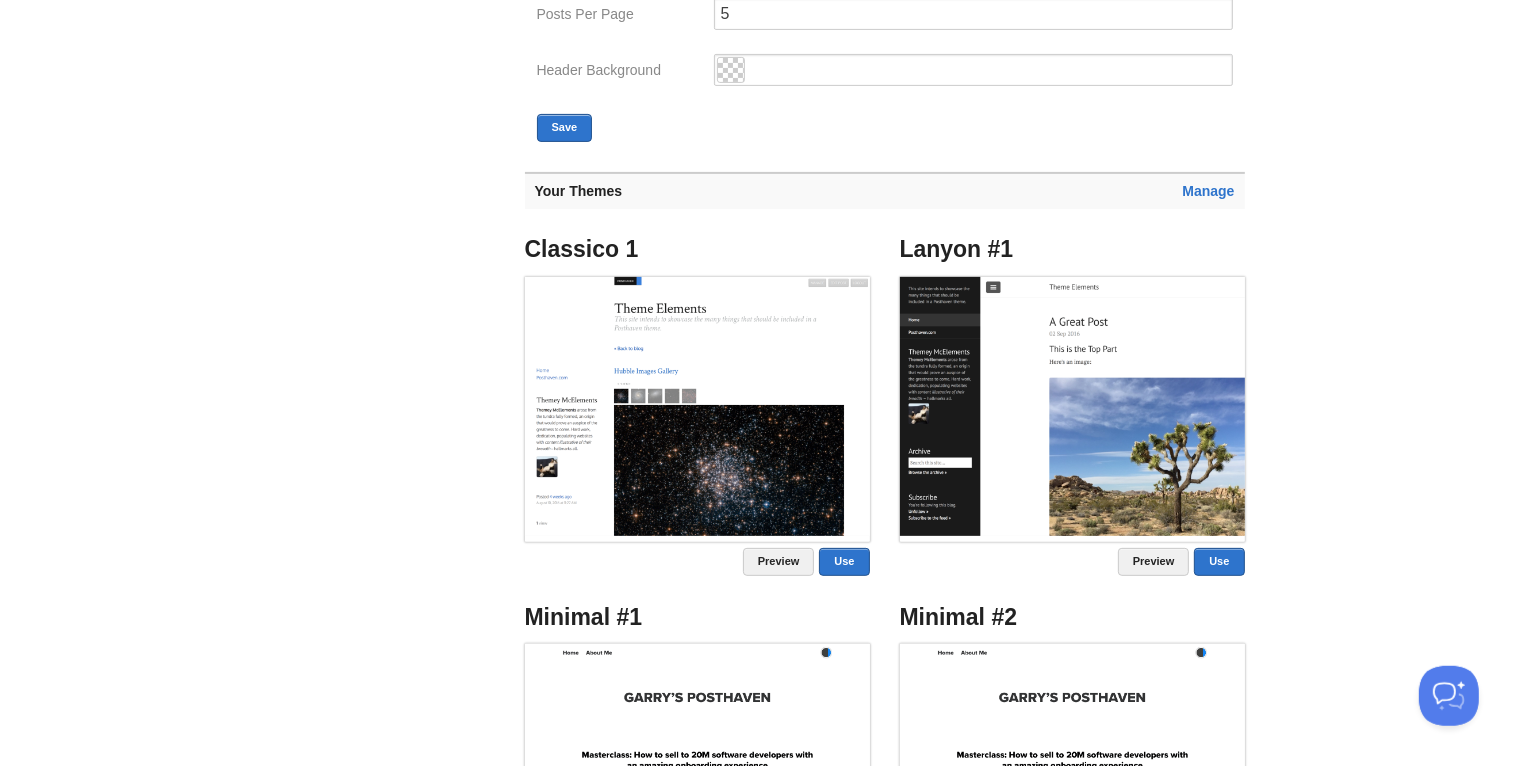 scroll, scrollTop: 731, scrollLeft: 0, axis: vertical 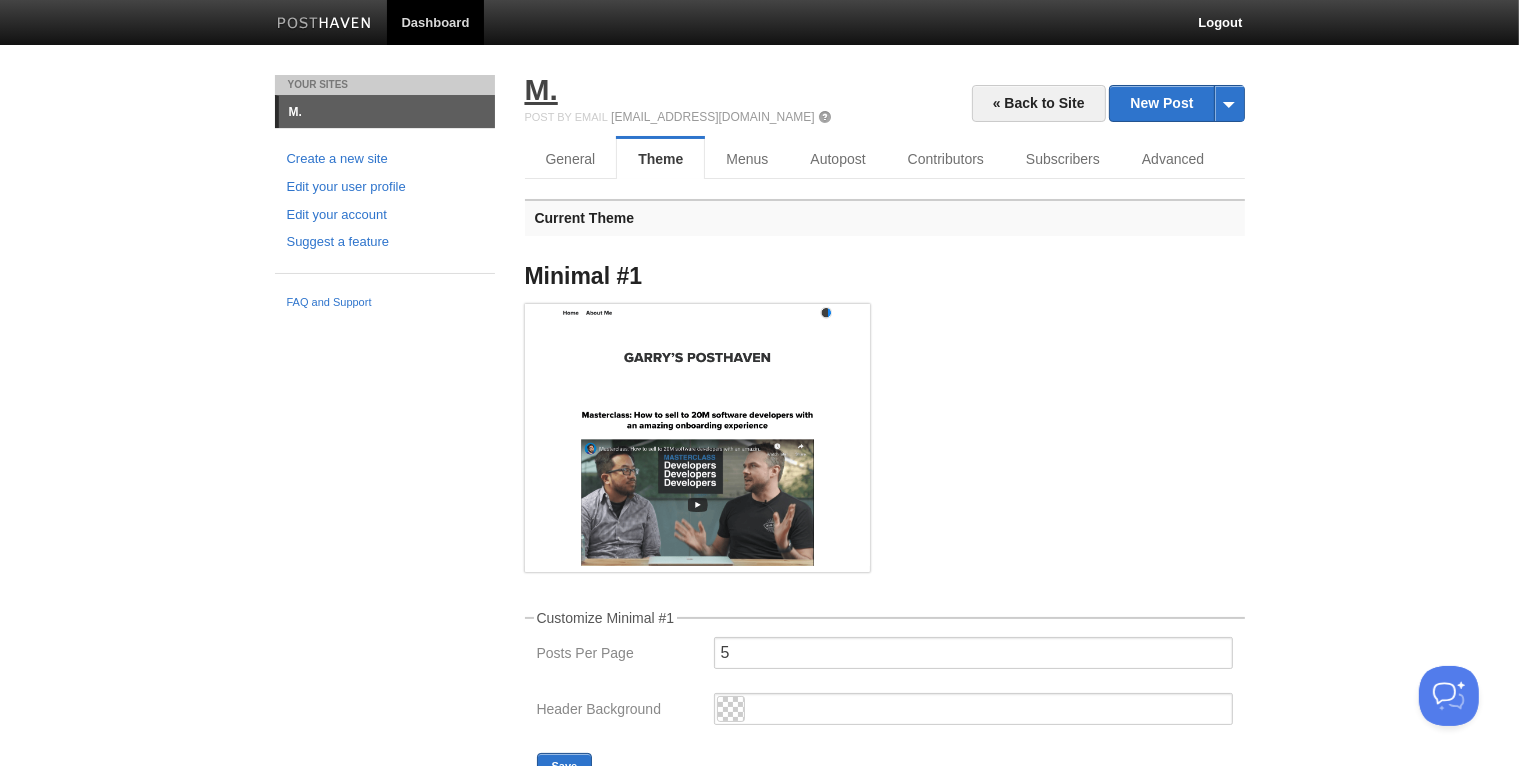 click on "M." at bounding box center [541, 89] 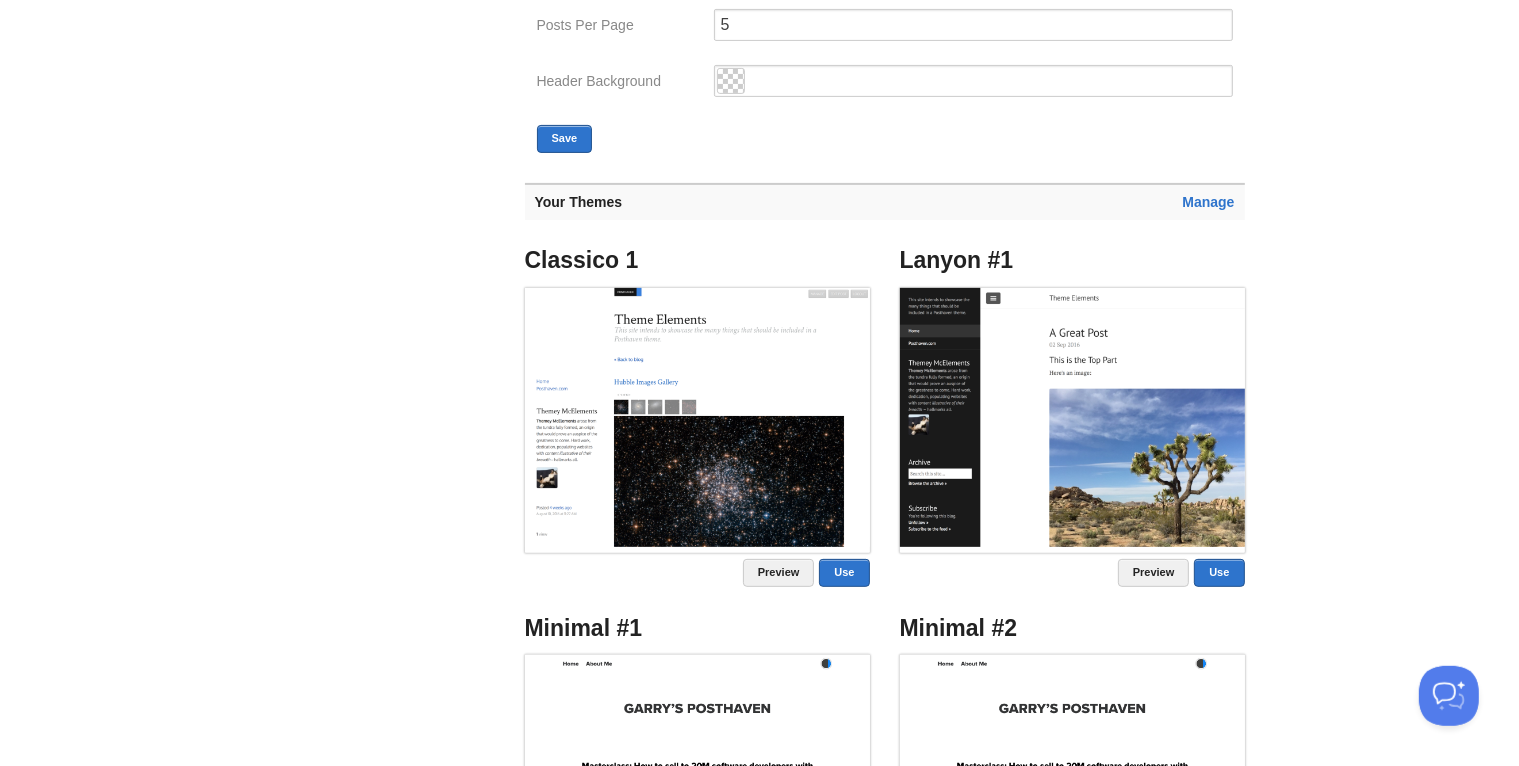 scroll, scrollTop: 632, scrollLeft: 0, axis: vertical 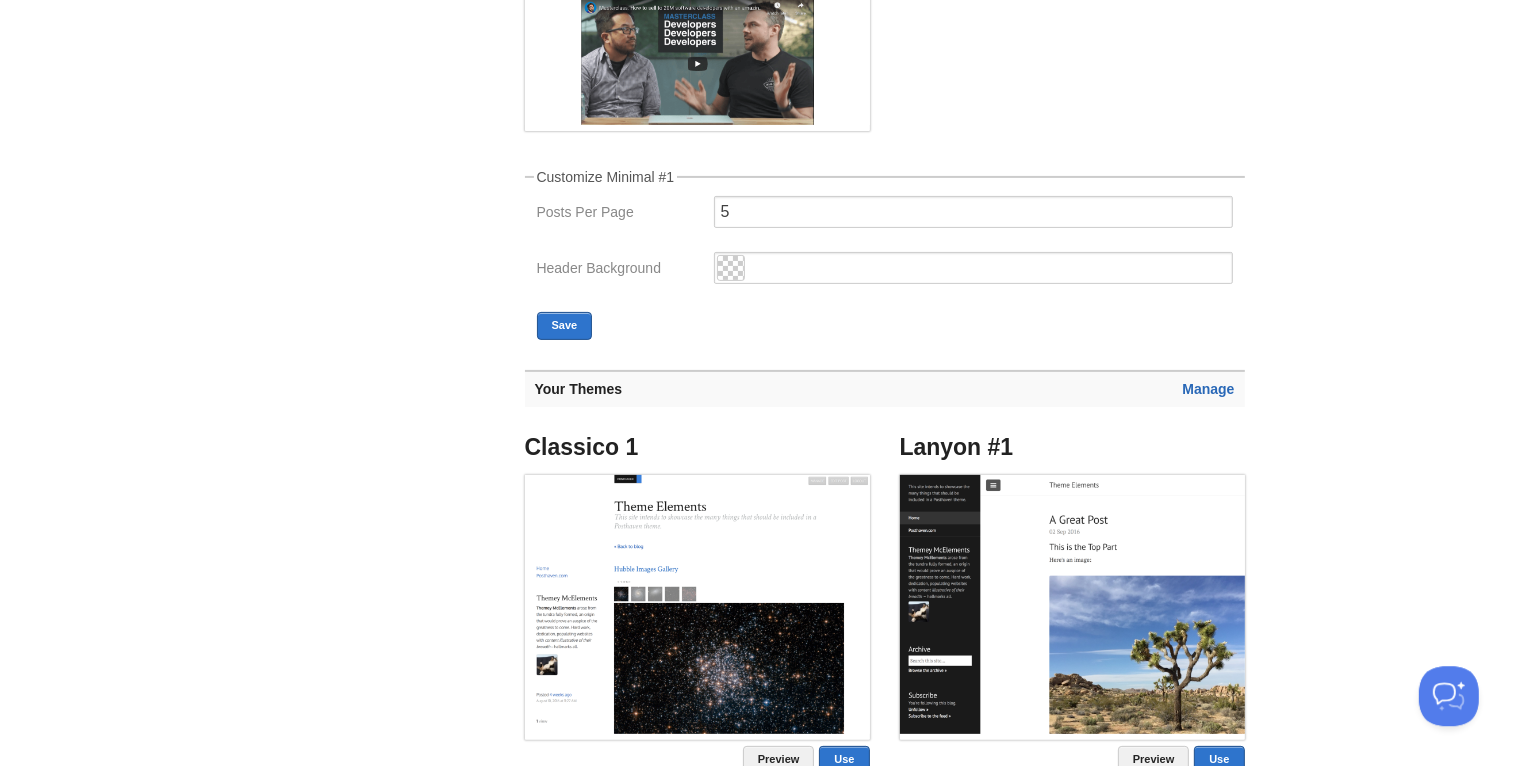 click on "Manage" at bounding box center [1208, 389] 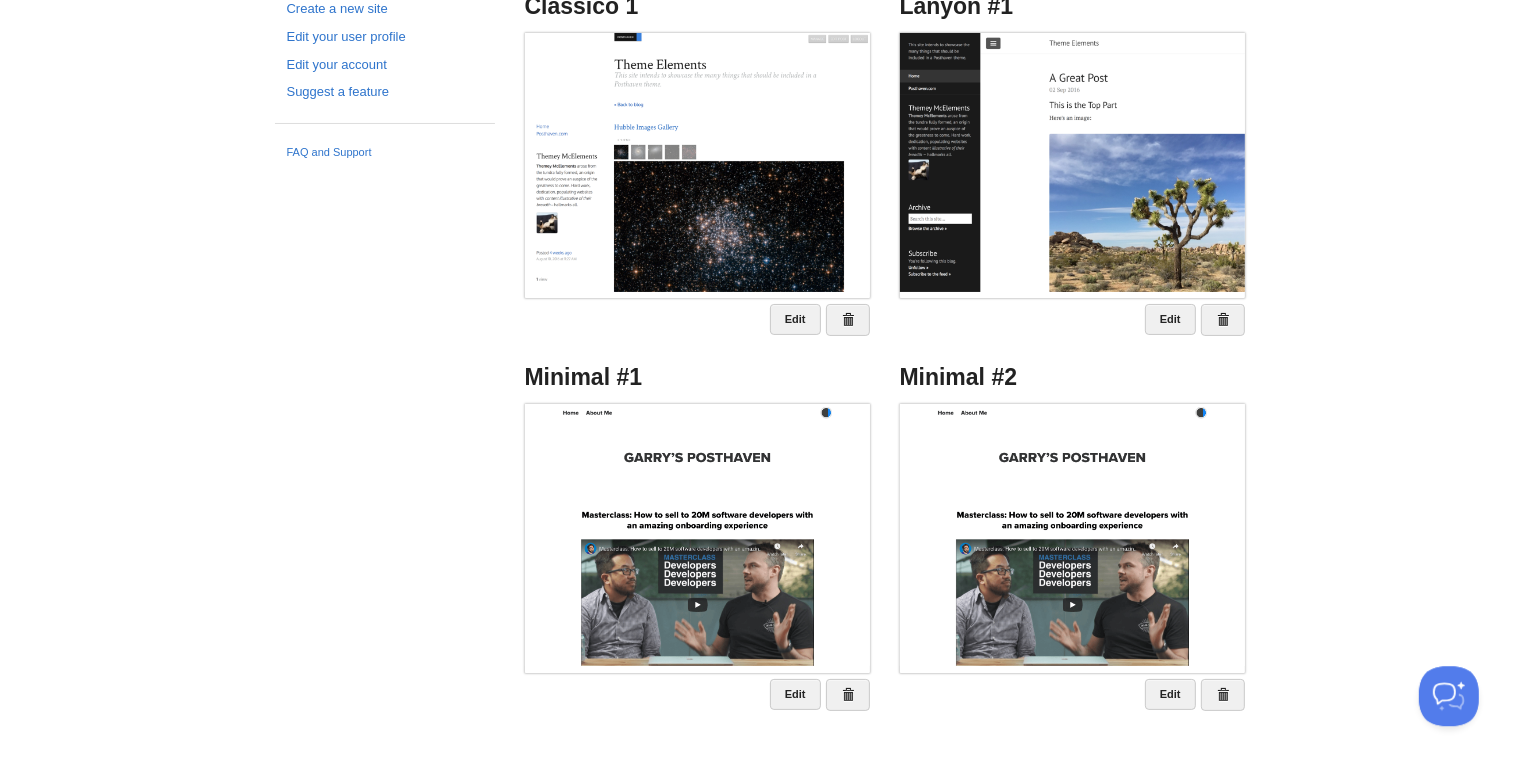 scroll, scrollTop: 148, scrollLeft: 0, axis: vertical 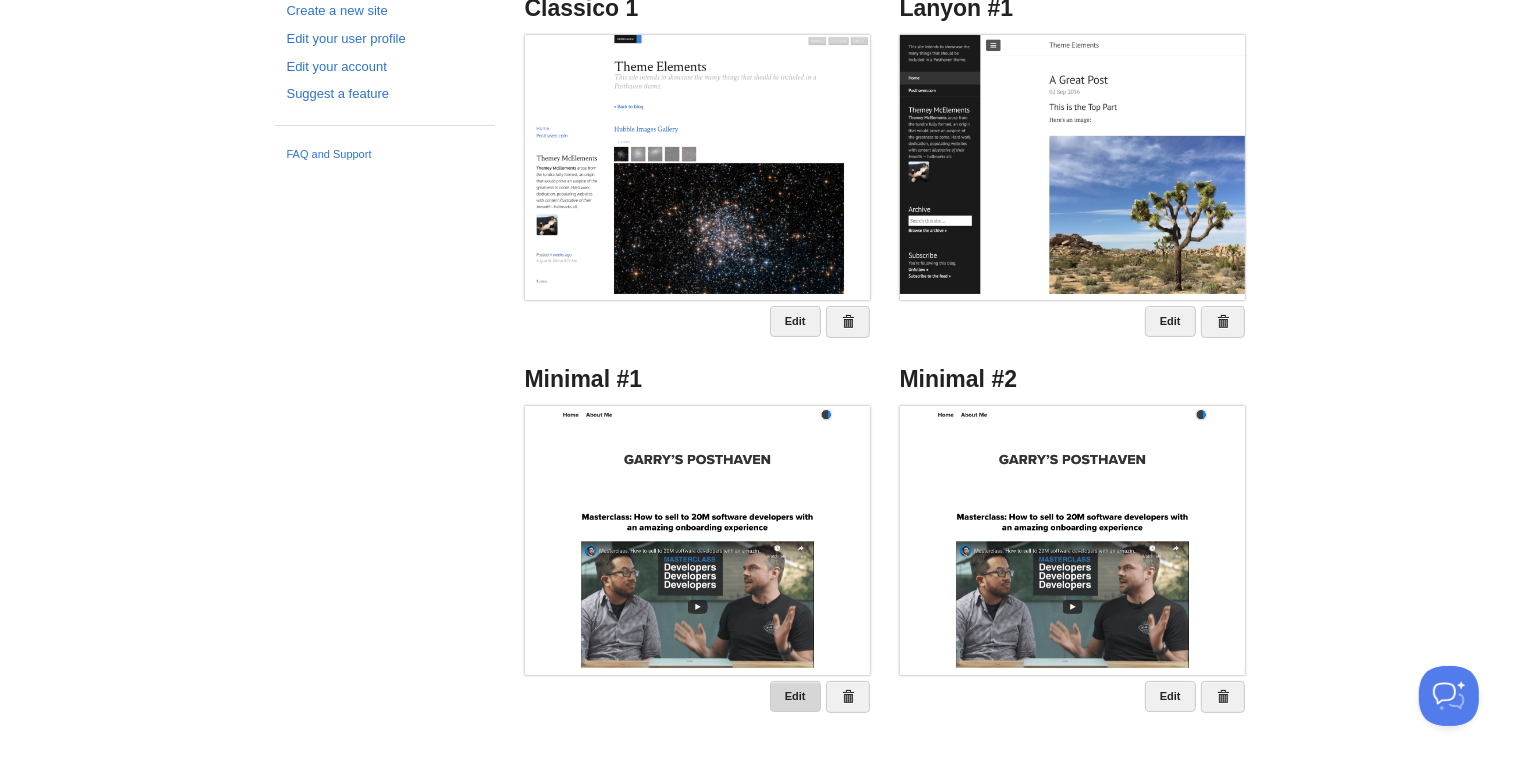 click on "Edit" at bounding box center (795, 696) 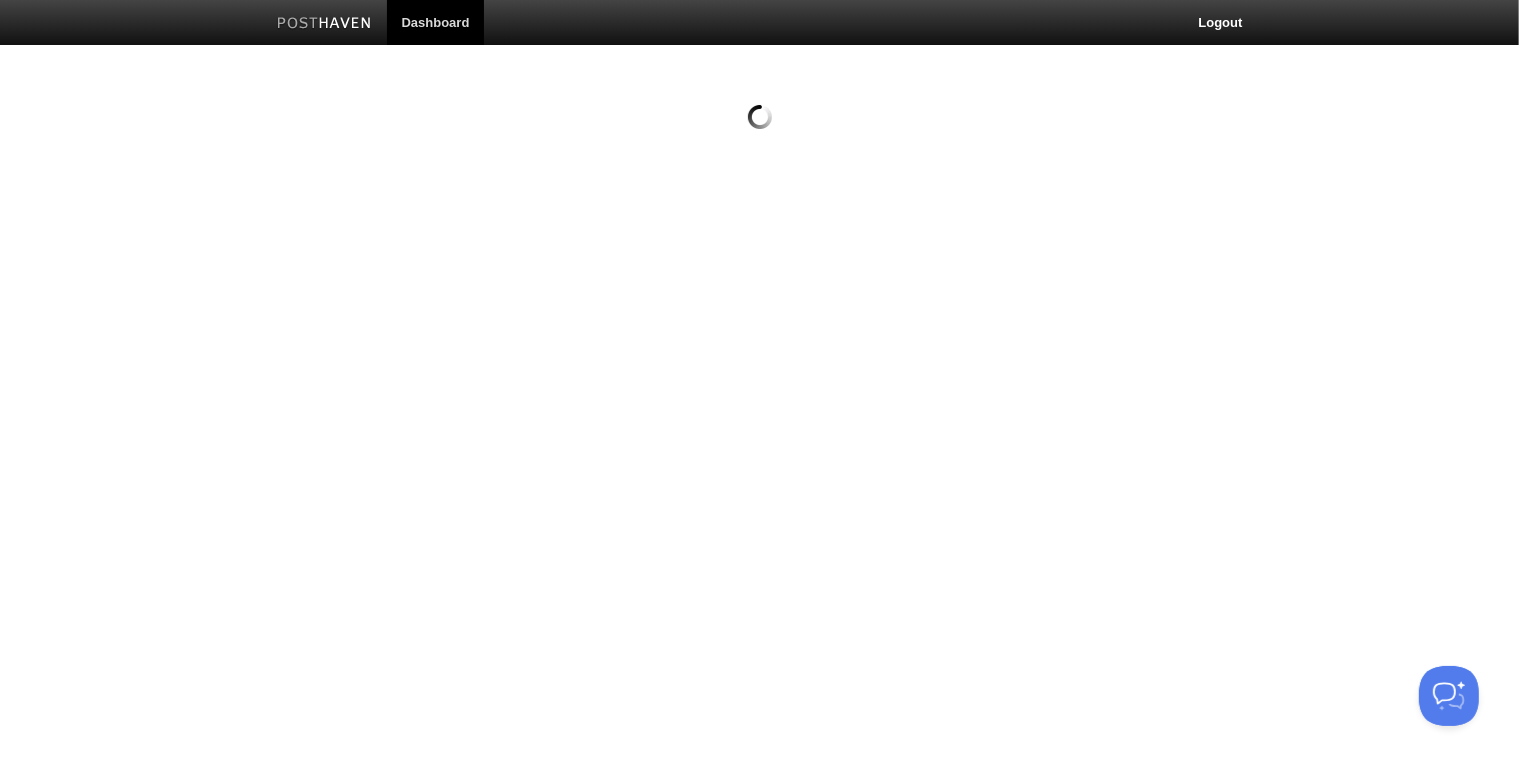 scroll, scrollTop: 0, scrollLeft: 0, axis: both 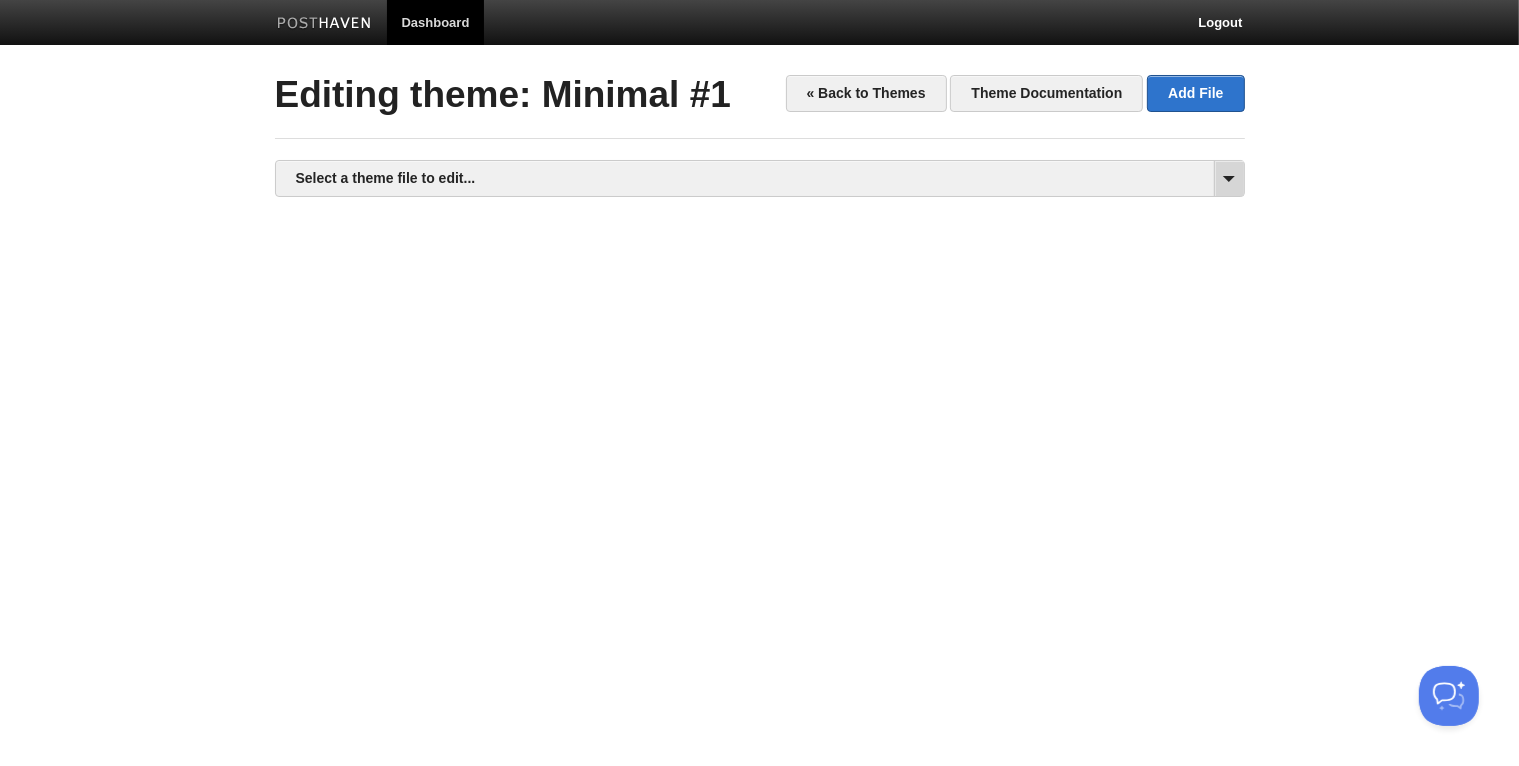 click at bounding box center (1229, 178) 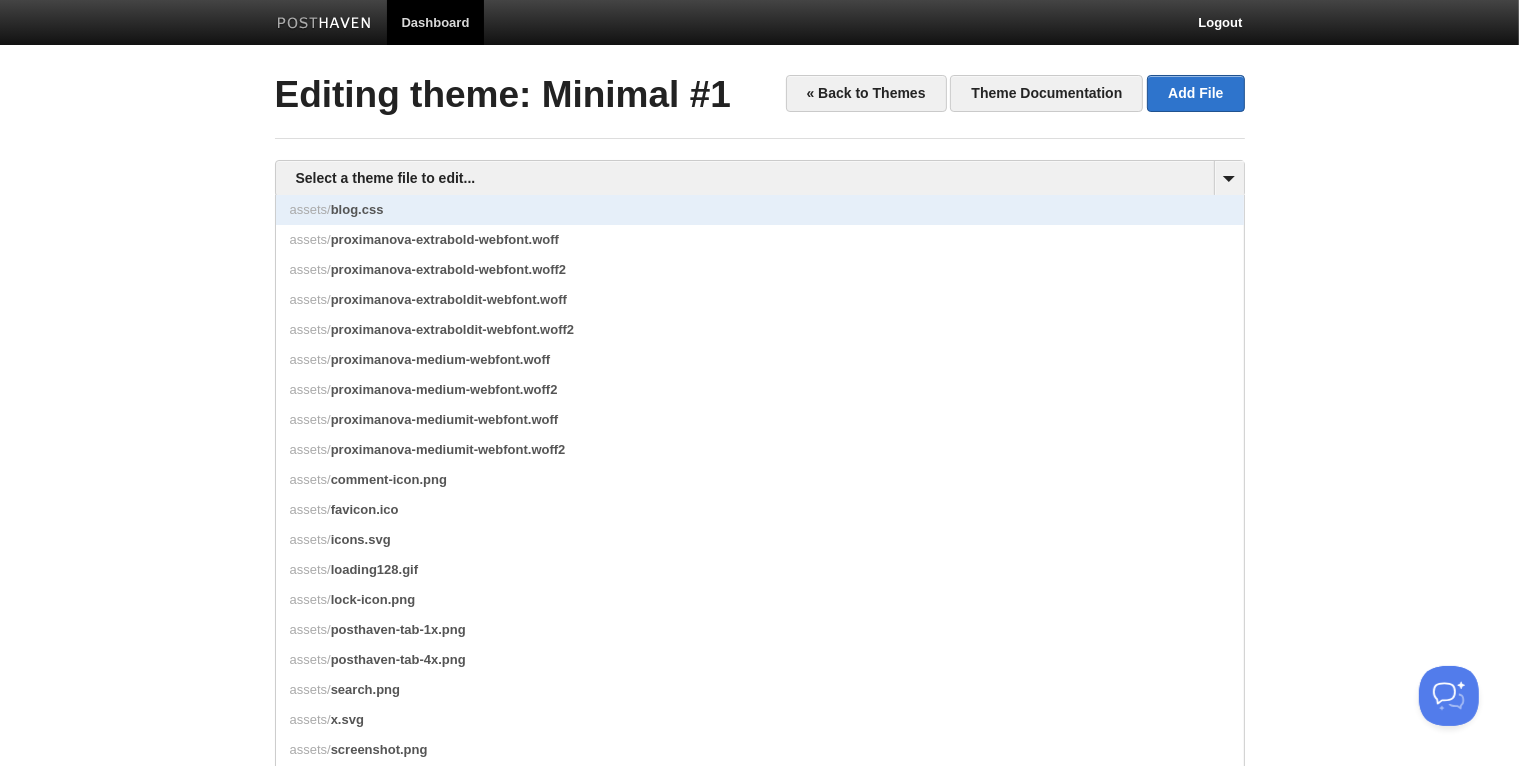 click on "assets/ blog.css" at bounding box center [760, 210] 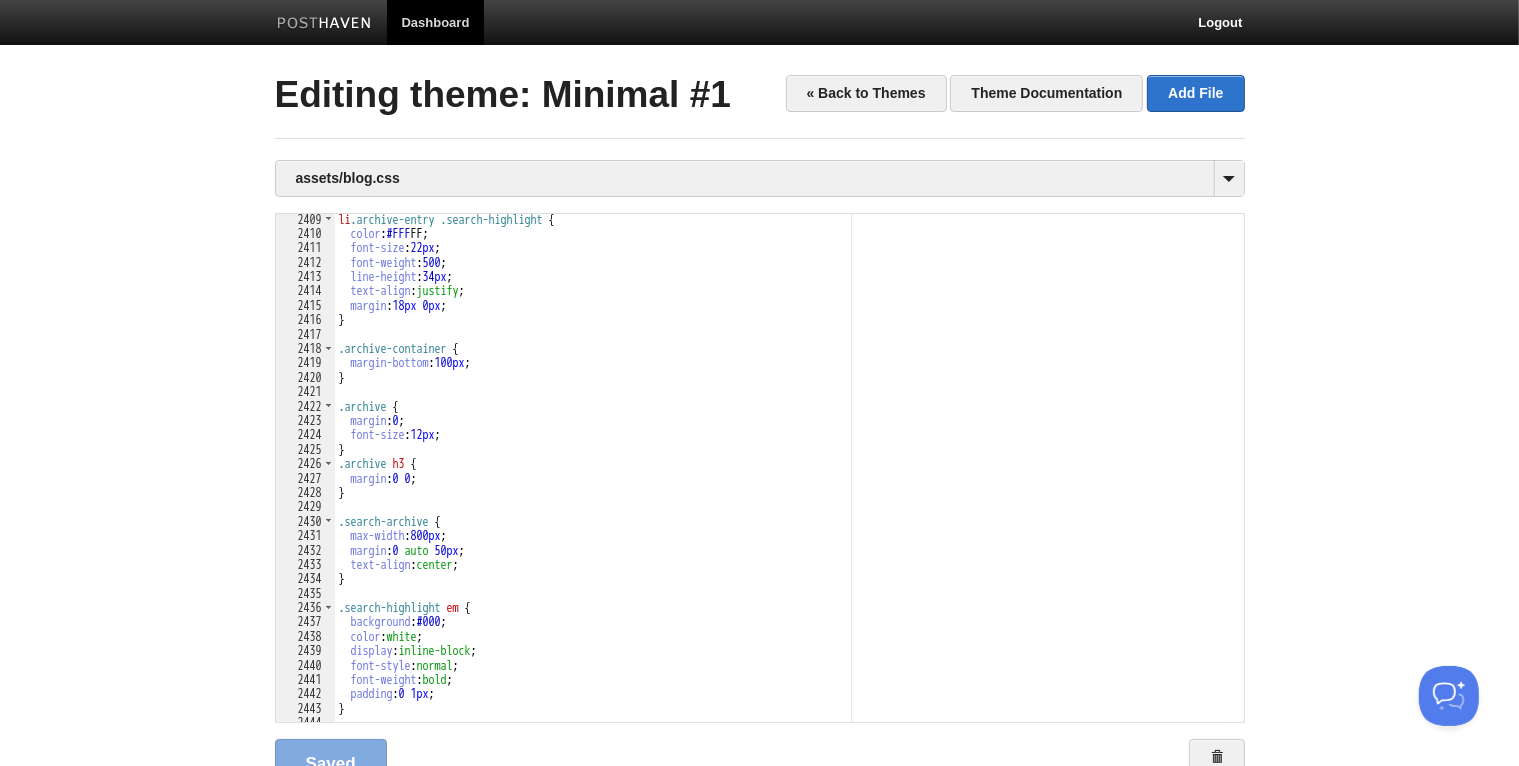 scroll, scrollTop: 35722, scrollLeft: 0, axis: vertical 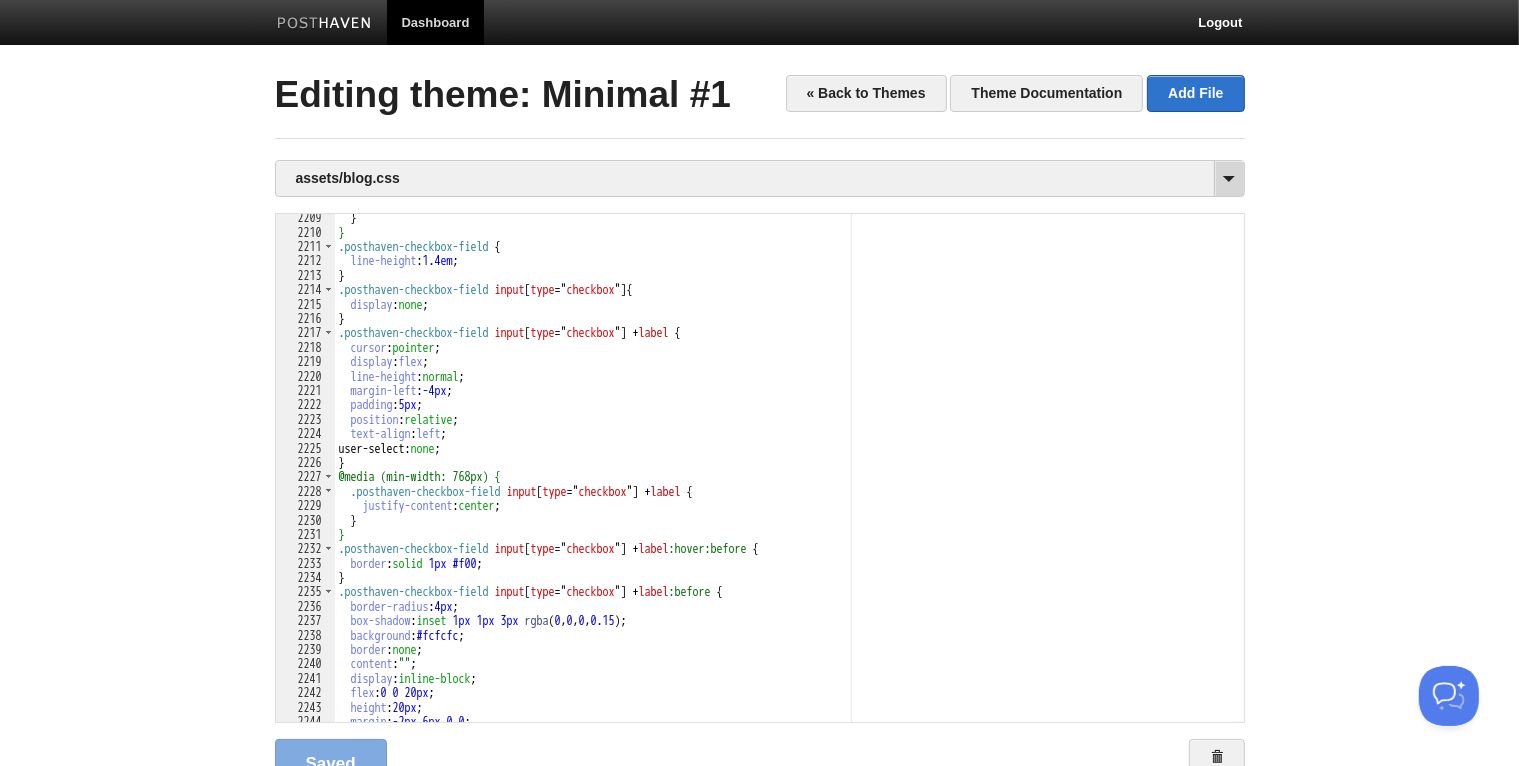 click at bounding box center [1229, 178] 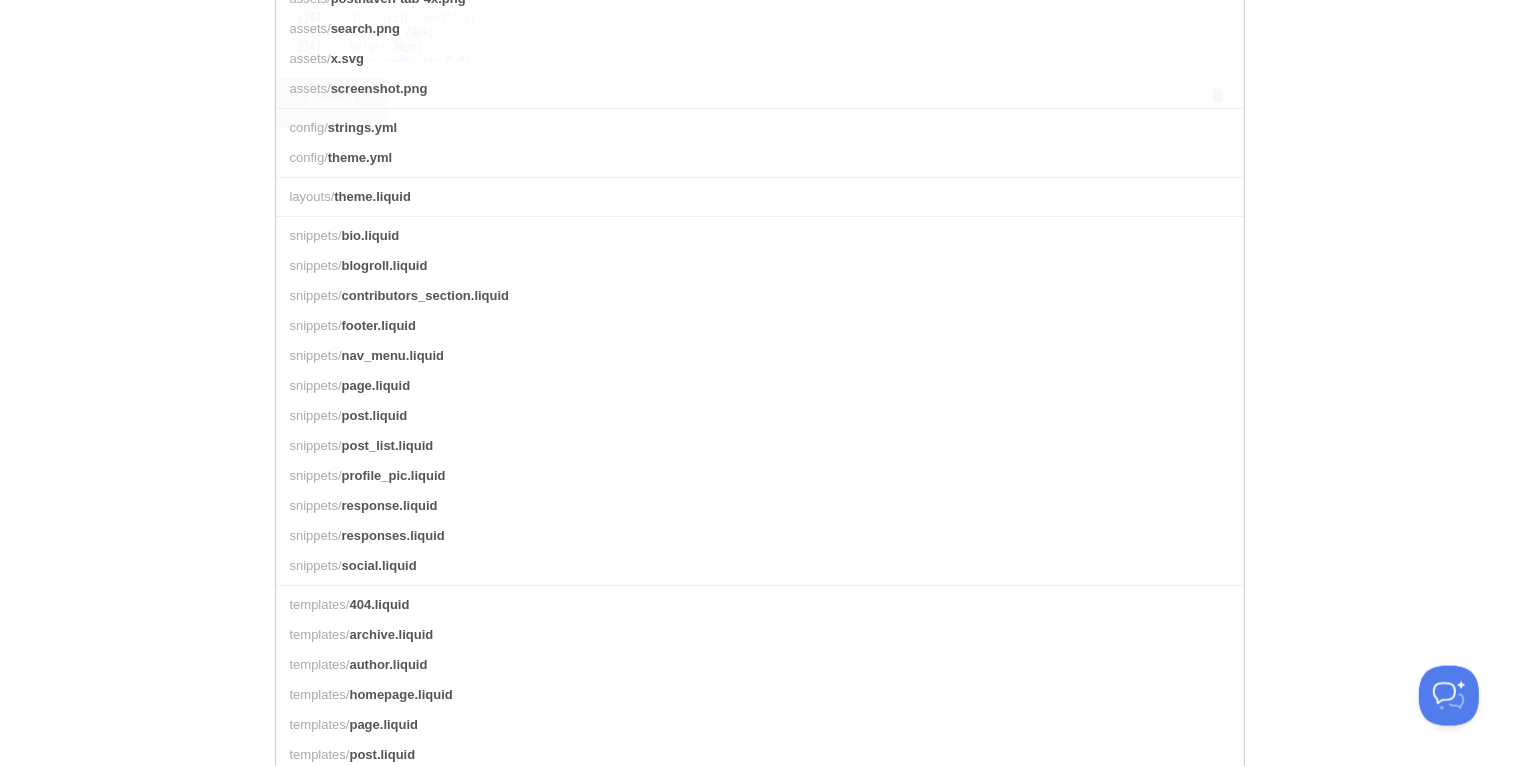 scroll, scrollTop: 724, scrollLeft: 0, axis: vertical 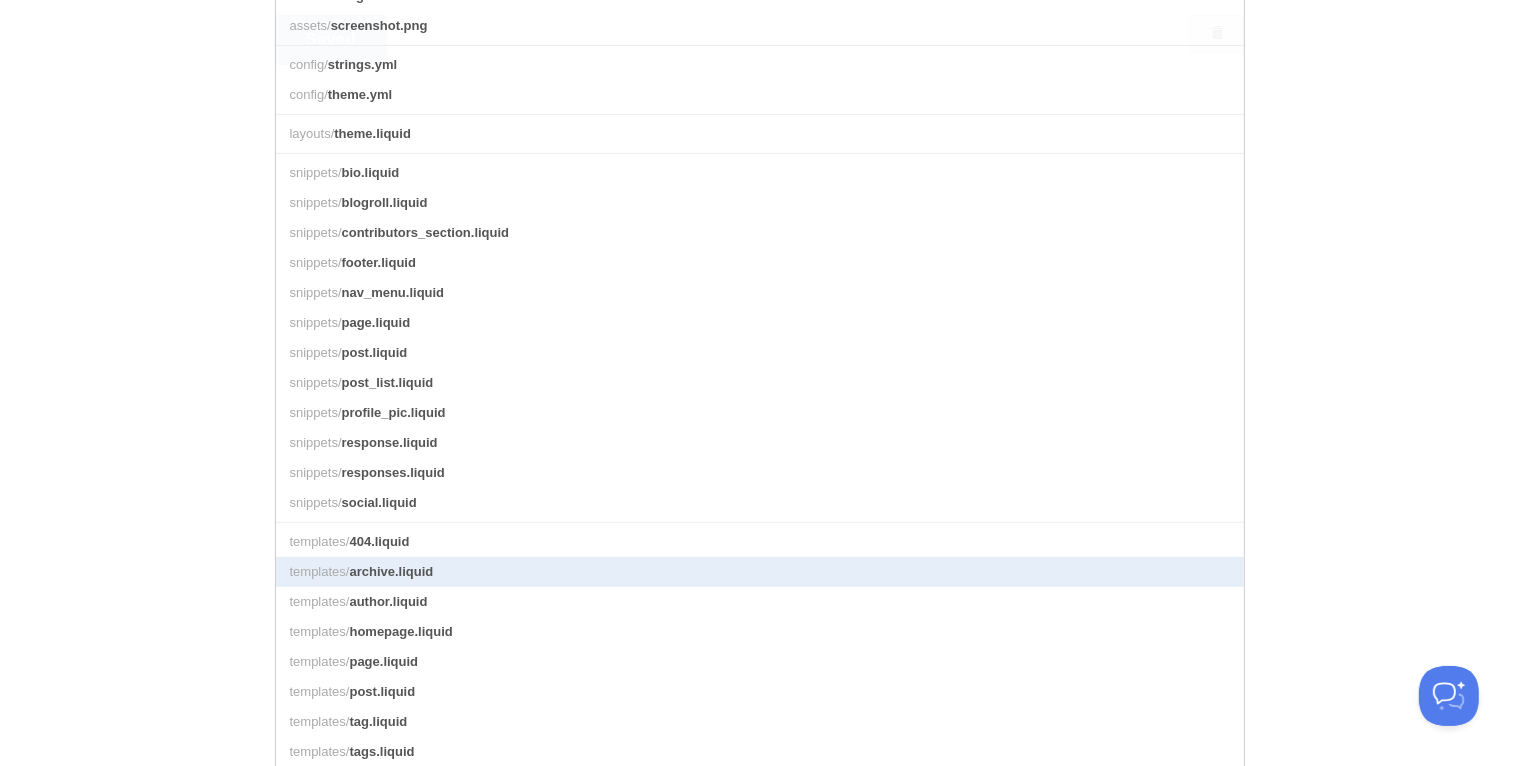 click on "archive.liquid" at bounding box center (391, 571) 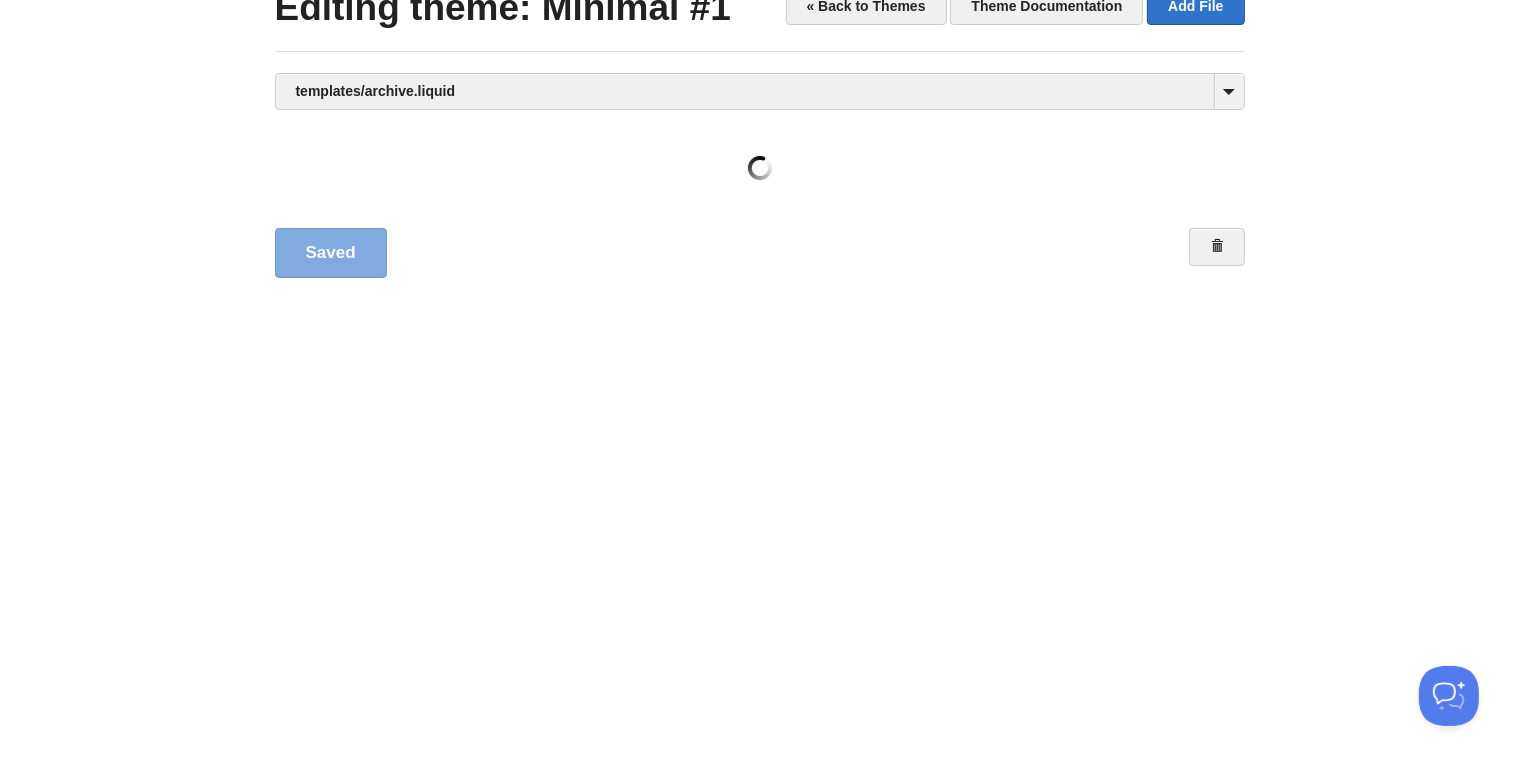 scroll, scrollTop: 85, scrollLeft: 0, axis: vertical 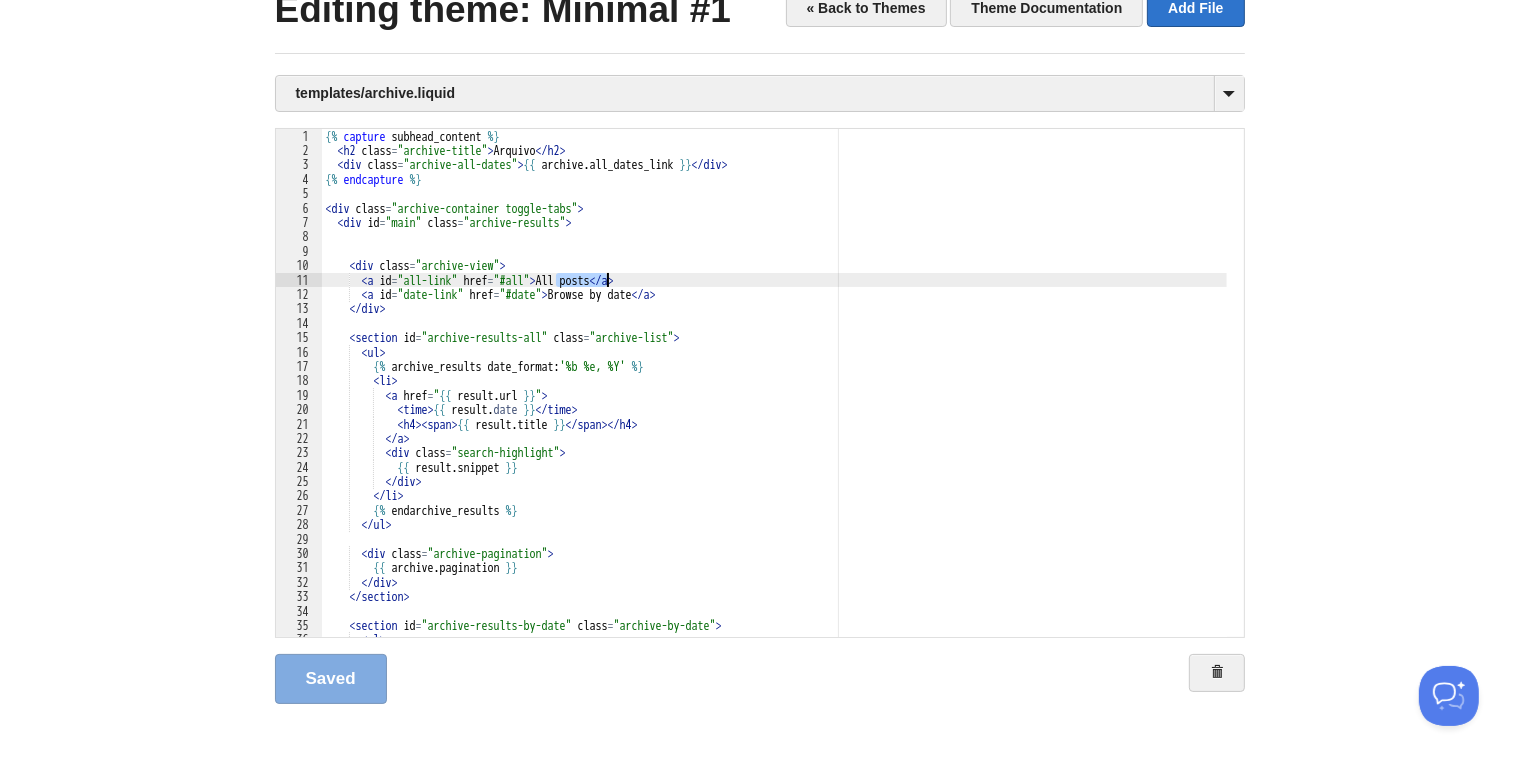 drag, startPoint x: 553, startPoint y: 278, endPoint x: 608, endPoint y: 276, distance: 55.03635 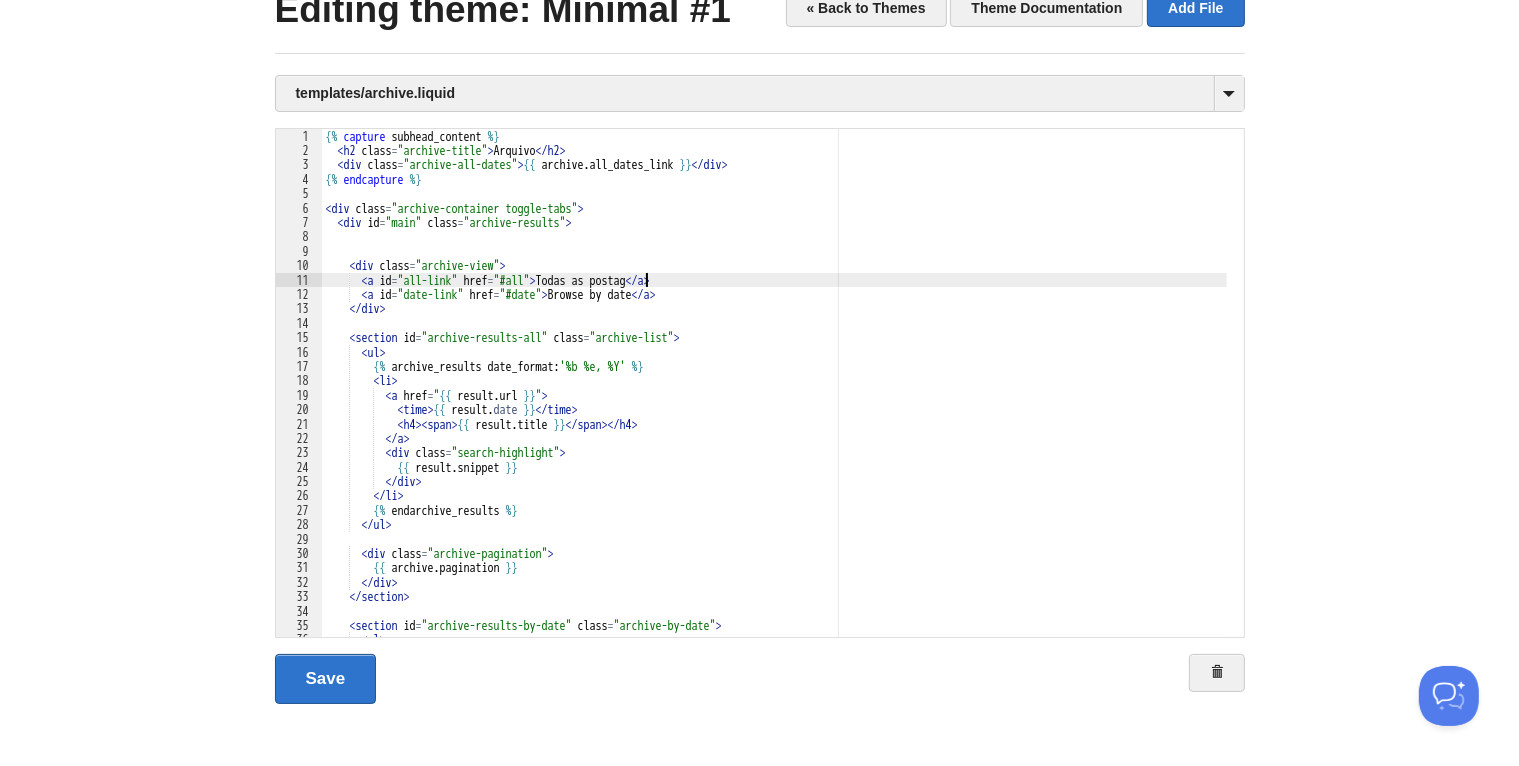 scroll, scrollTop: 0, scrollLeft: 9, axis: horizontal 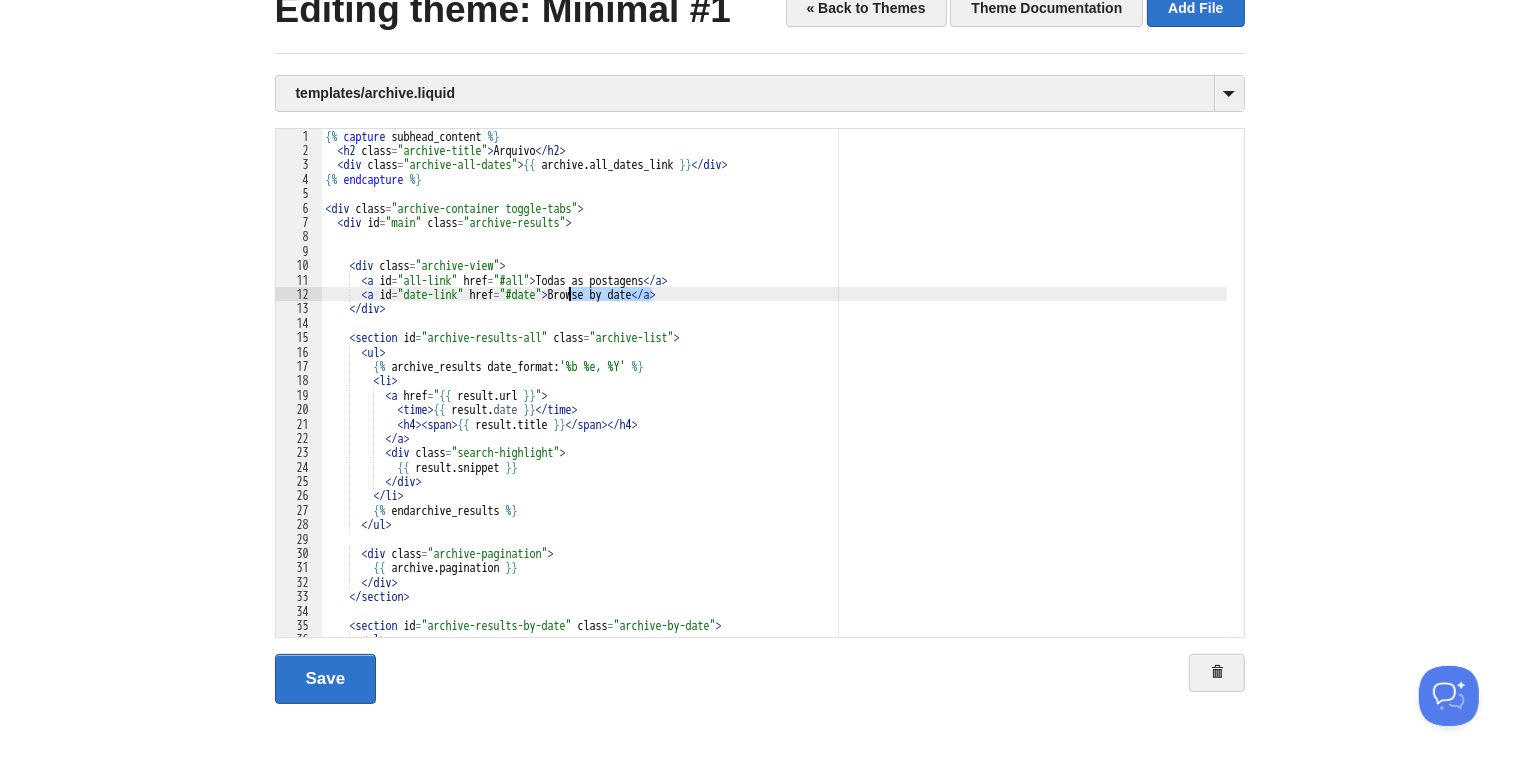 drag, startPoint x: 649, startPoint y: 298, endPoint x: 567, endPoint y: 293, distance: 82.1523 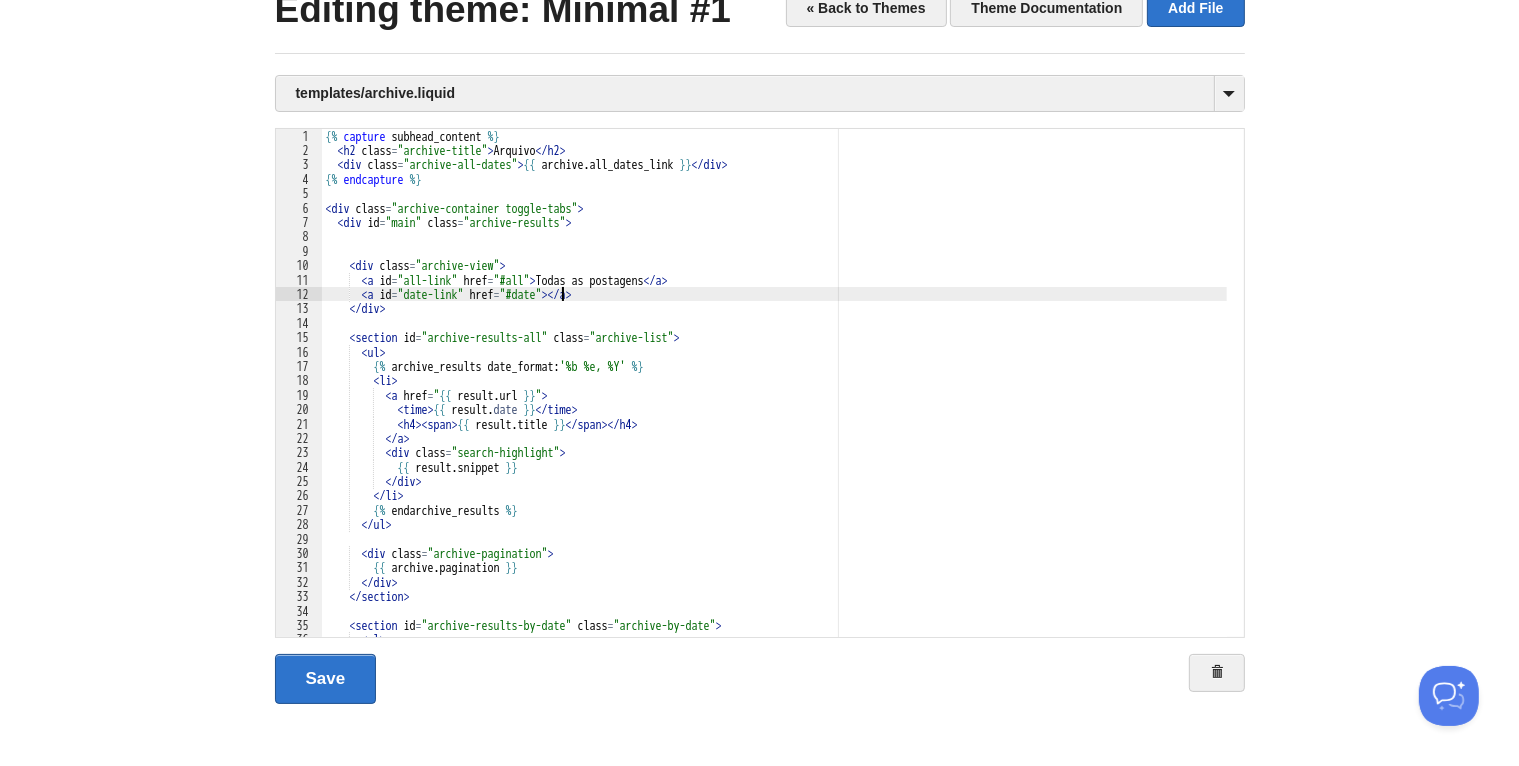 scroll, scrollTop: 0, scrollLeft: 8, axis: horizontal 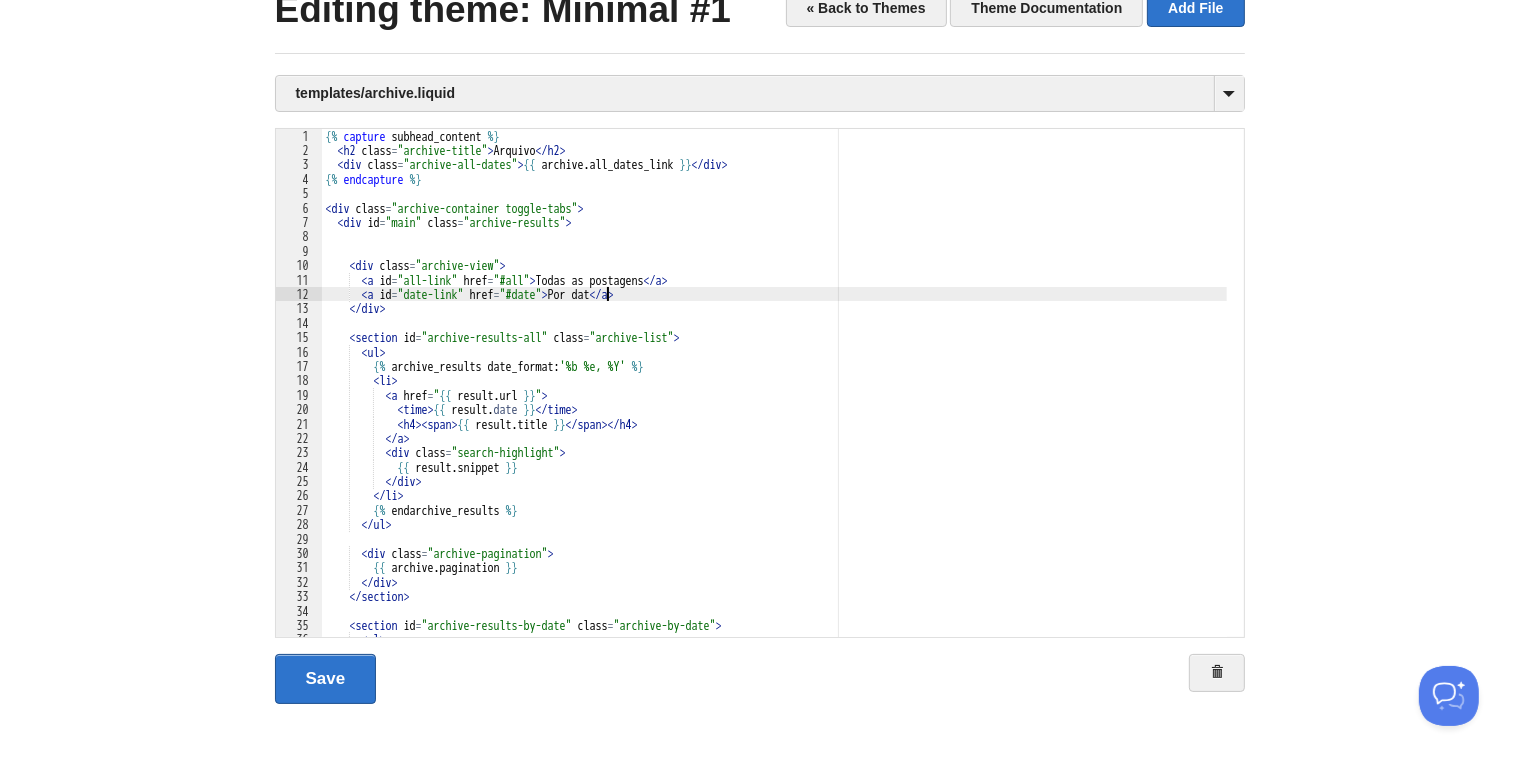 type on "" 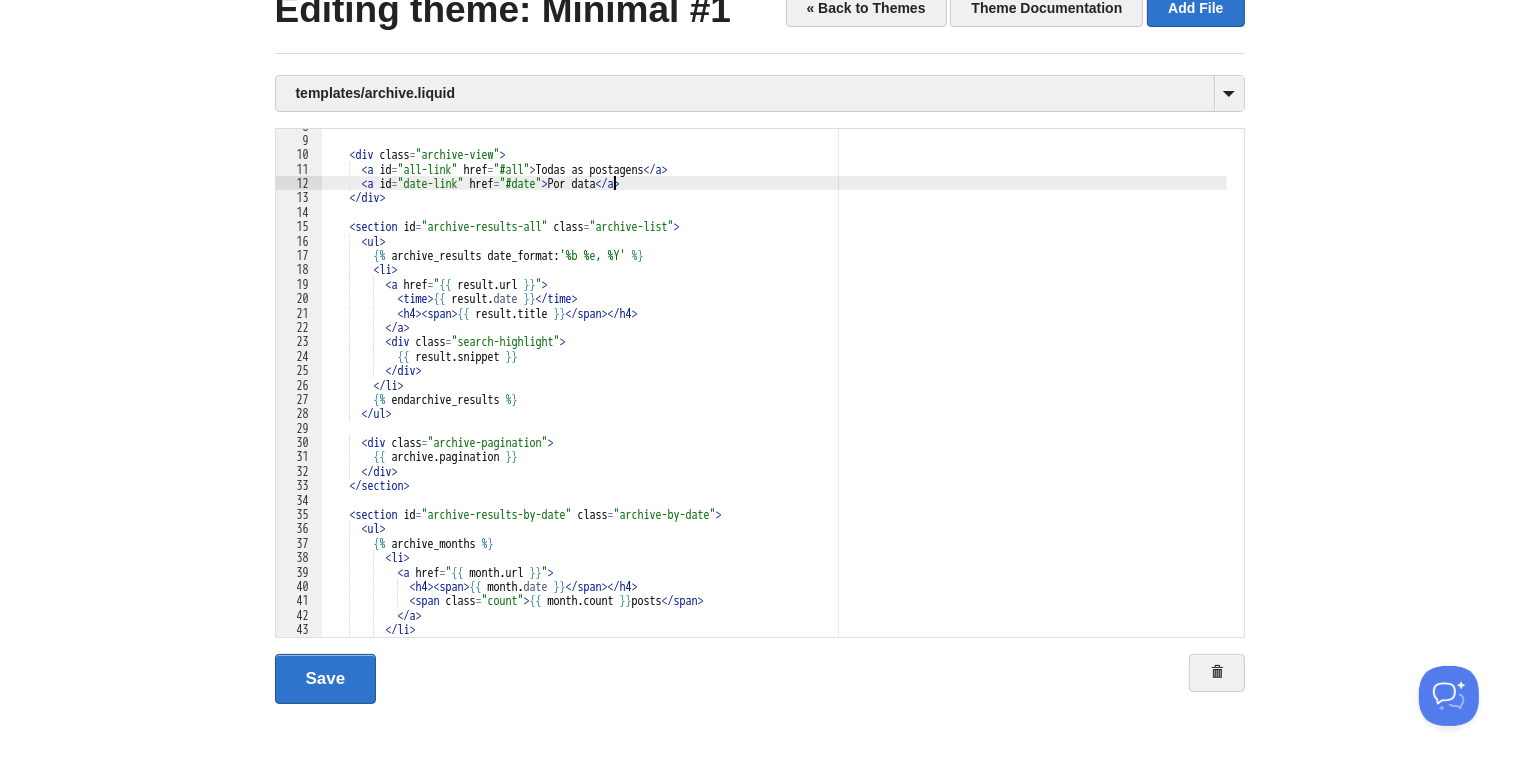 scroll, scrollTop: 0, scrollLeft: 0, axis: both 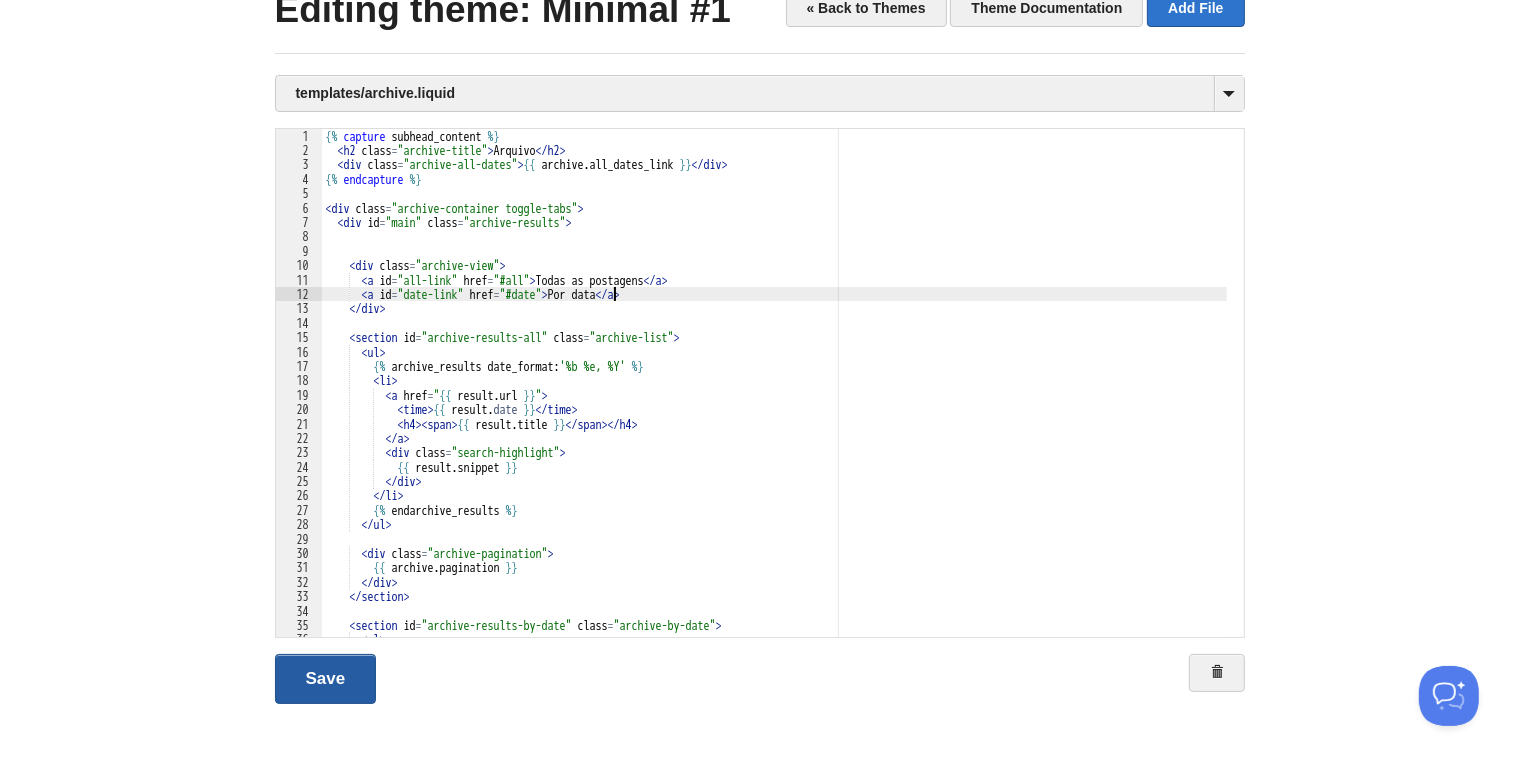 click on "Save" at bounding box center (326, 679) 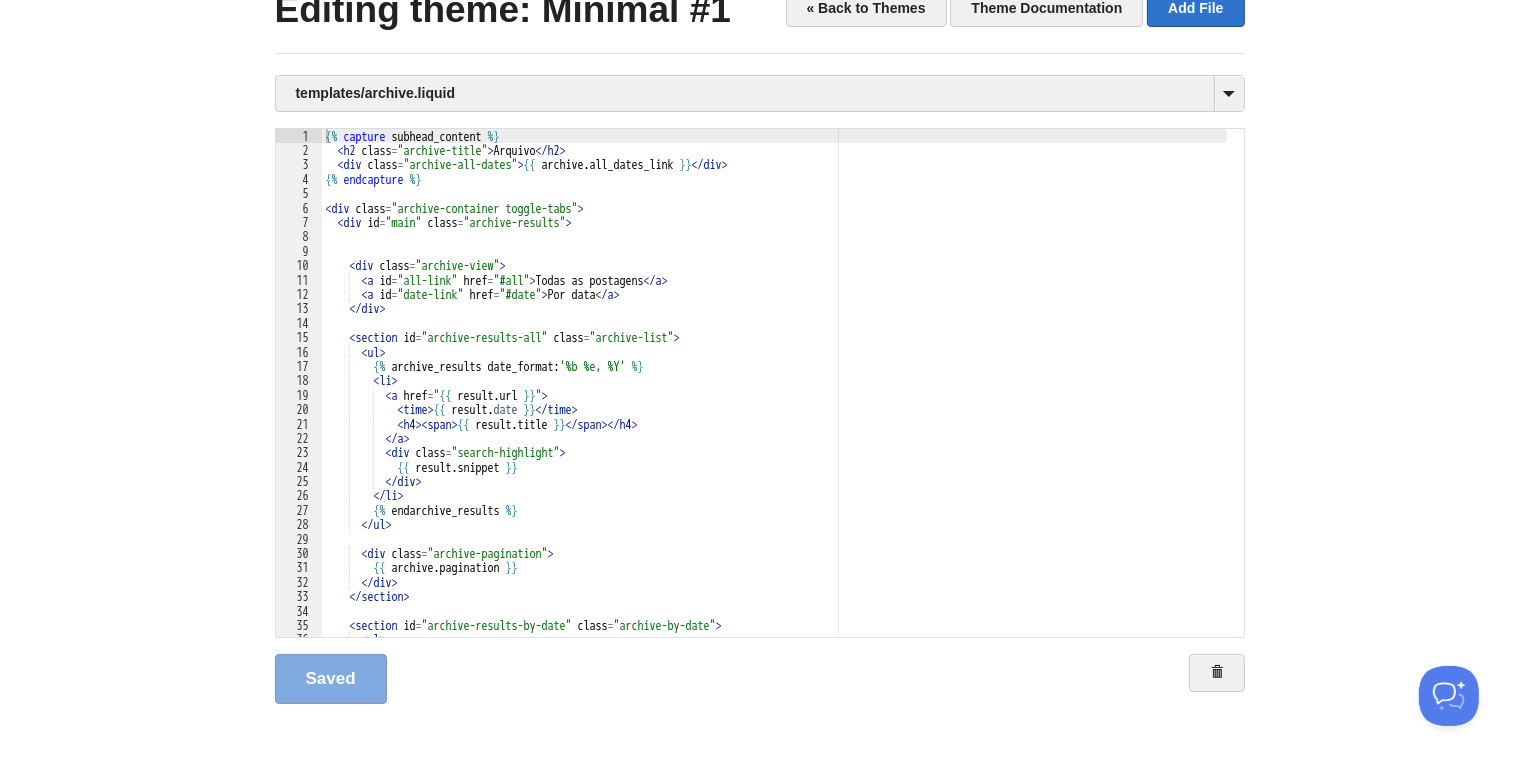 scroll, scrollTop: 0, scrollLeft: 0, axis: both 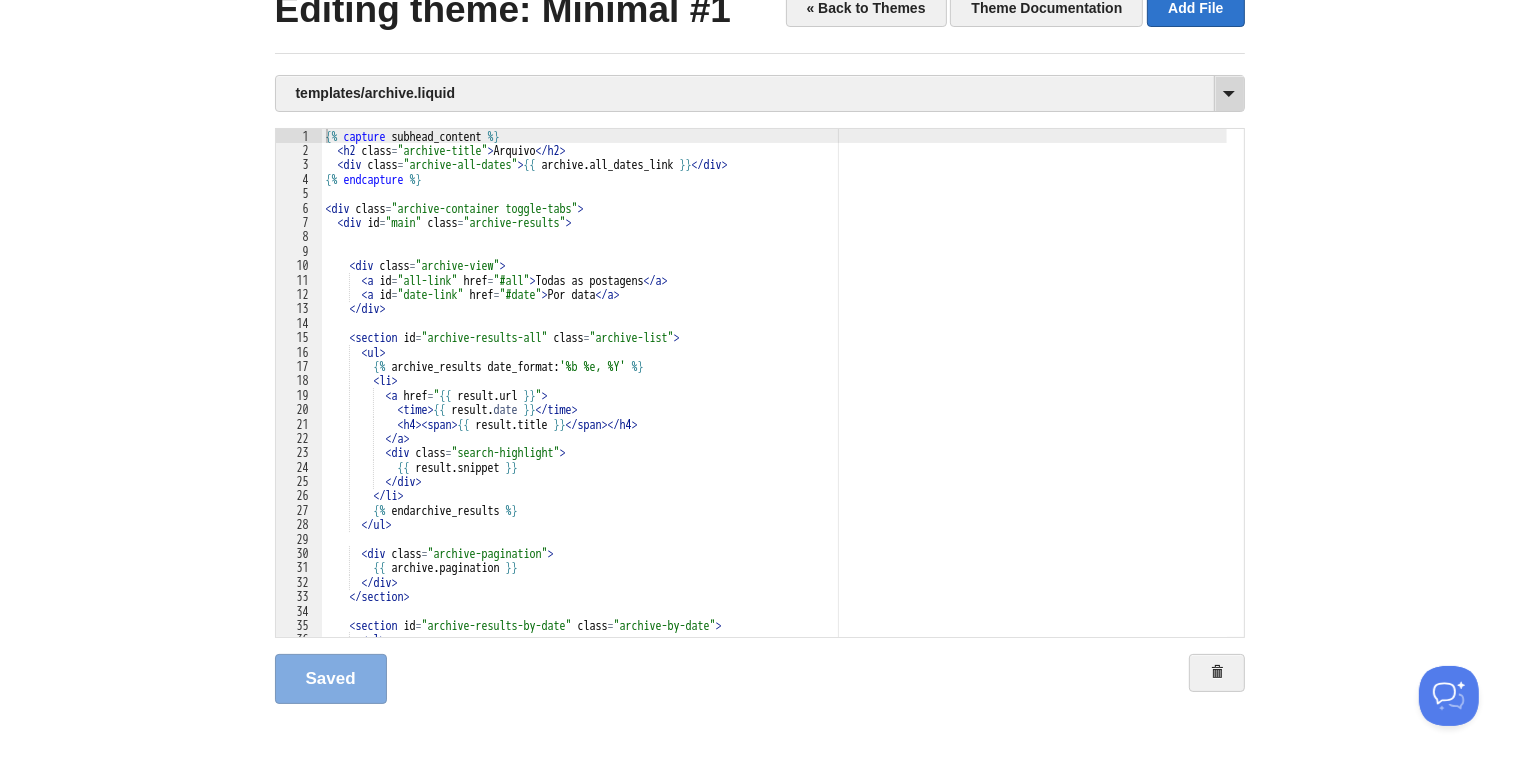 click at bounding box center (1229, 93) 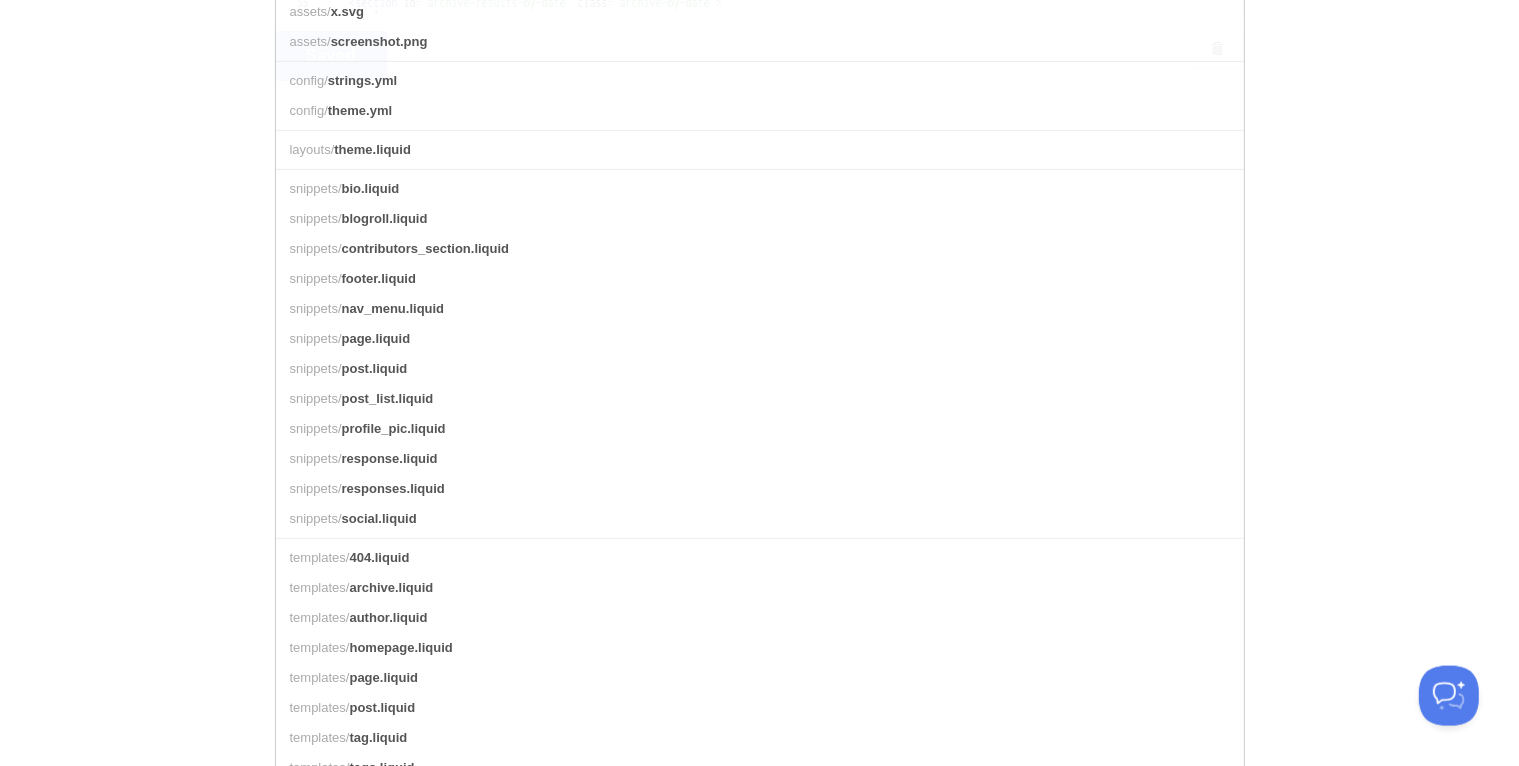 scroll, scrollTop: 724, scrollLeft: 0, axis: vertical 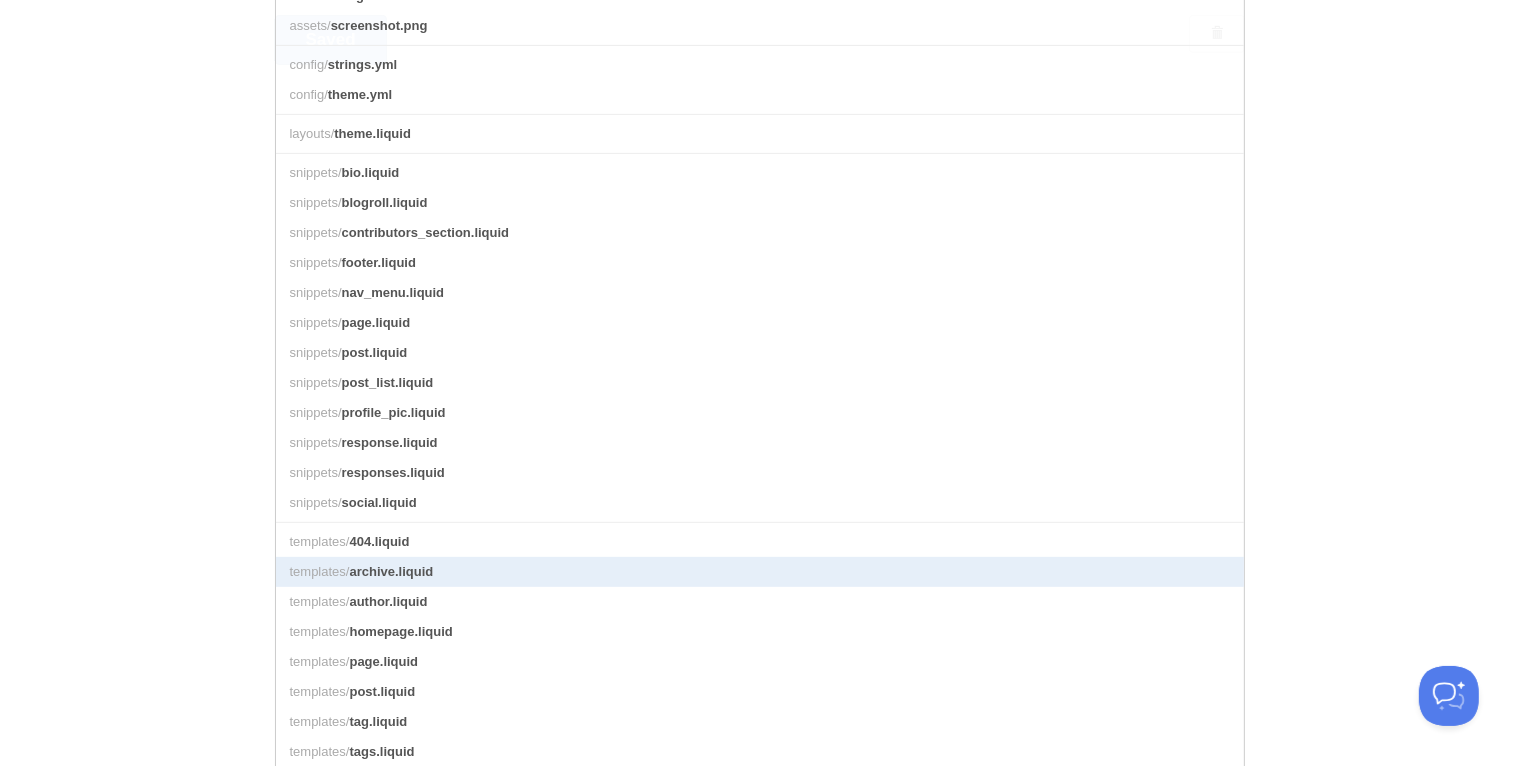 click on "archive.liquid" at bounding box center [391, 571] 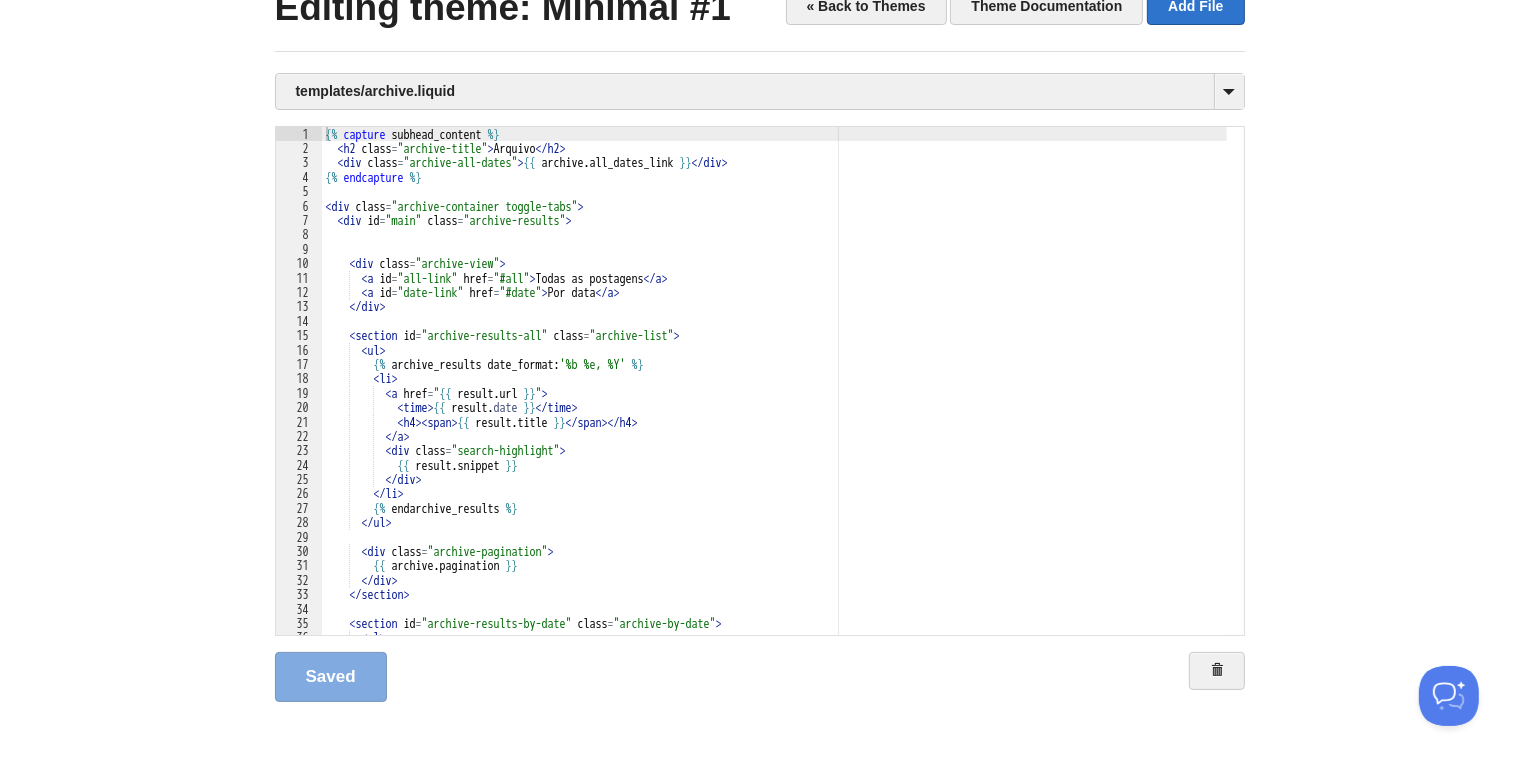 scroll, scrollTop: 85, scrollLeft: 0, axis: vertical 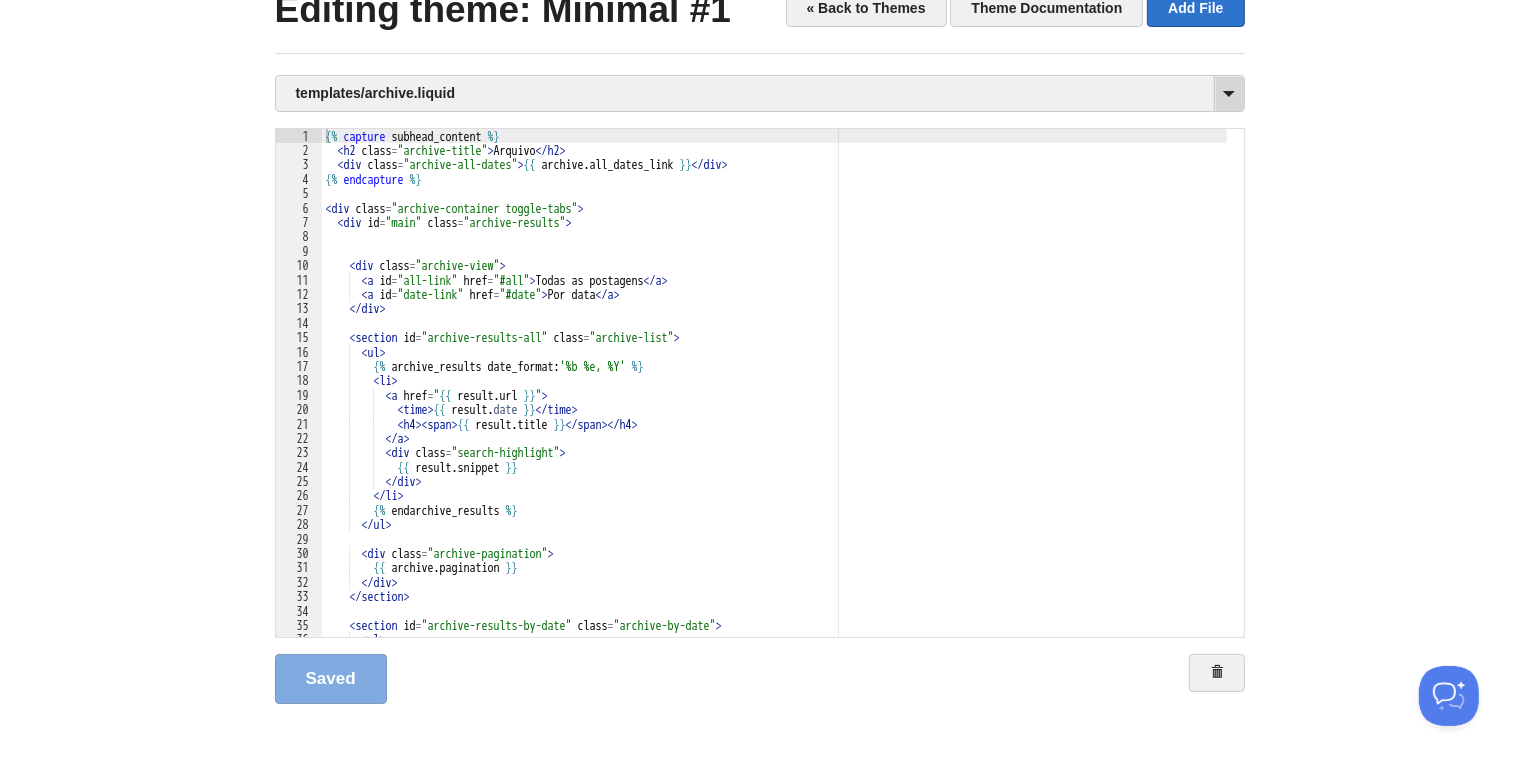 click at bounding box center [1229, 93] 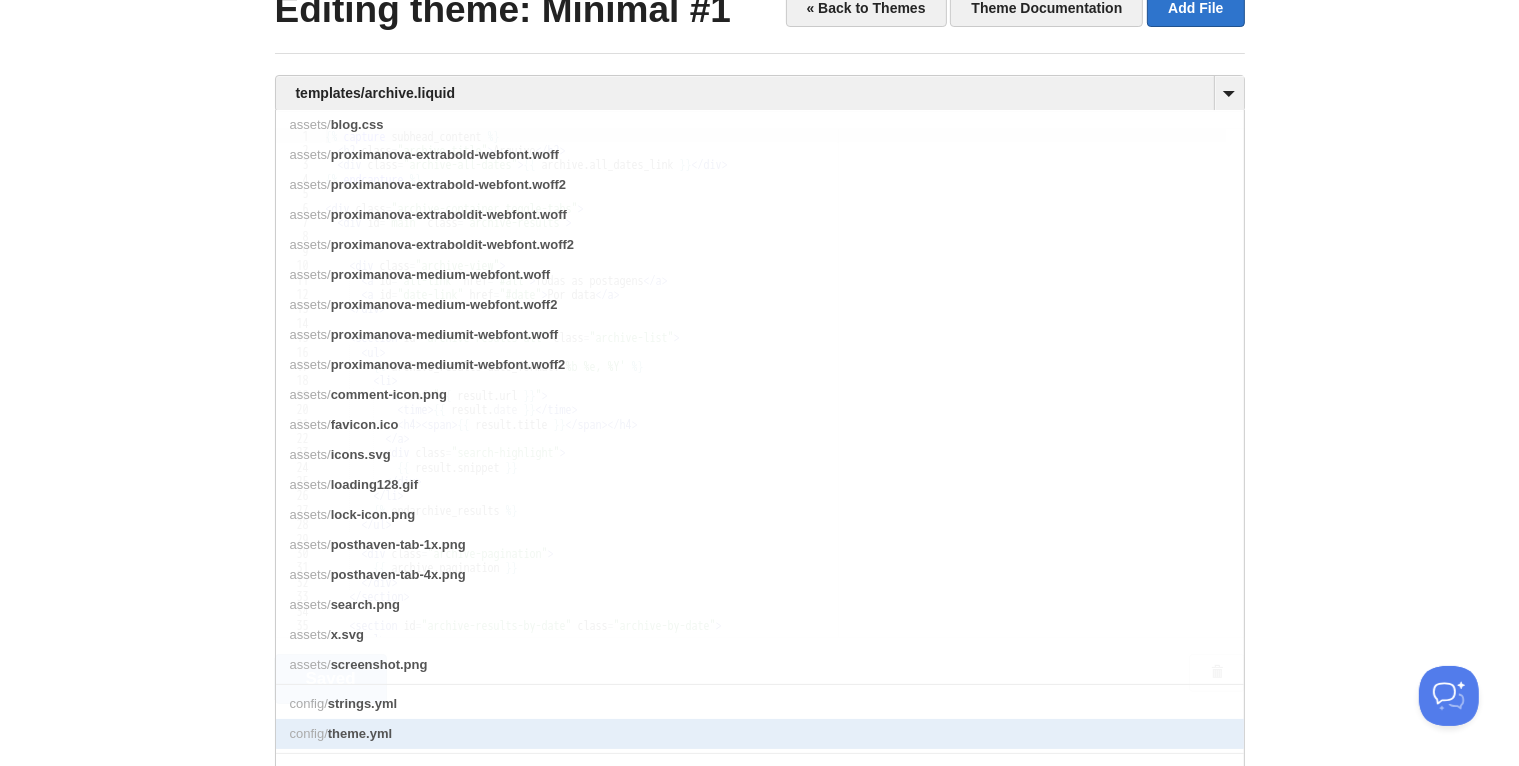 click on "theme.yml" at bounding box center [360, 733] 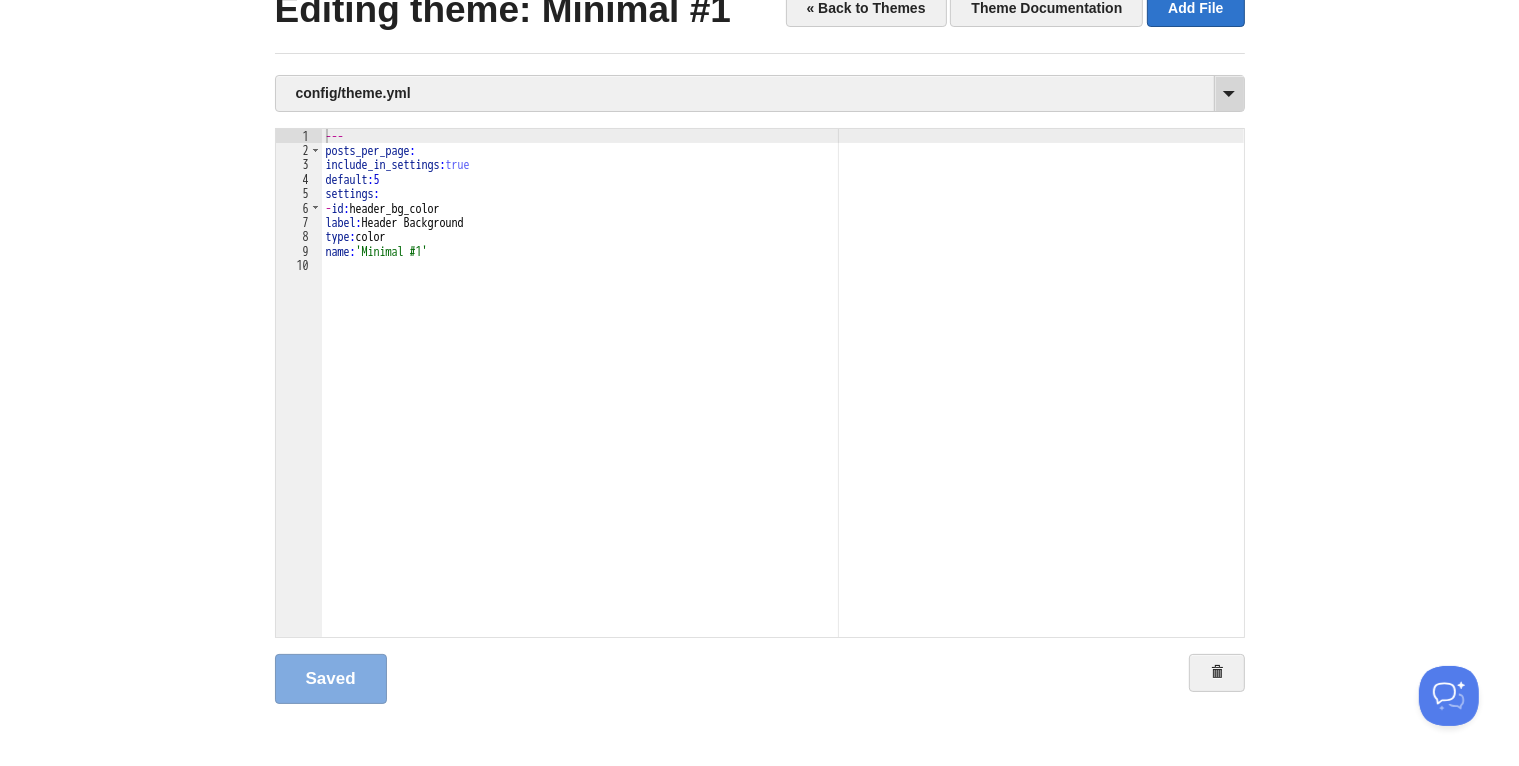 click at bounding box center (1229, 93) 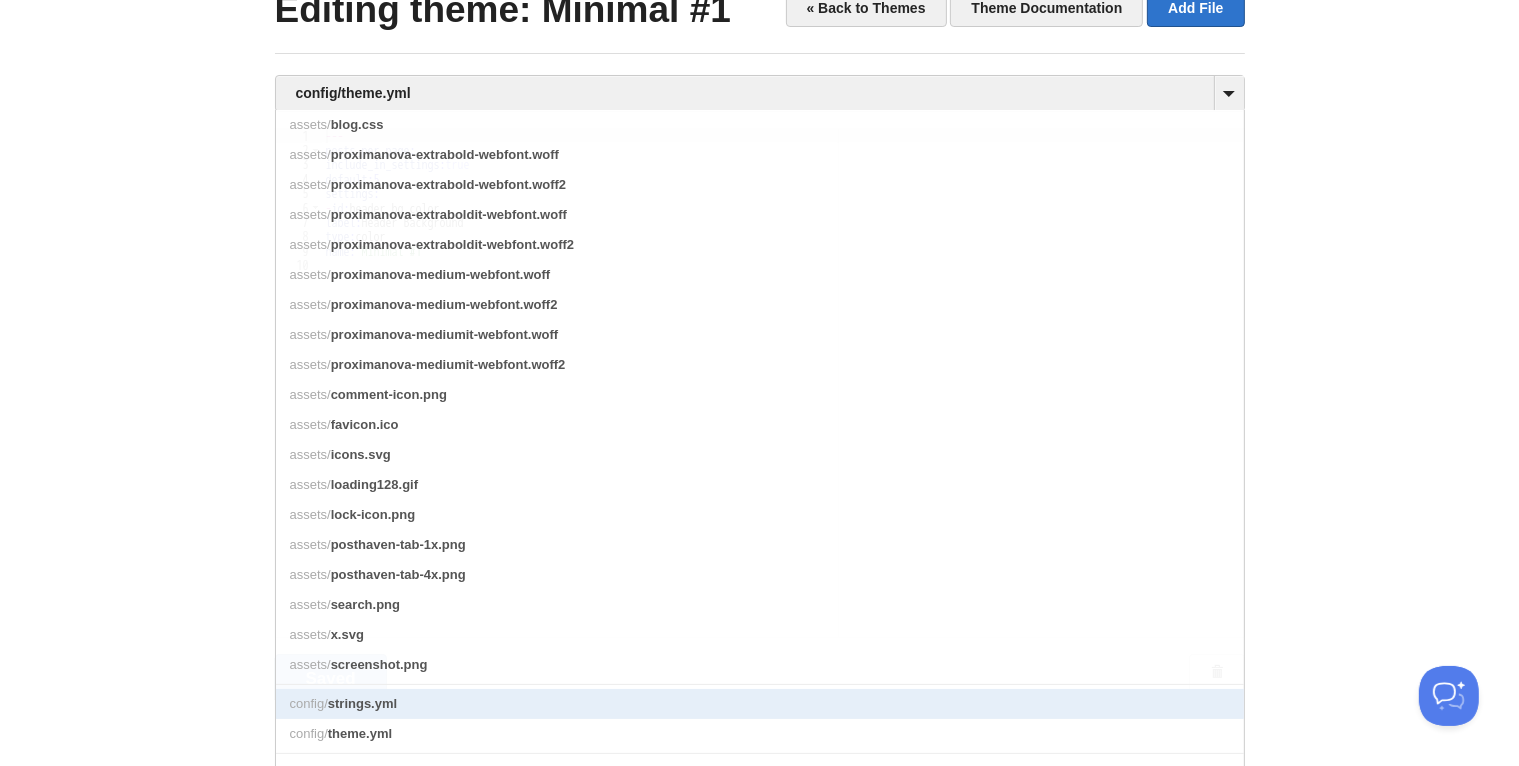 click on "strings.yml" at bounding box center (362, 703) 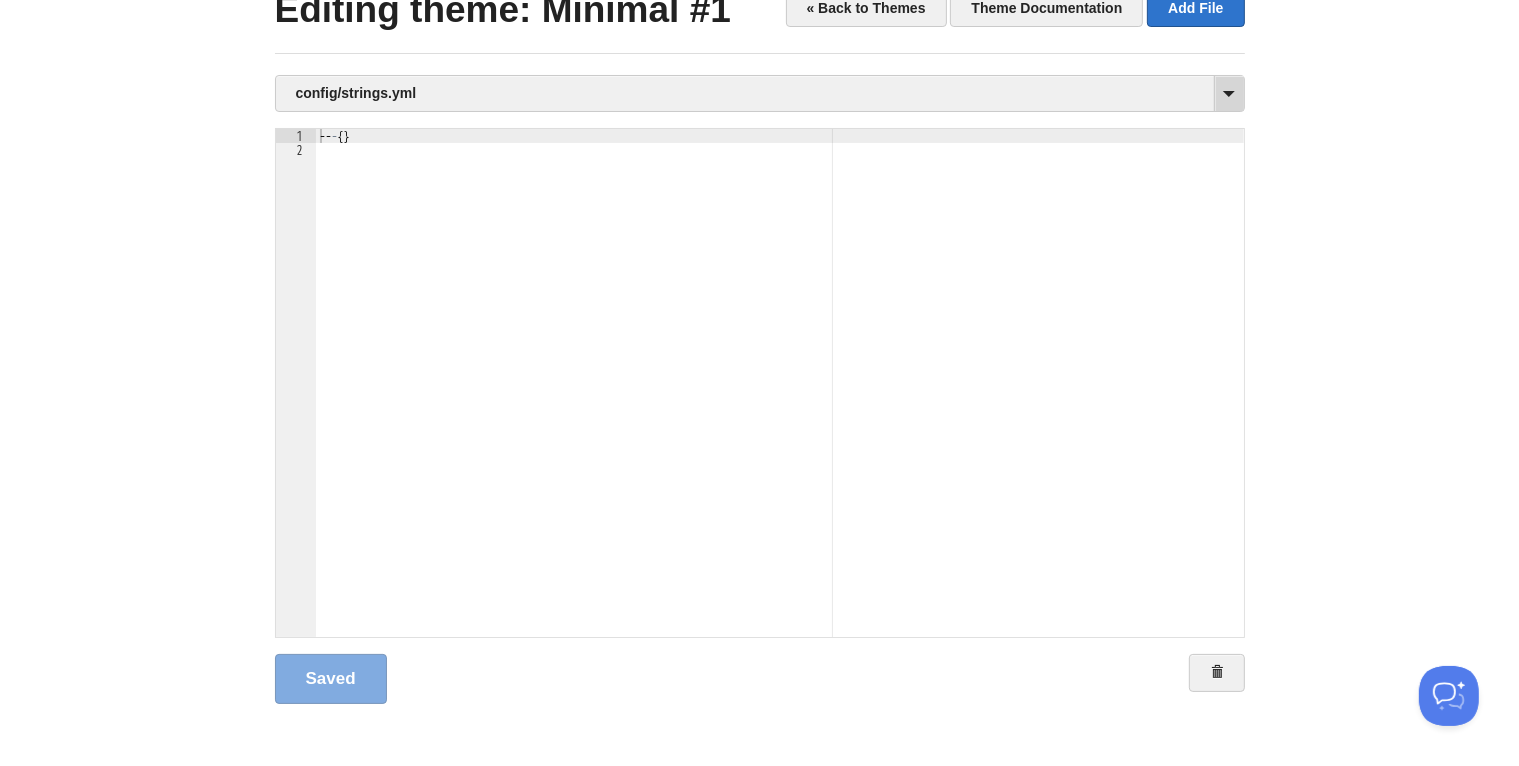click at bounding box center (1229, 93) 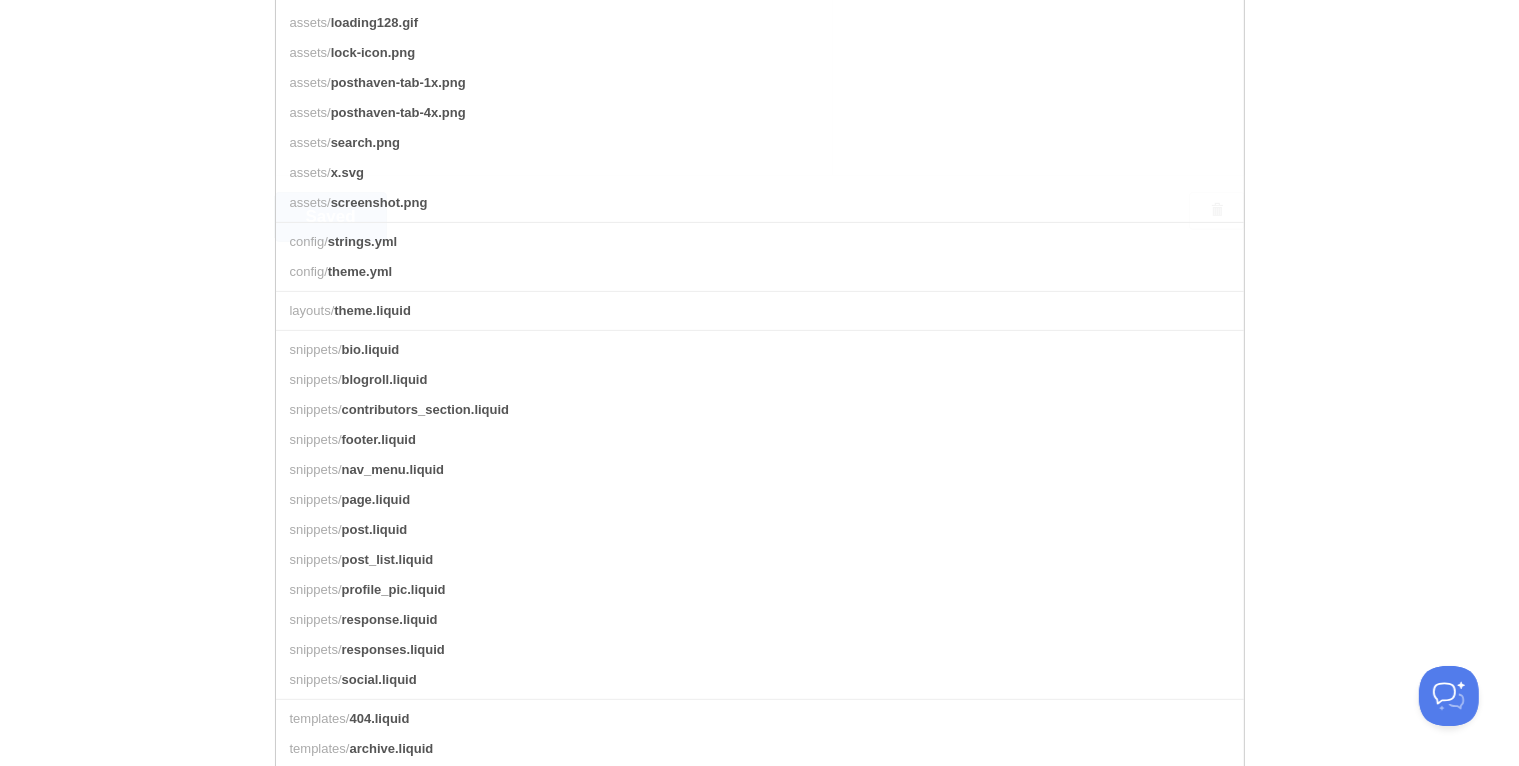 scroll, scrollTop: 724, scrollLeft: 0, axis: vertical 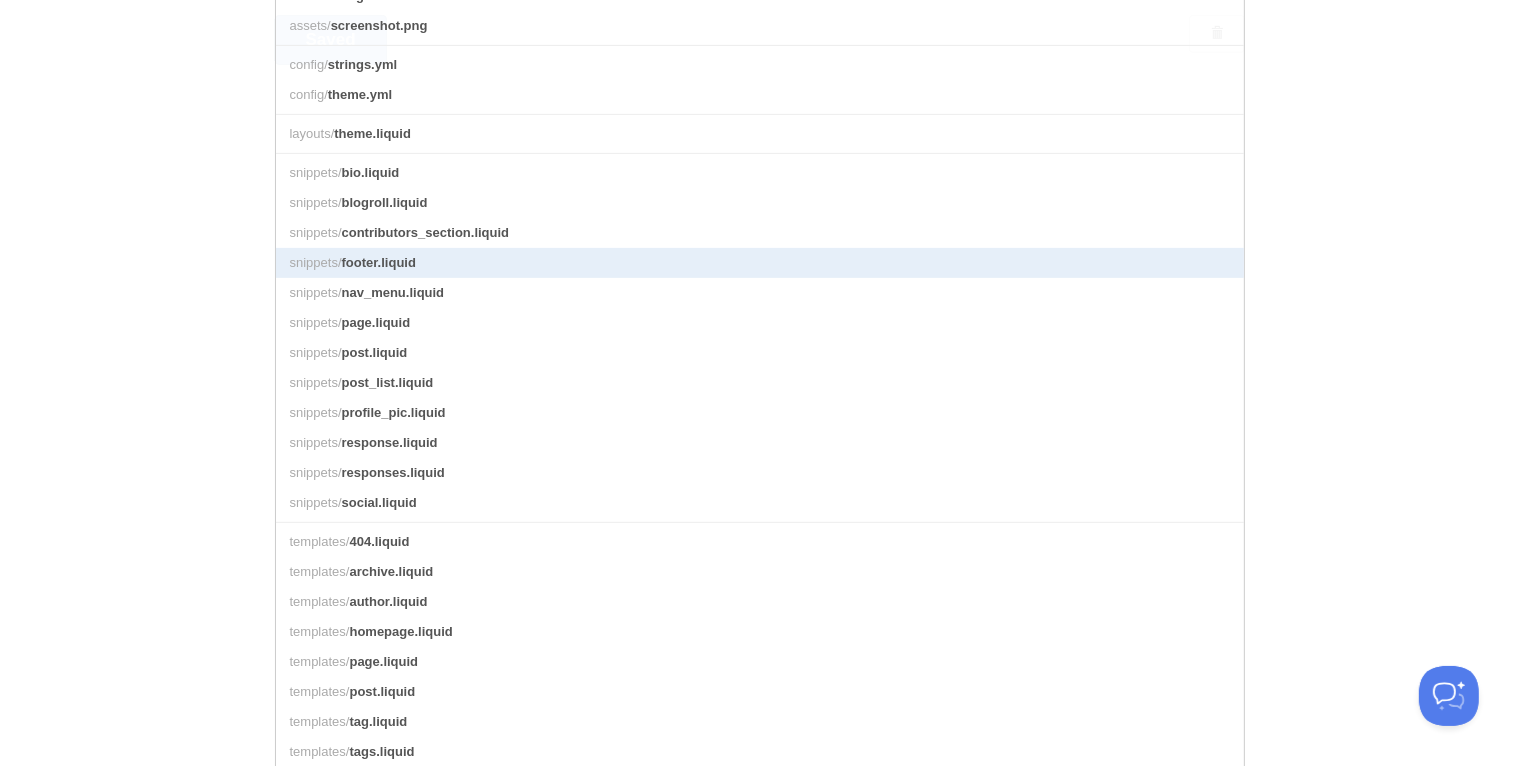 click on "footer.liquid" at bounding box center (379, 262) 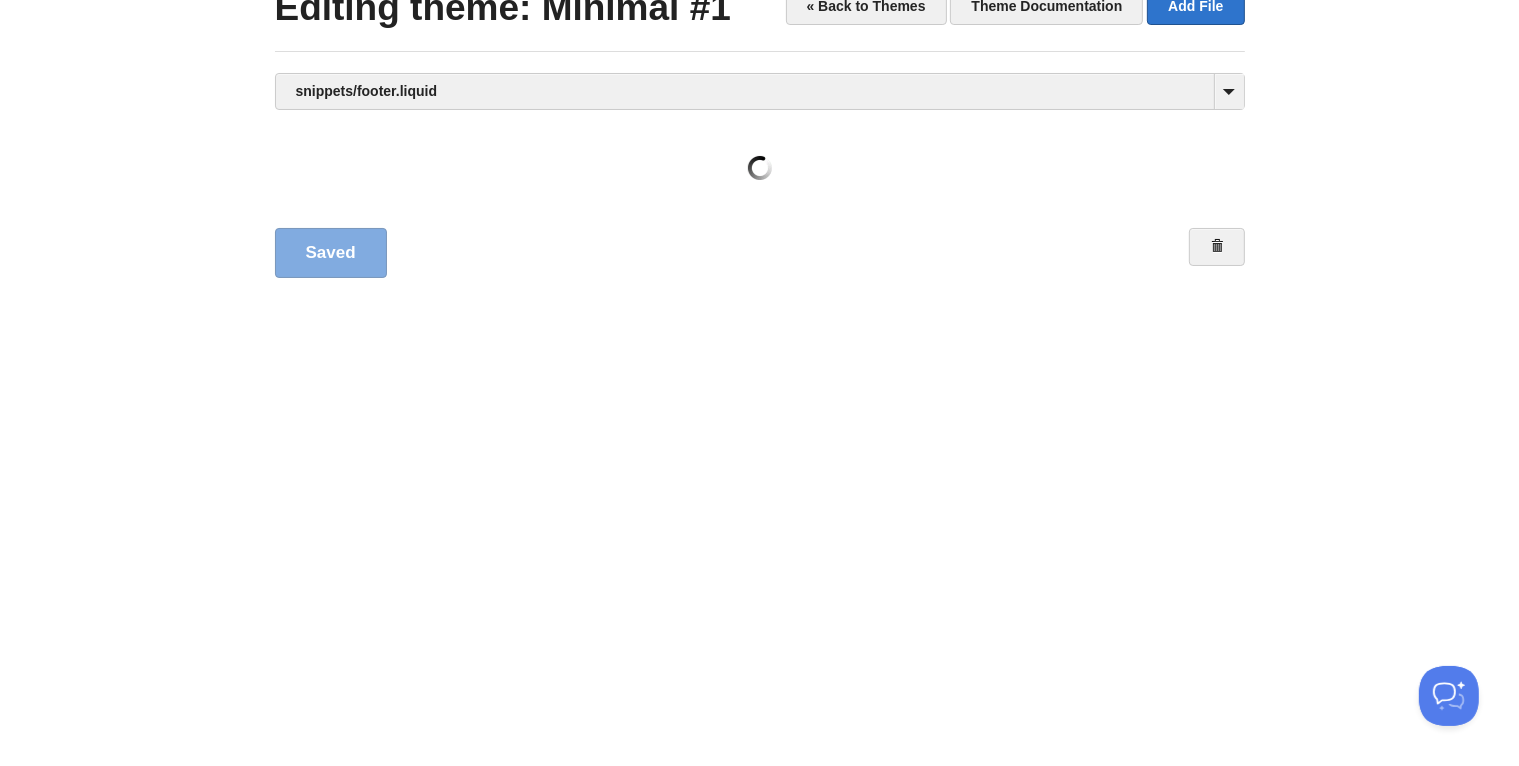 scroll, scrollTop: 85, scrollLeft: 0, axis: vertical 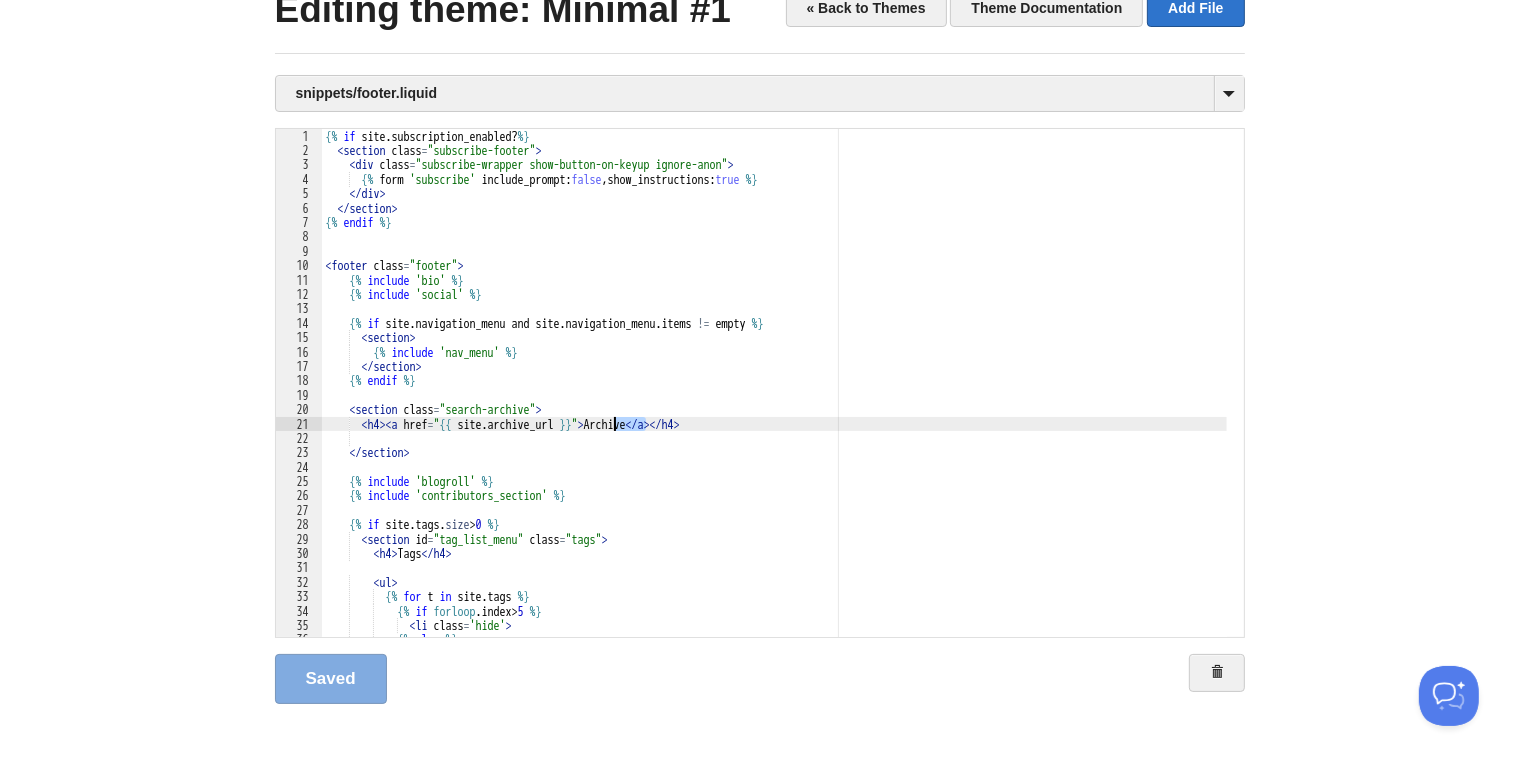 drag, startPoint x: 644, startPoint y: 420, endPoint x: 615, endPoint y: 418, distance: 29.068884 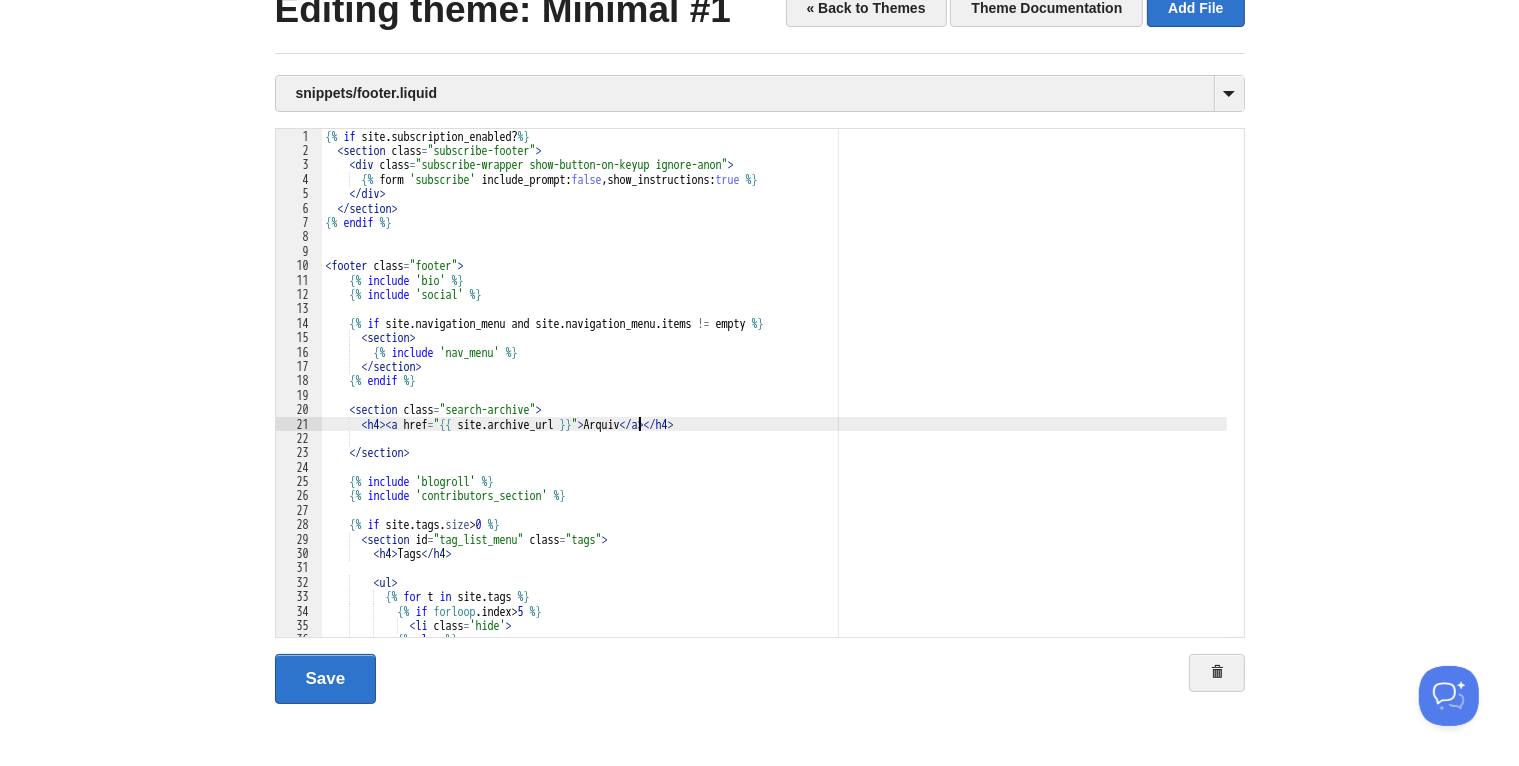 type on "" 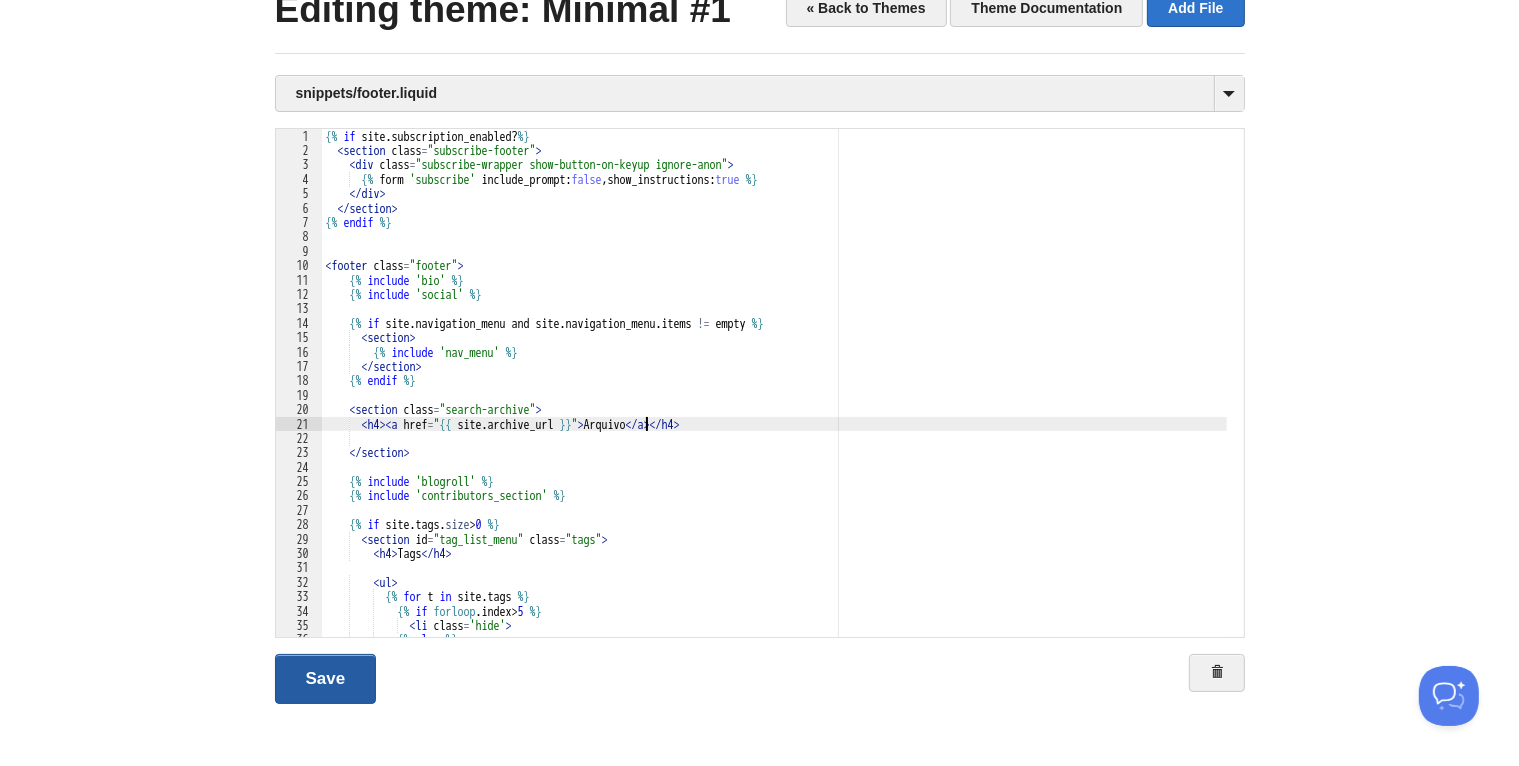 click on "Save" at bounding box center (326, 679) 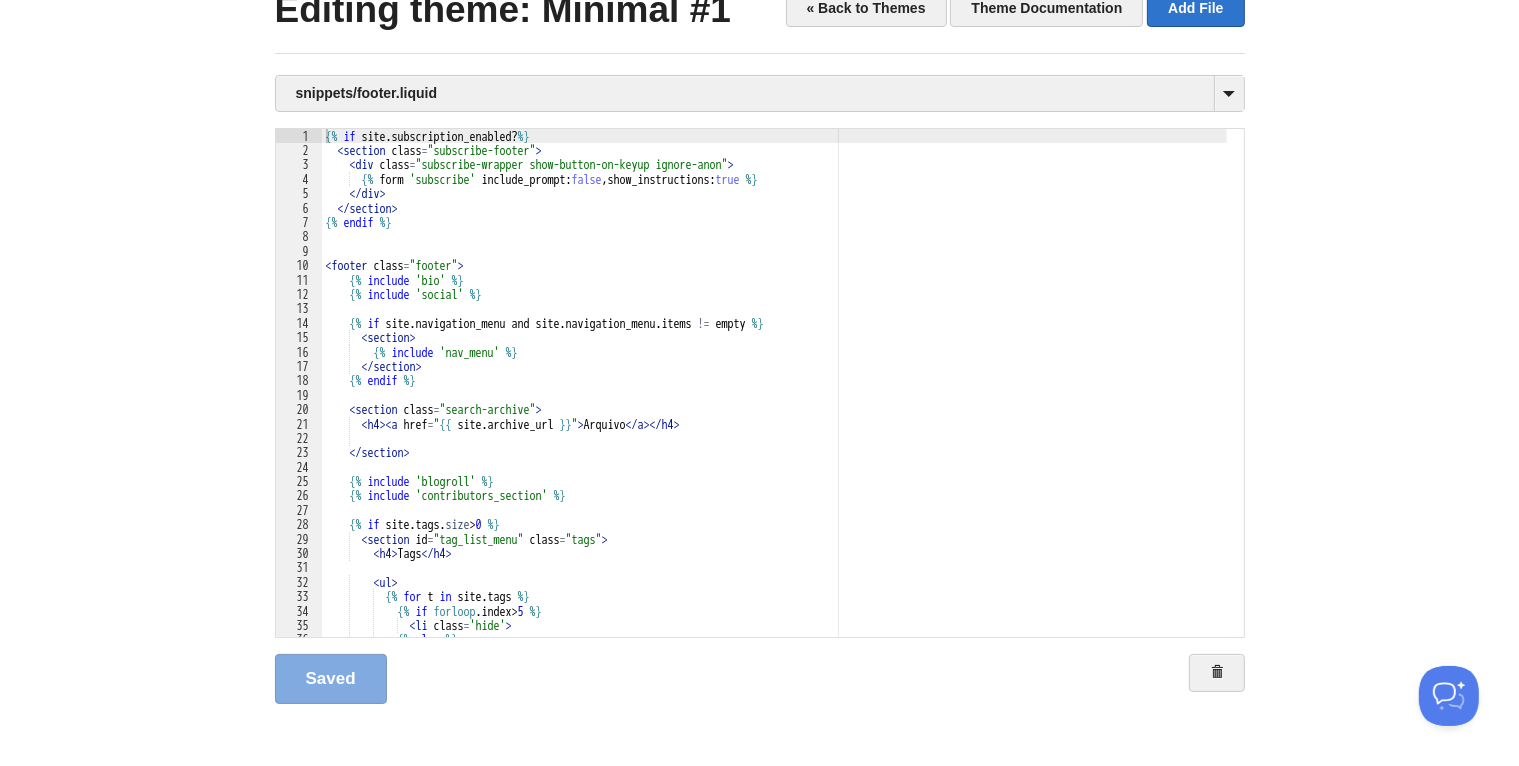 scroll, scrollTop: 0, scrollLeft: 0, axis: both 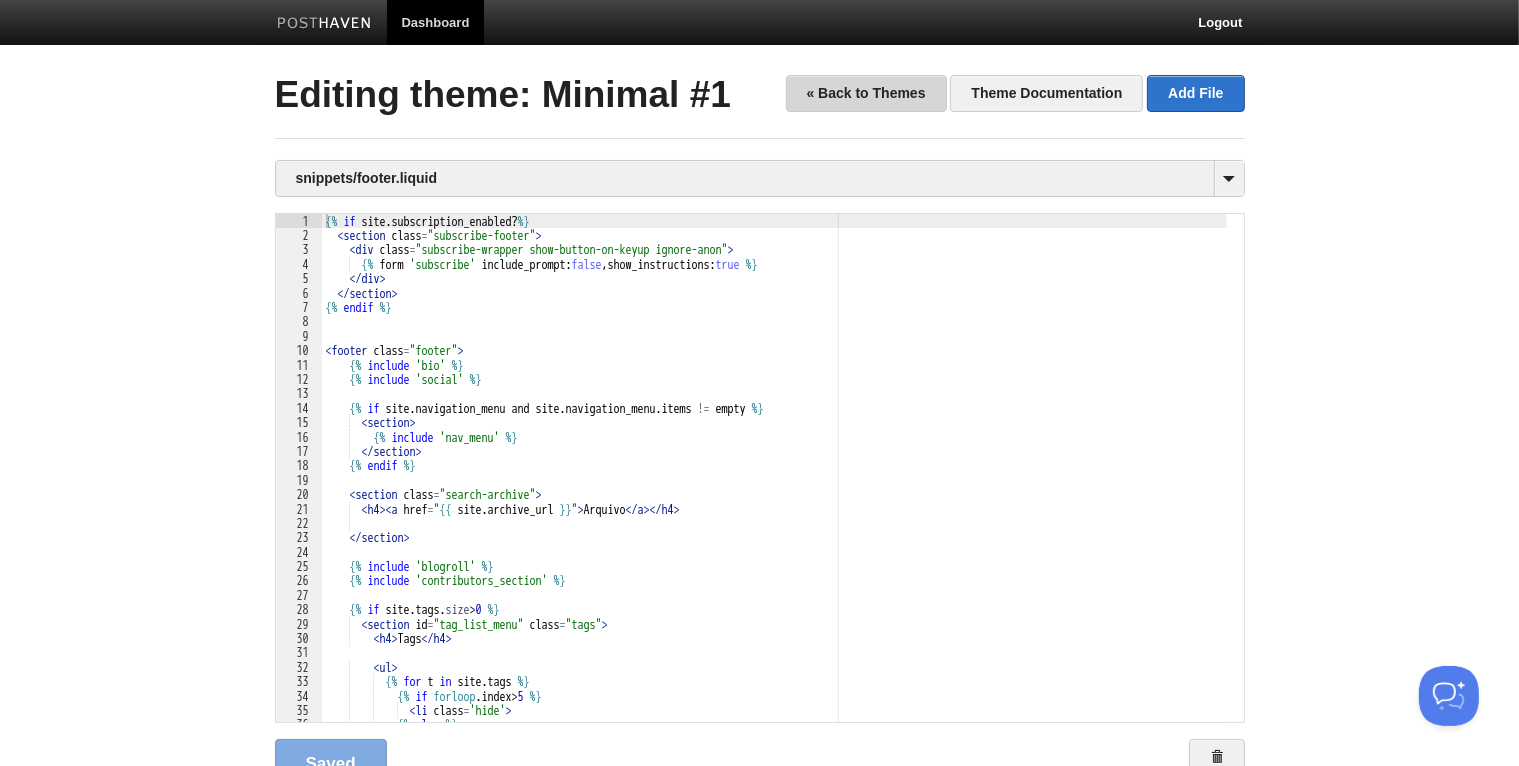 click on "« Back to Themes" at bounding box center [866, 93] 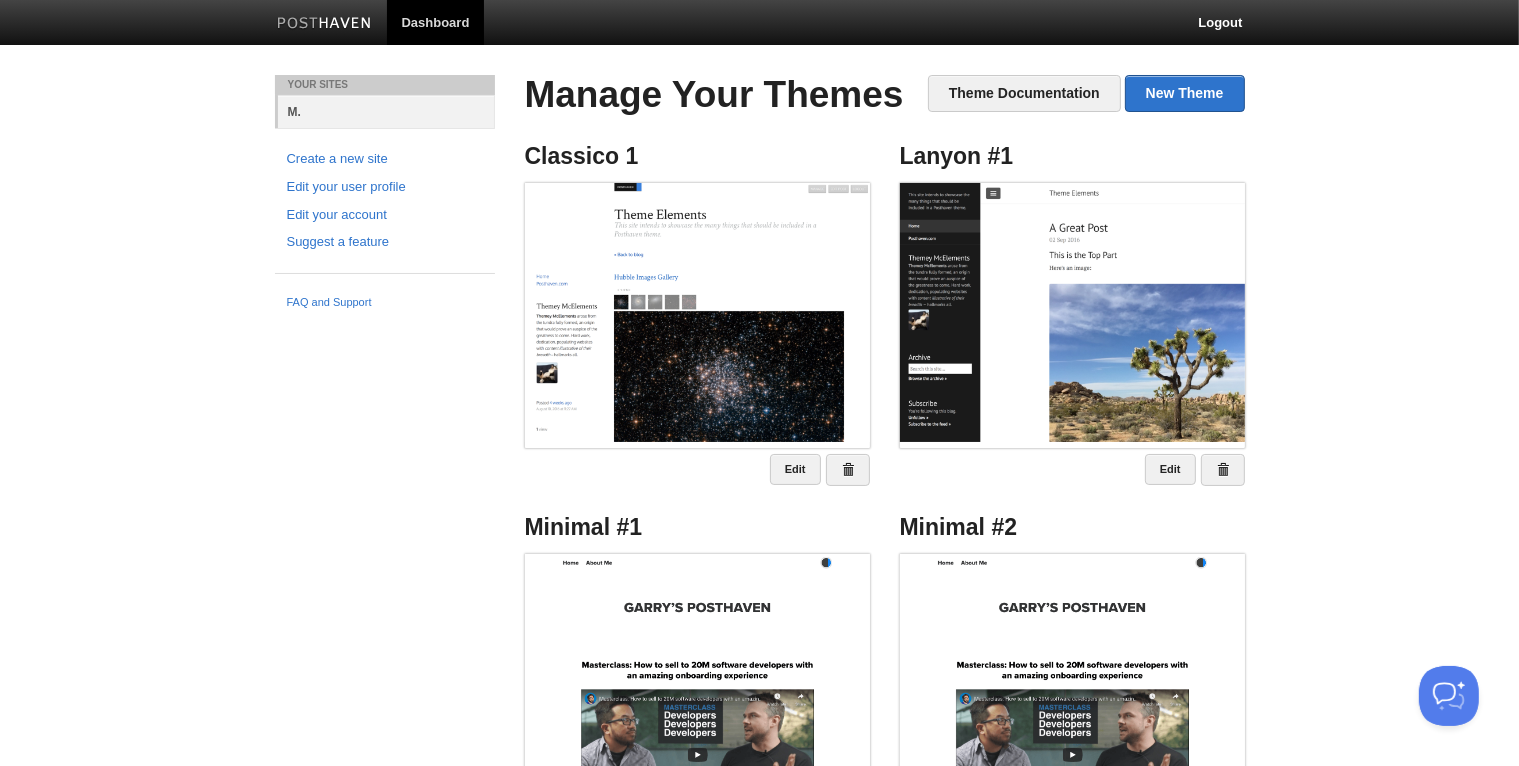click on "M." at bounding box center (386, 111) 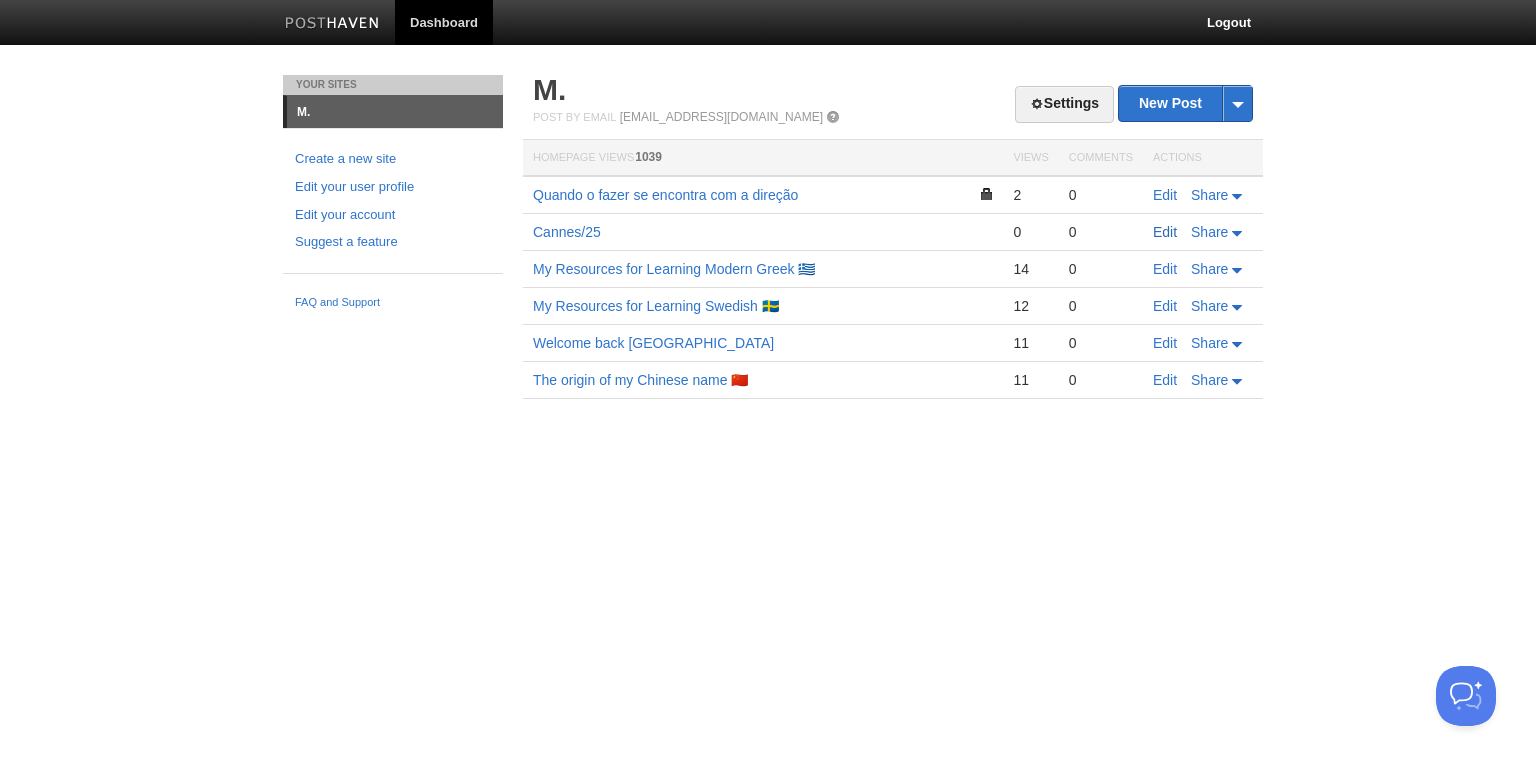 click on "Edit" at bounding box center (1165, 232) 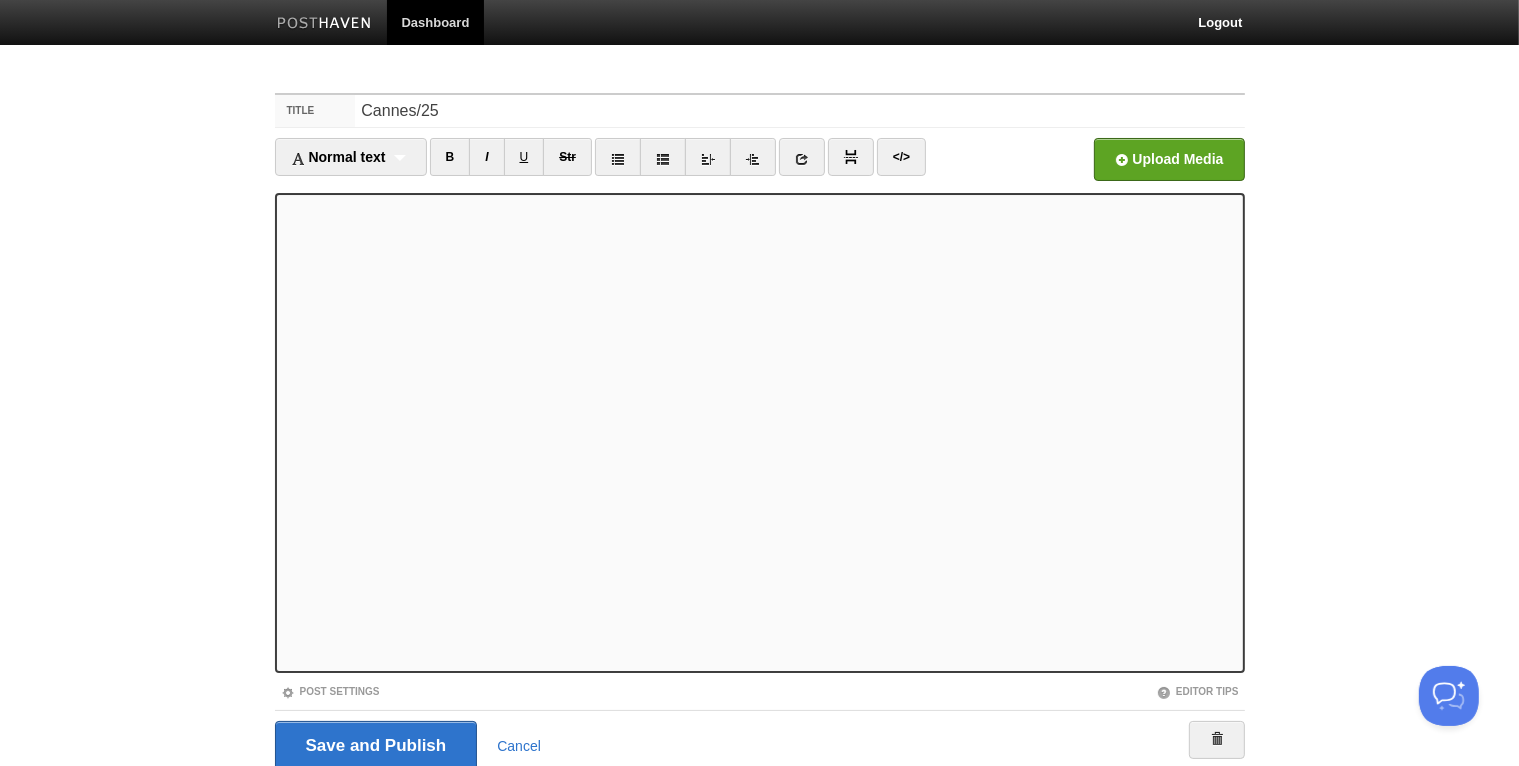 scroll, scrollTop: 74, scrollLeft: 0, axis: vertical 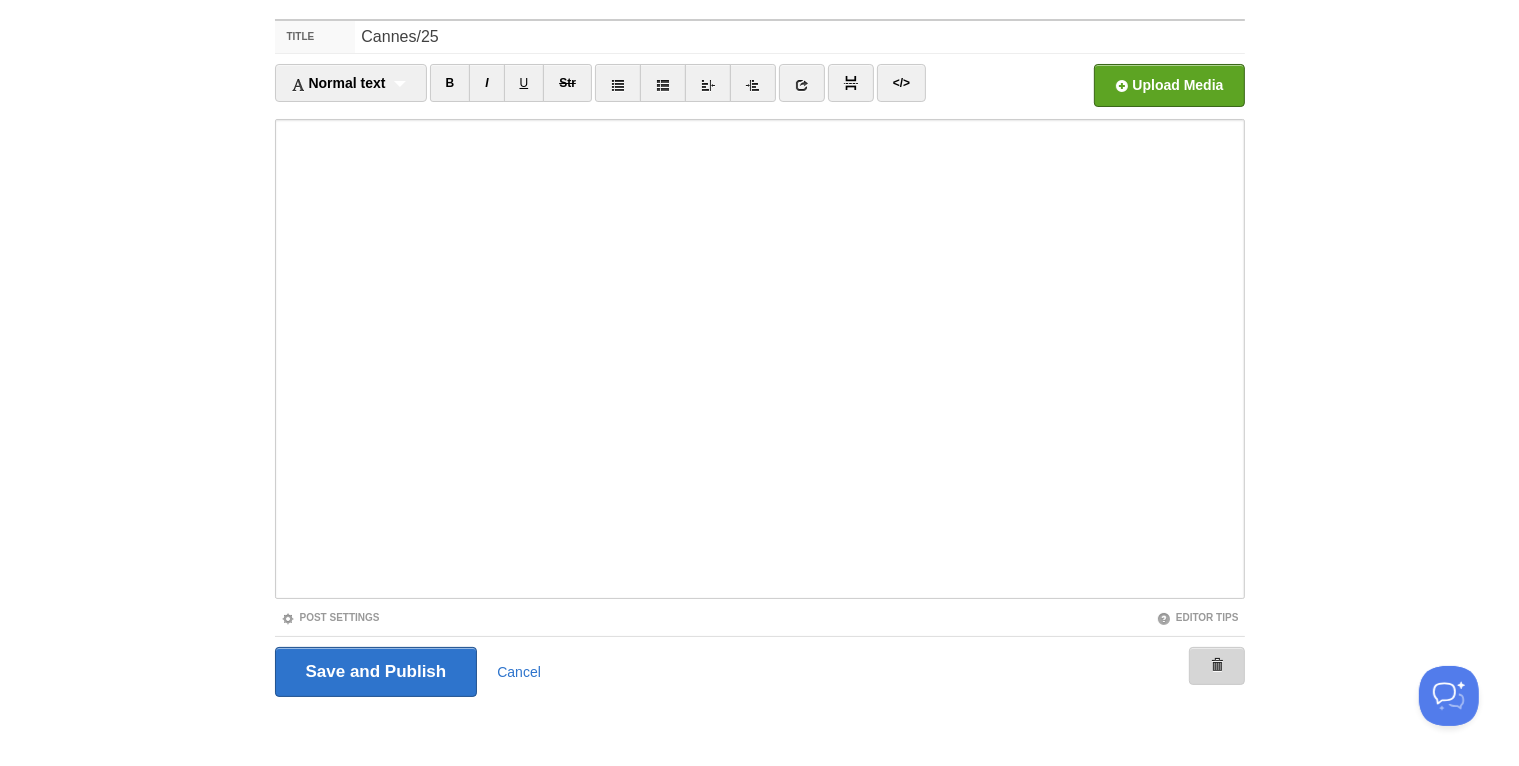 click at bounding box center [1217, 665] 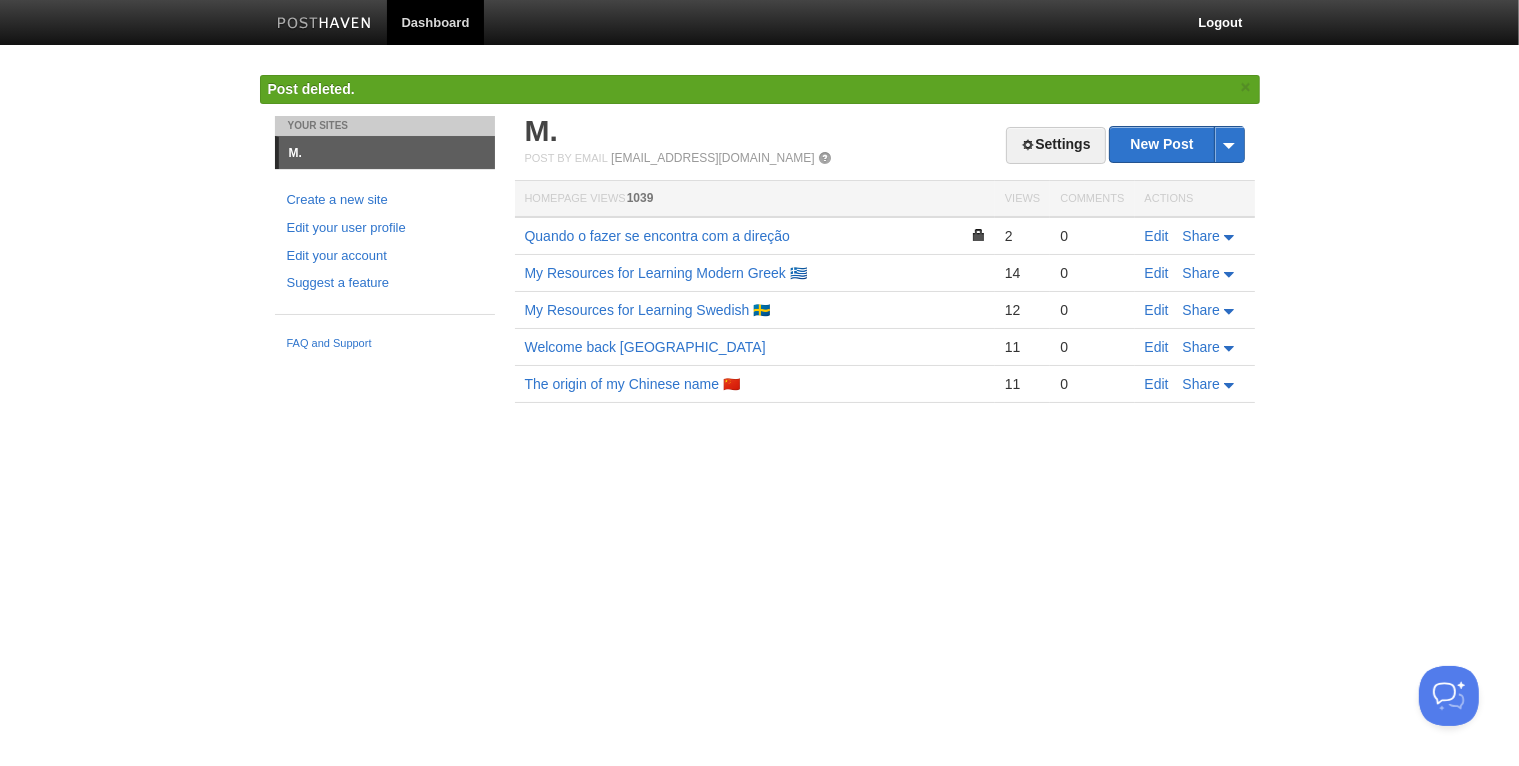 scroll, scrollTop: 0, scrollLeft: 0, axis: both 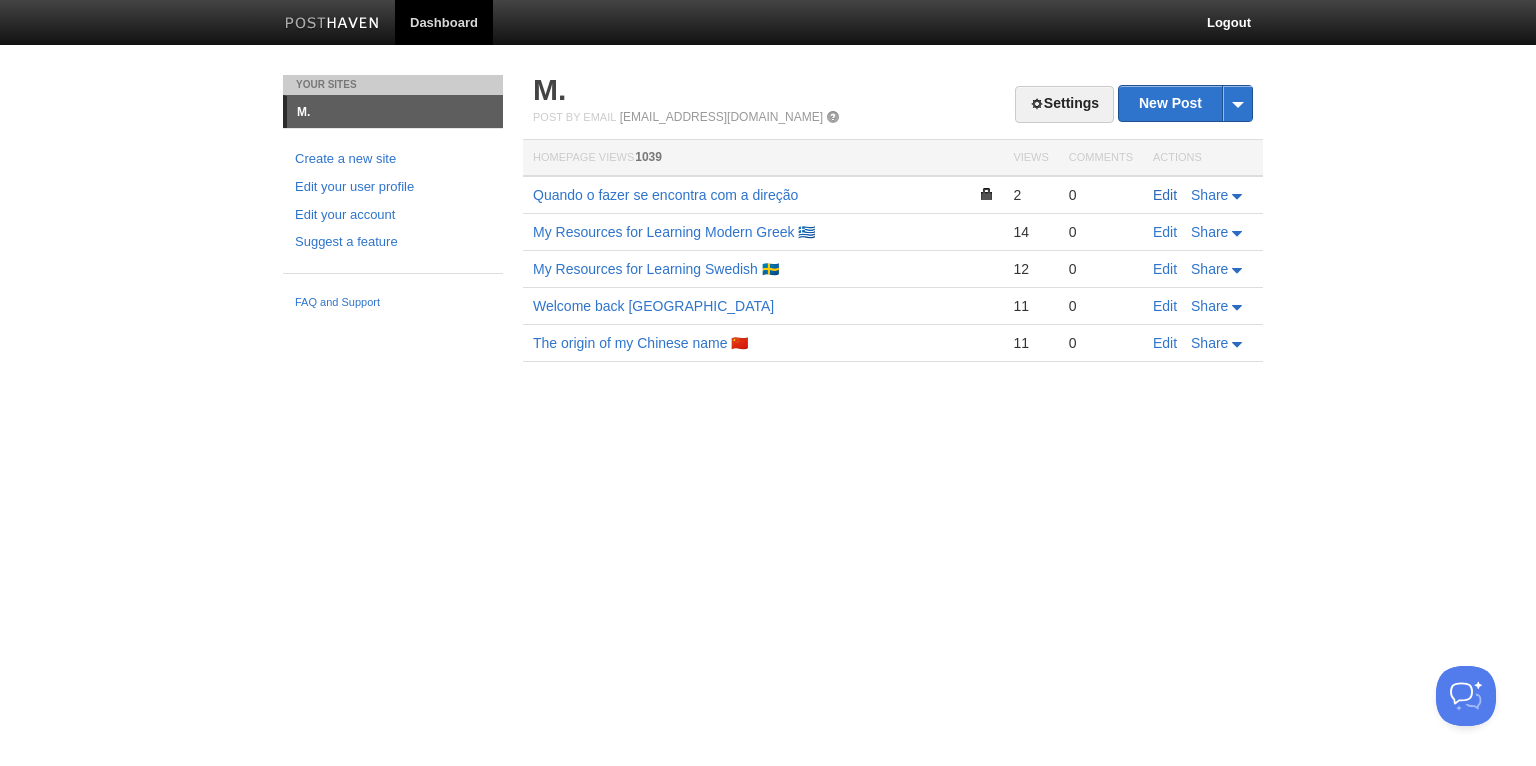 click on "Edit" at bounding box center [1165, 195] 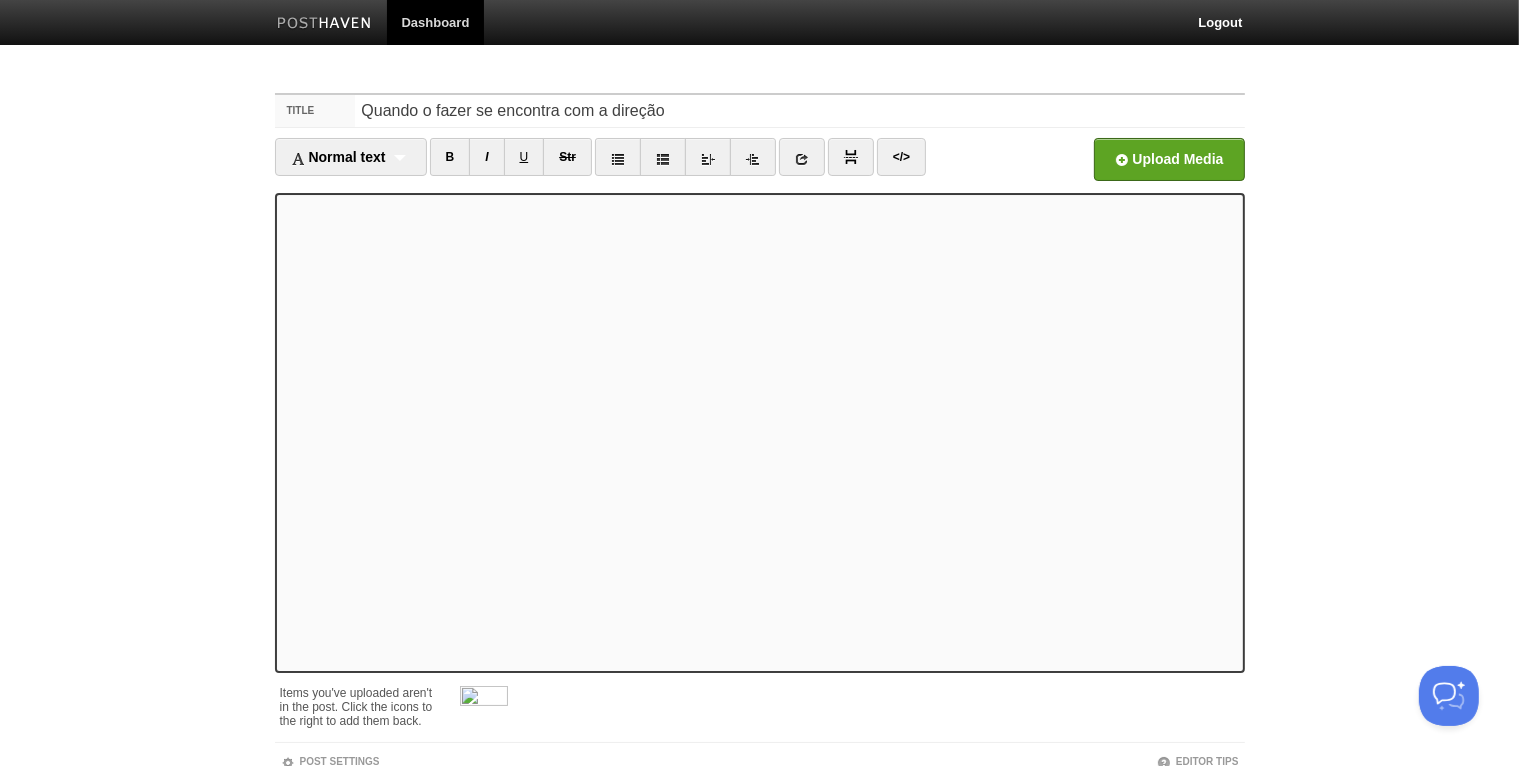scroll, scrollTop: 144, scrollLeft: 0, axis: vertical 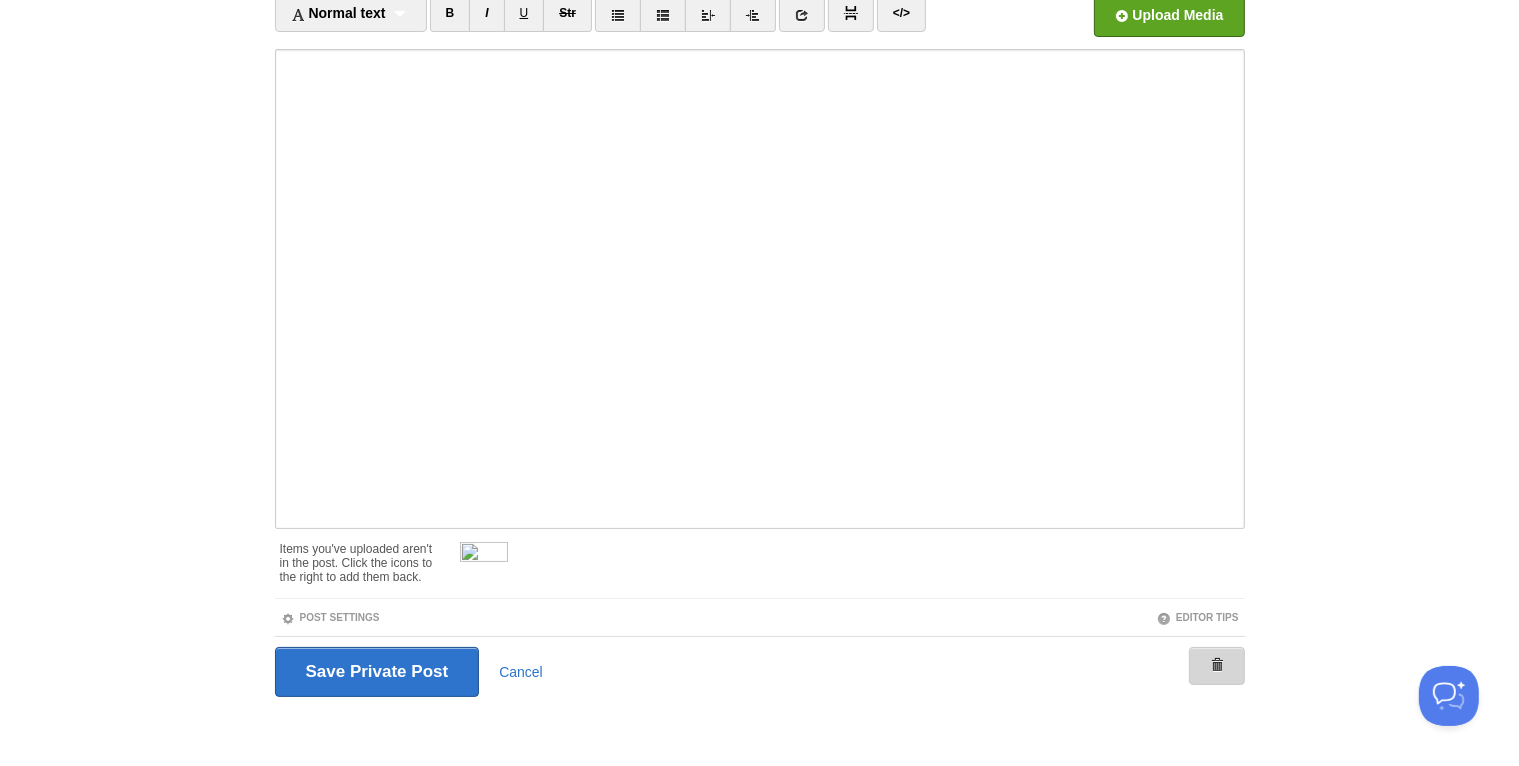 click at bounding box center [1217, 665] 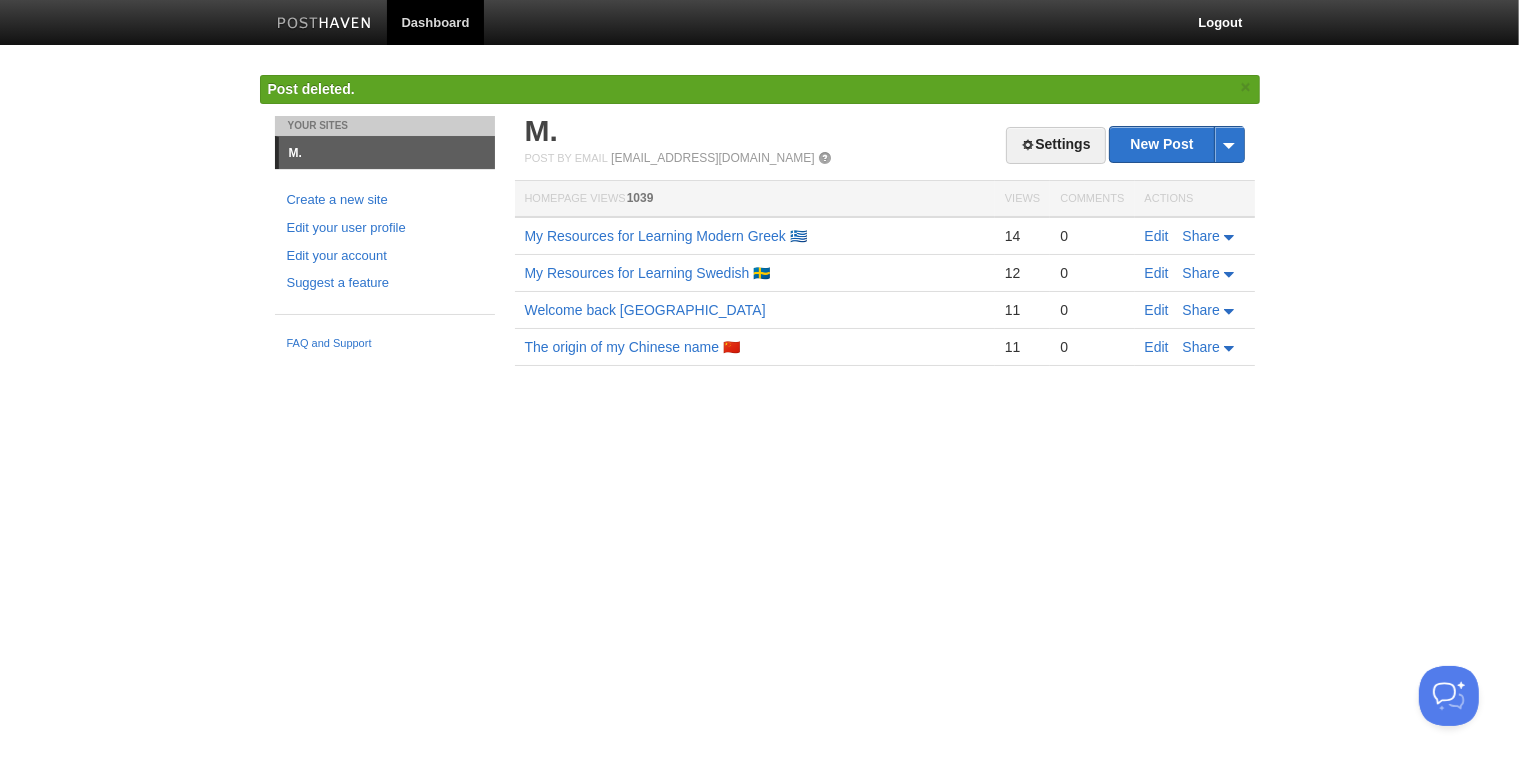 scroll, scrollTop: 0, scrollLeft: 0, axis: both 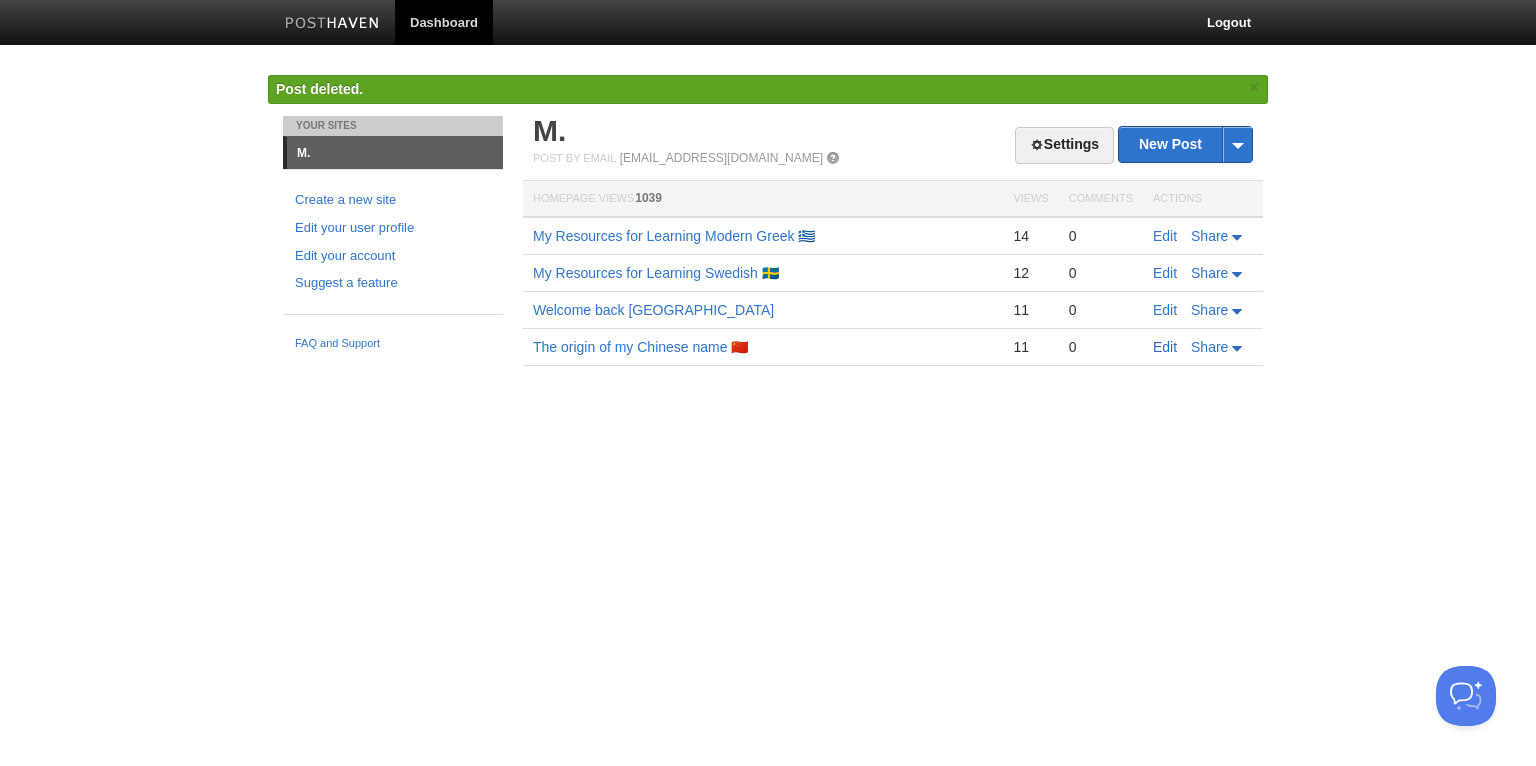 click on "Edit" at bounding box center [1165, 347] 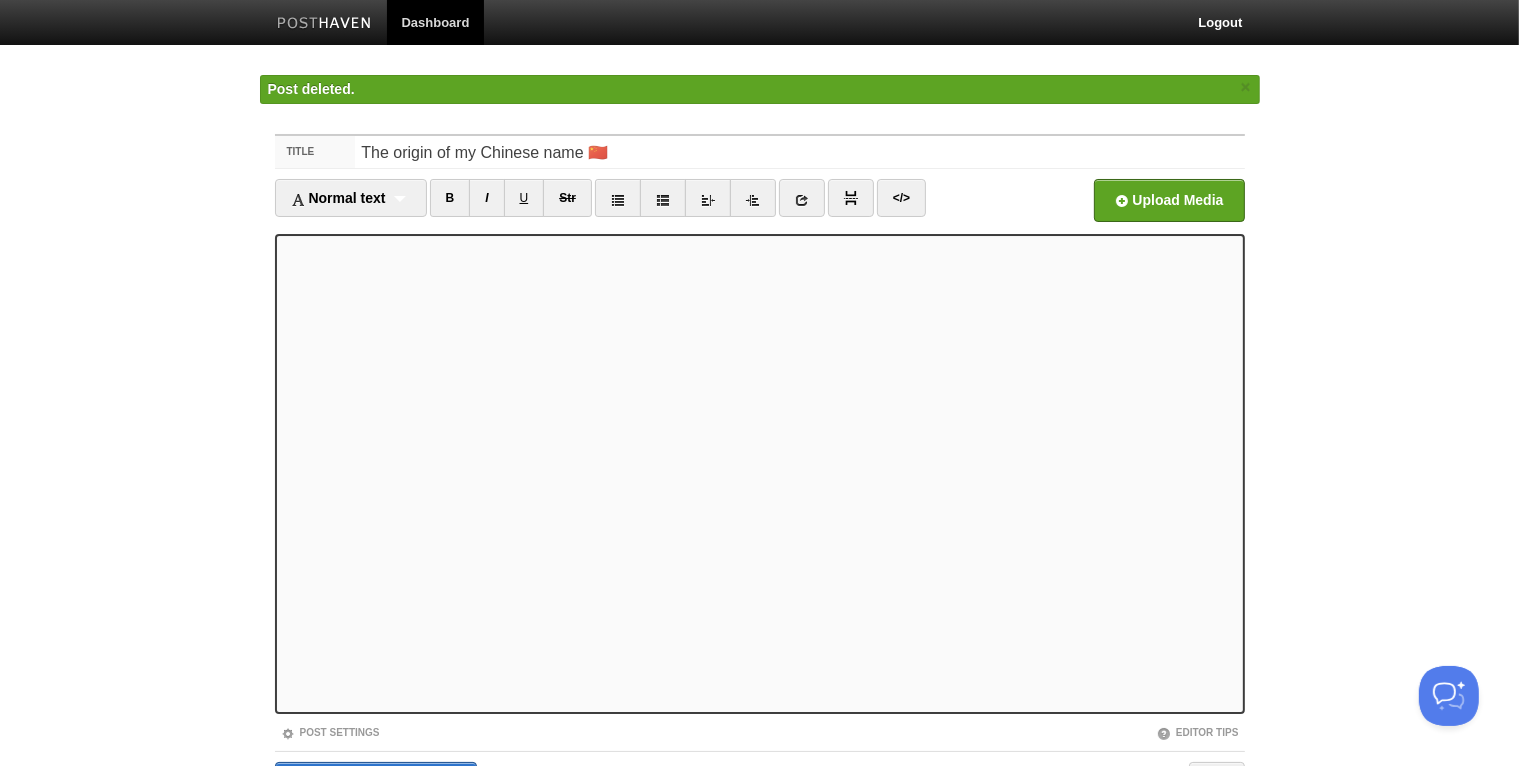 scroll, scrollTop: 114, scrollLeft: 0, axis: vertical 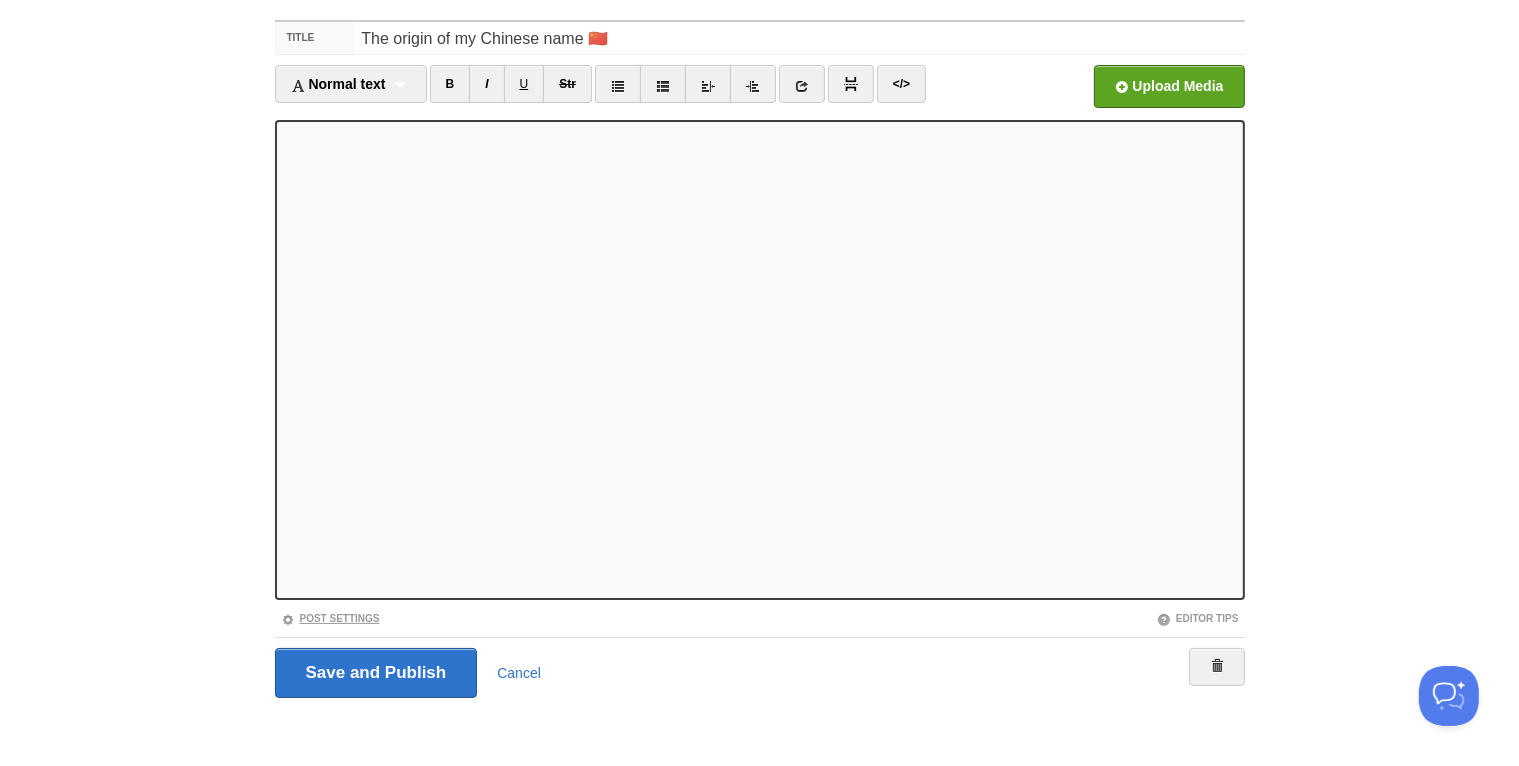 click at bounding box center [288, 620] 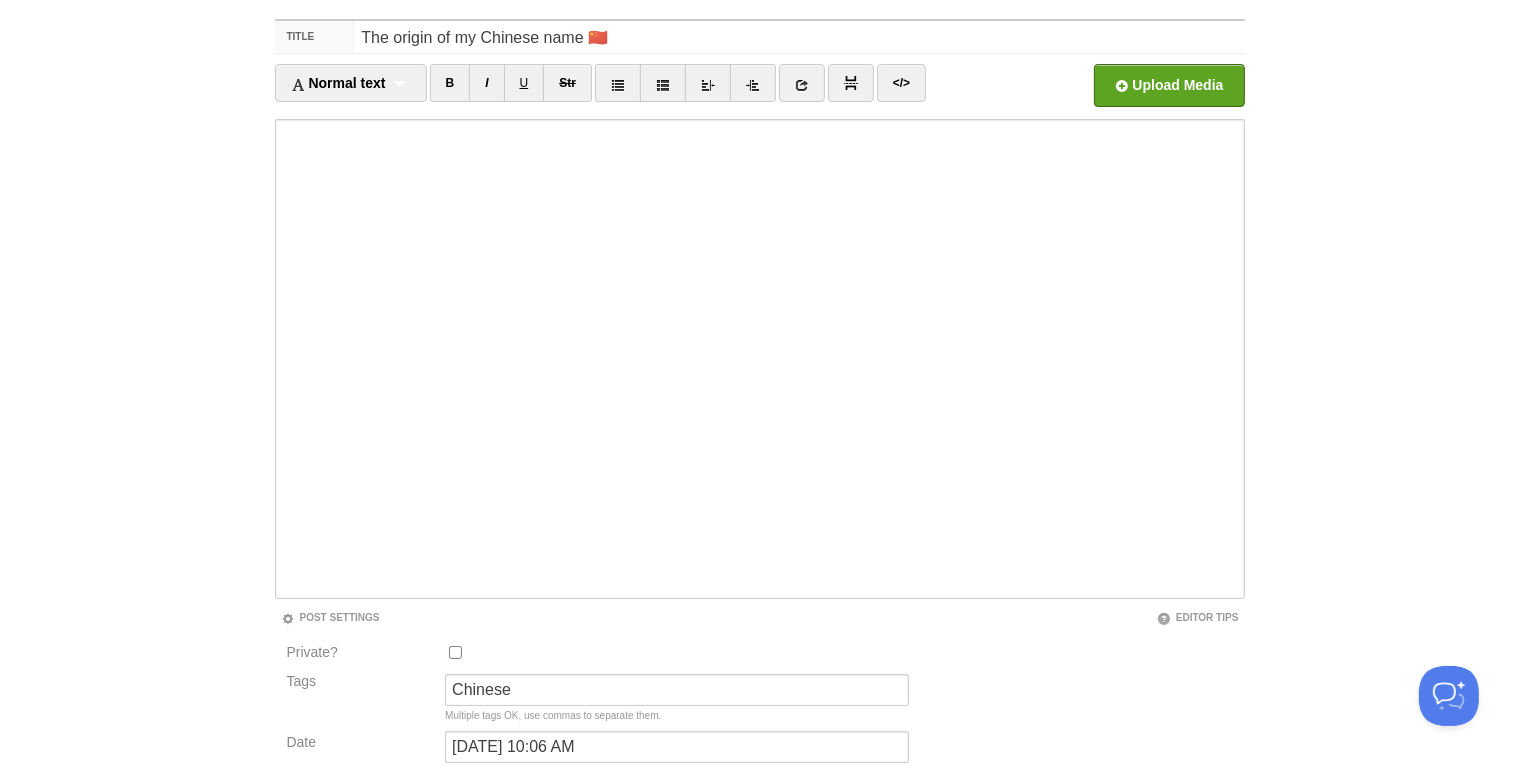 click on "Private?" at bounding box center [455, 652] 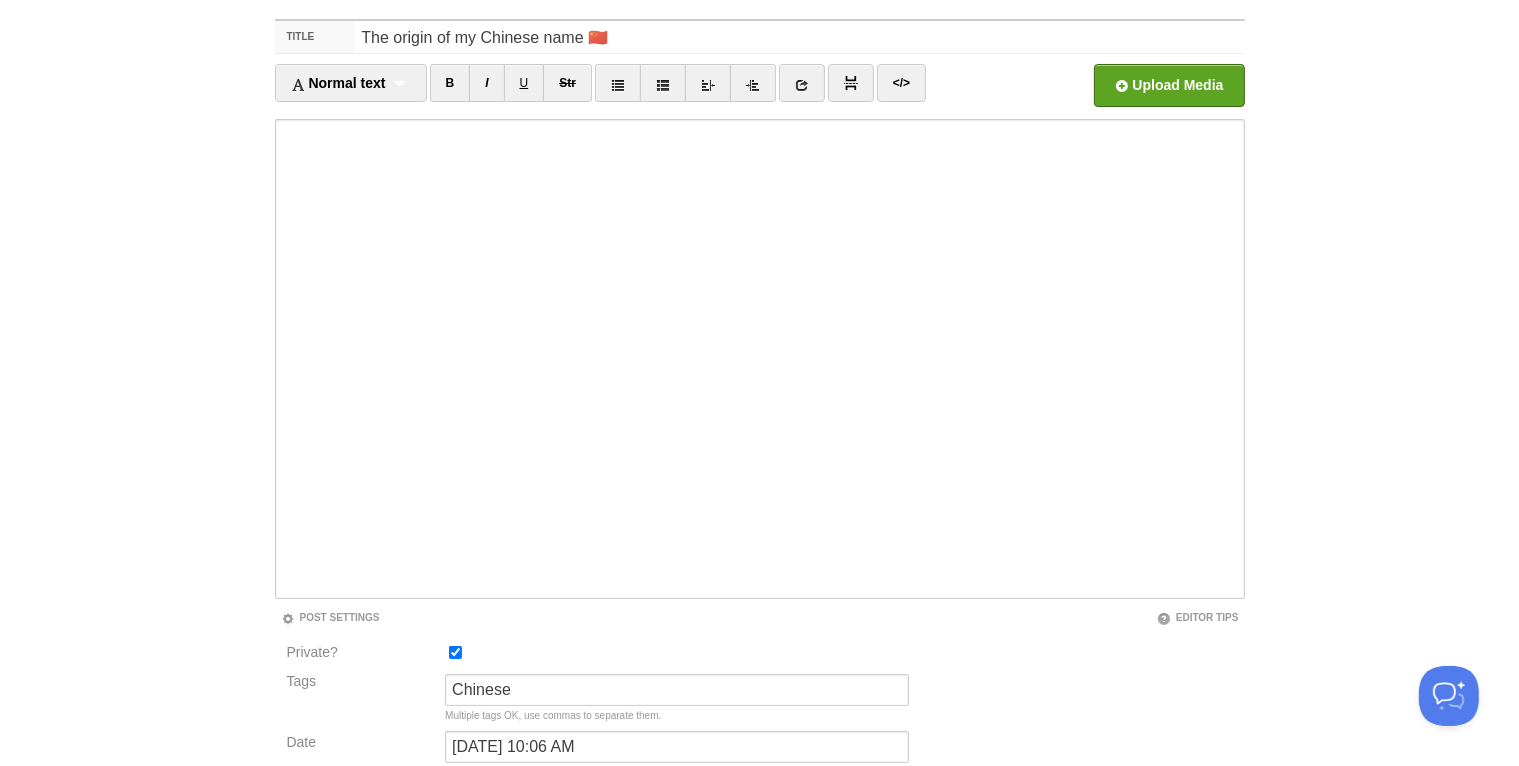 scroll, scrollTop: 241, scrollLeft: 0, axis: vertical 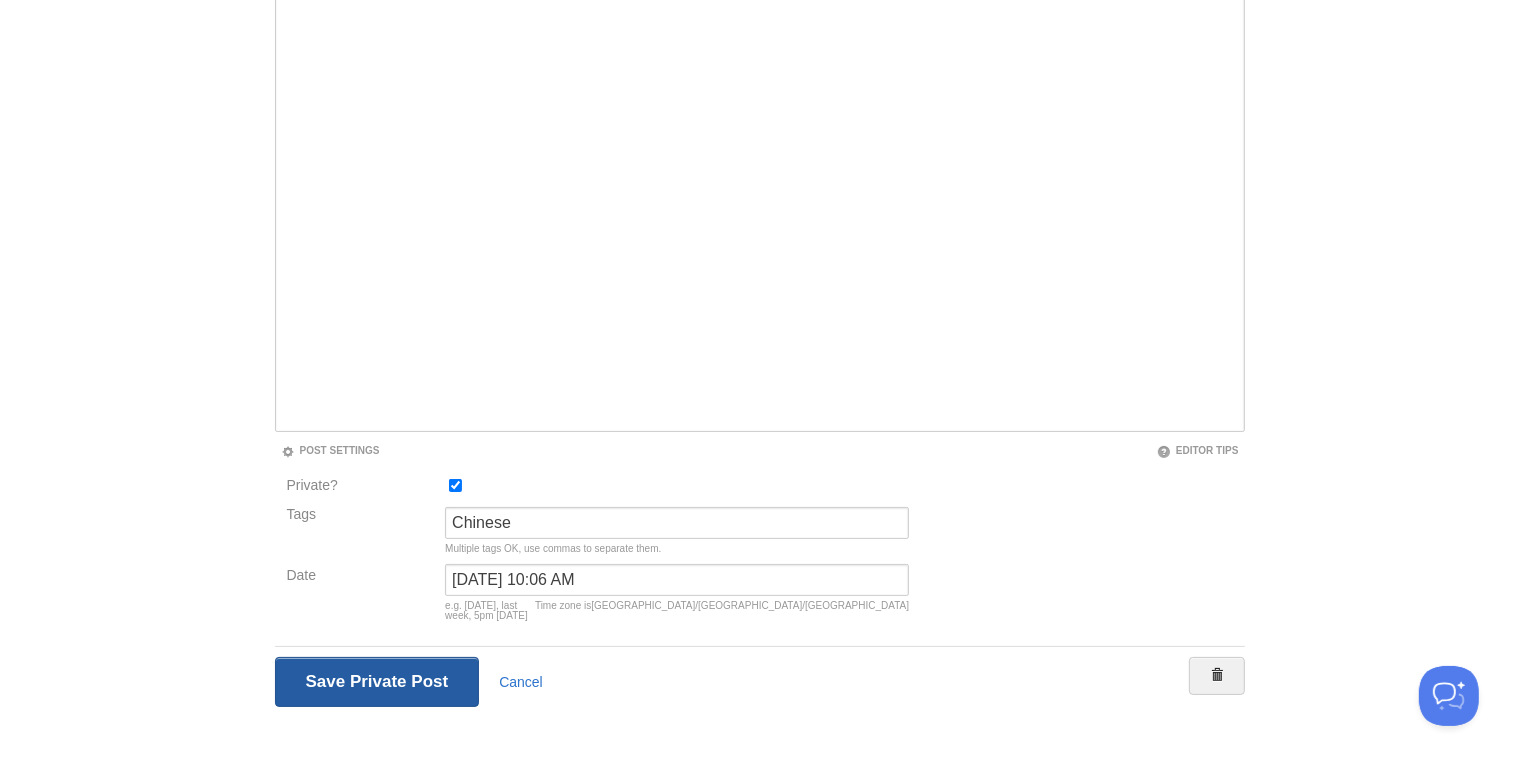 click on "Save and Publish" at bounding box center [377, 682] 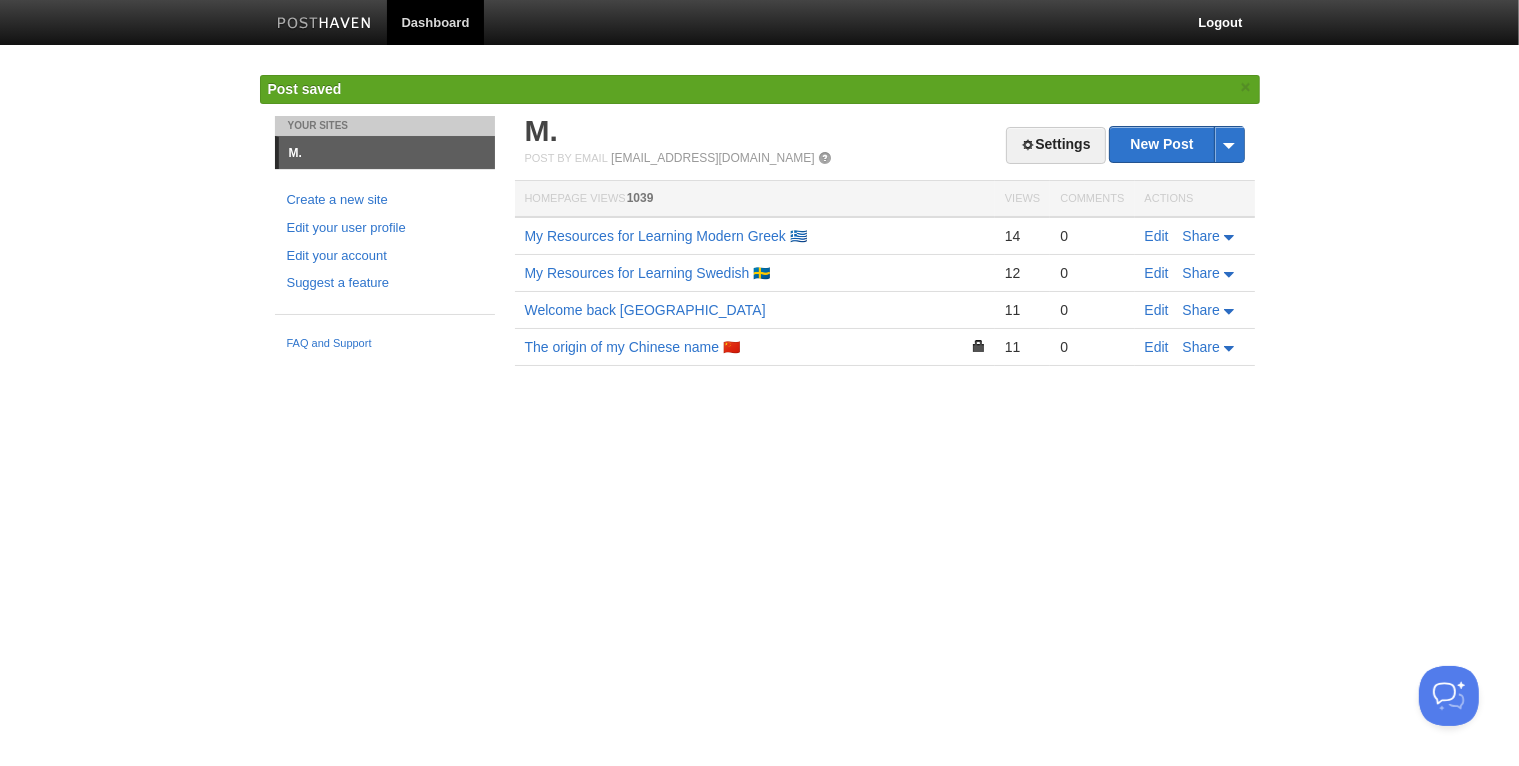 scroll, scrollTop: 0, scrollLeft: 0, axis: both 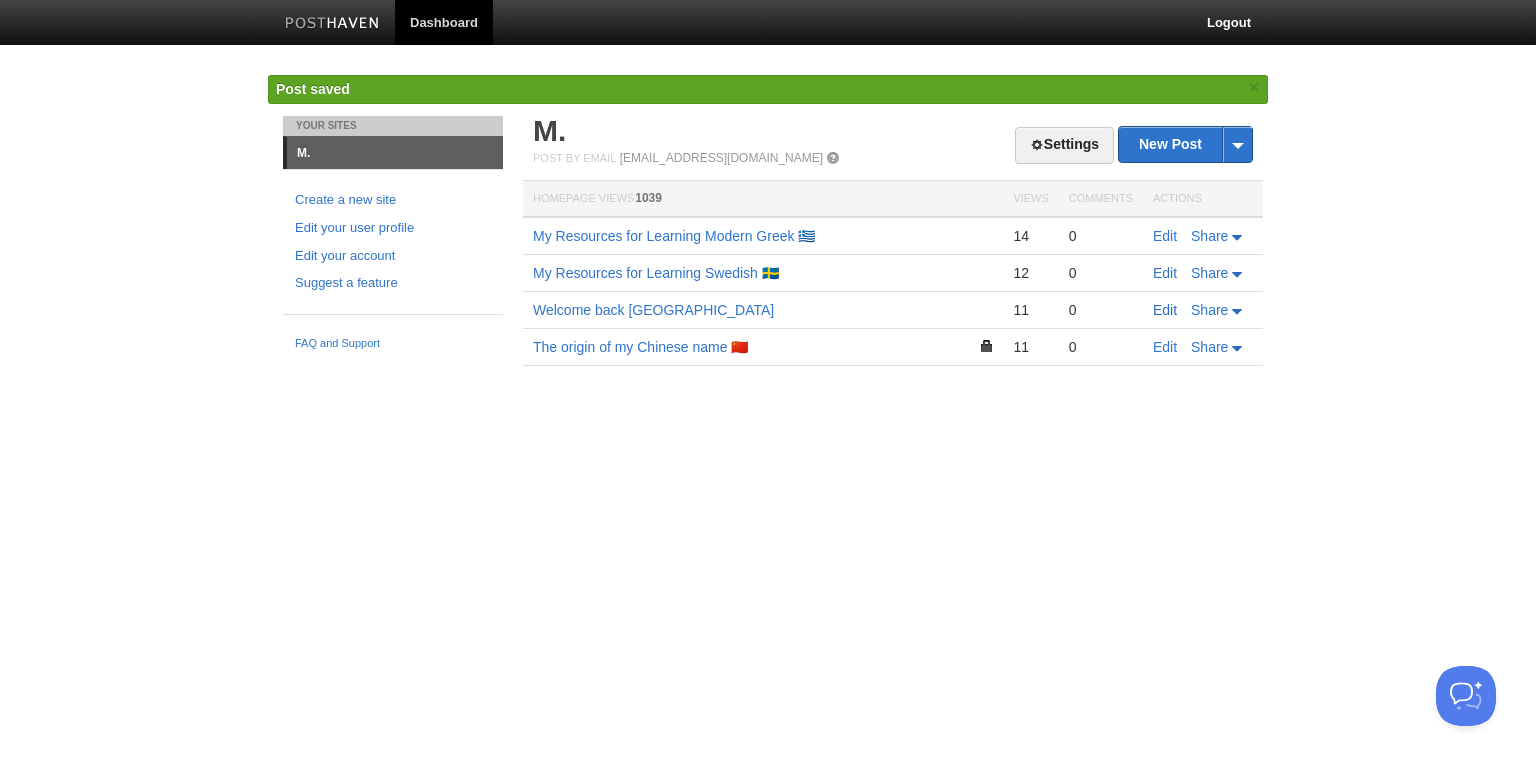 click on "Edit" at bounding box center [1165, 310] 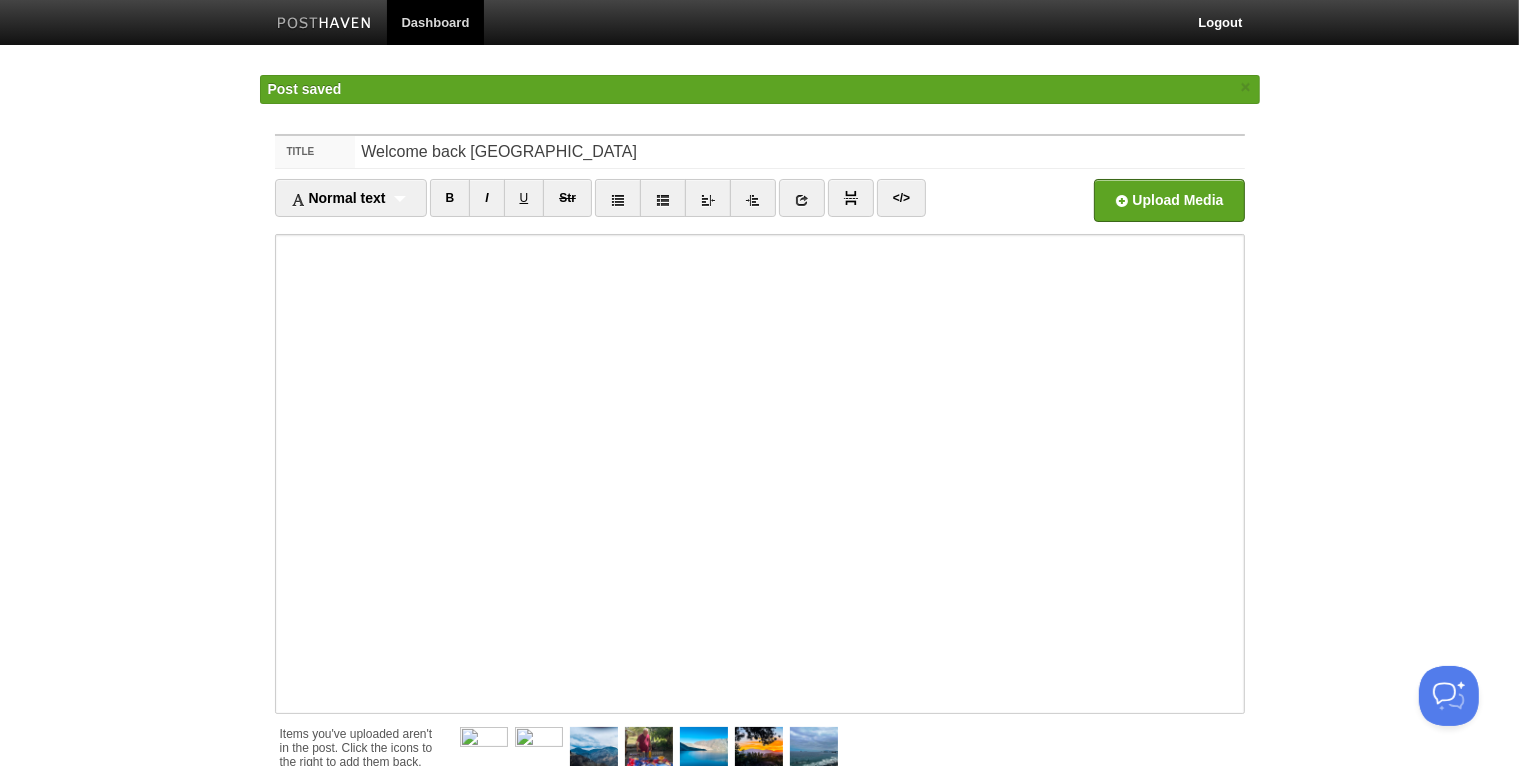 type on "[DATE] 9:35 AM" 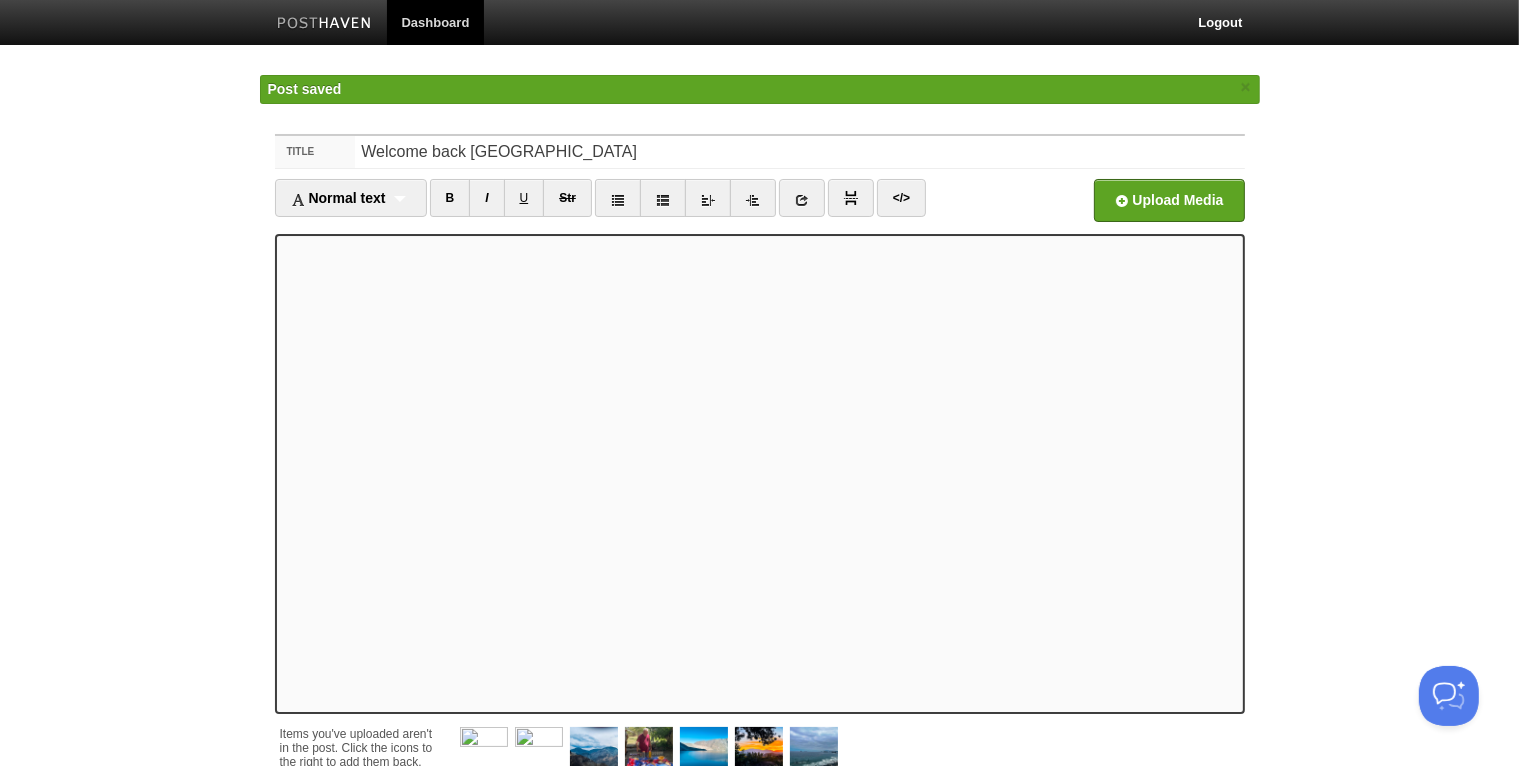 scroll, scrollTop: 184, scrollLeft: 0, axis: vertical 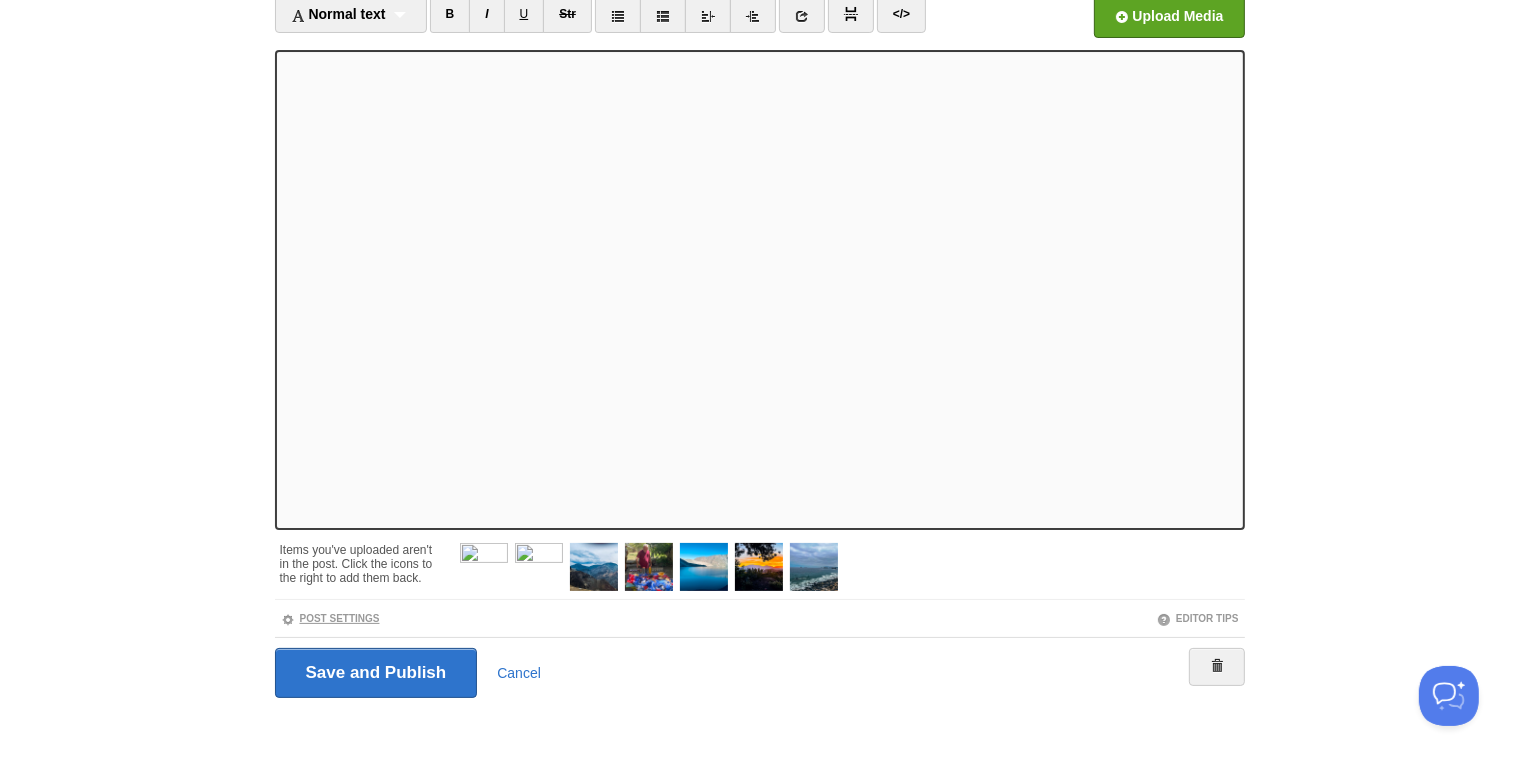 click on "Post Settings" at bounding box center (330, 618) 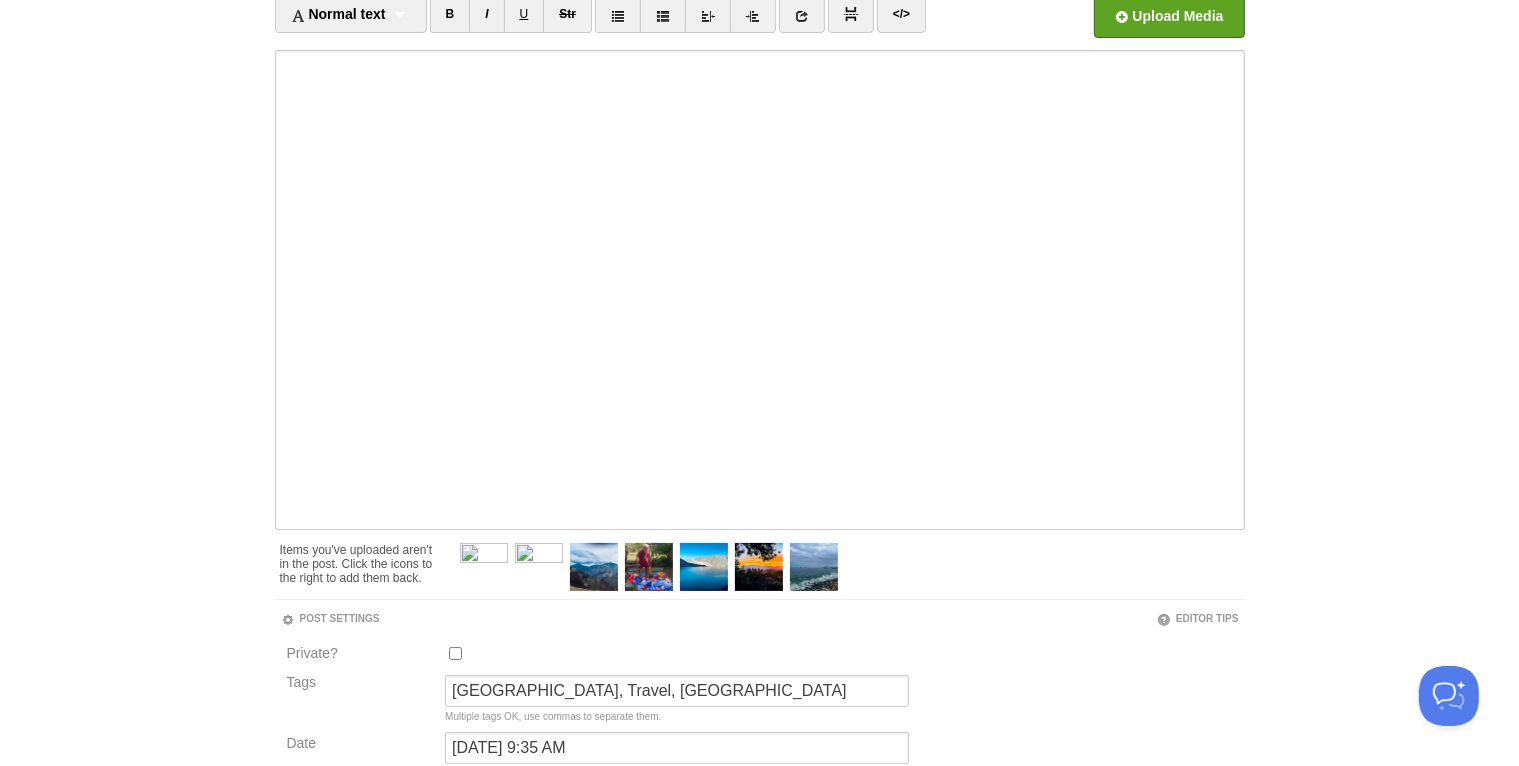scroll, scrollTop: 144, scrollLeft: 0, axis: vertical 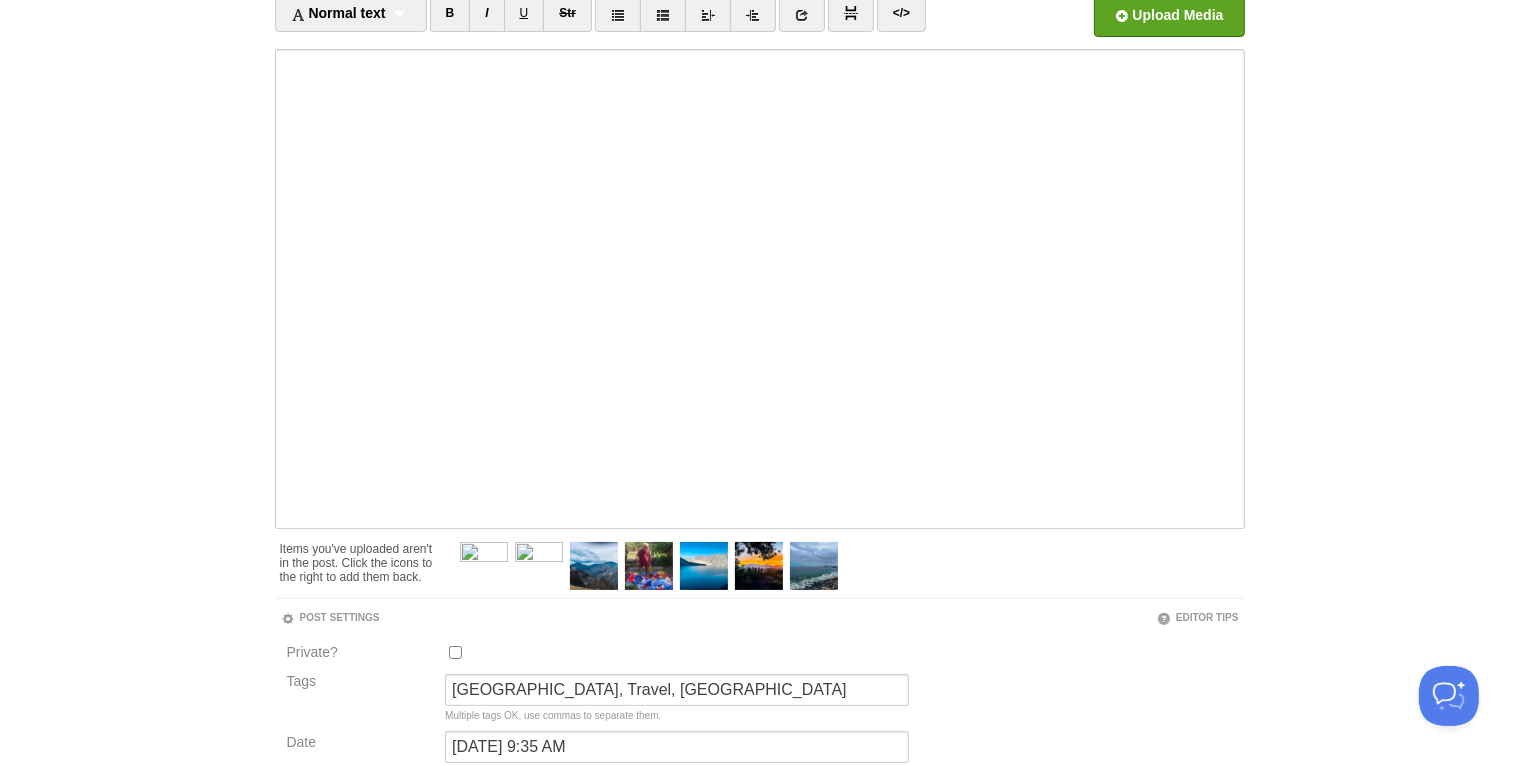 click on "Private?" at bounding box center (455, 652) 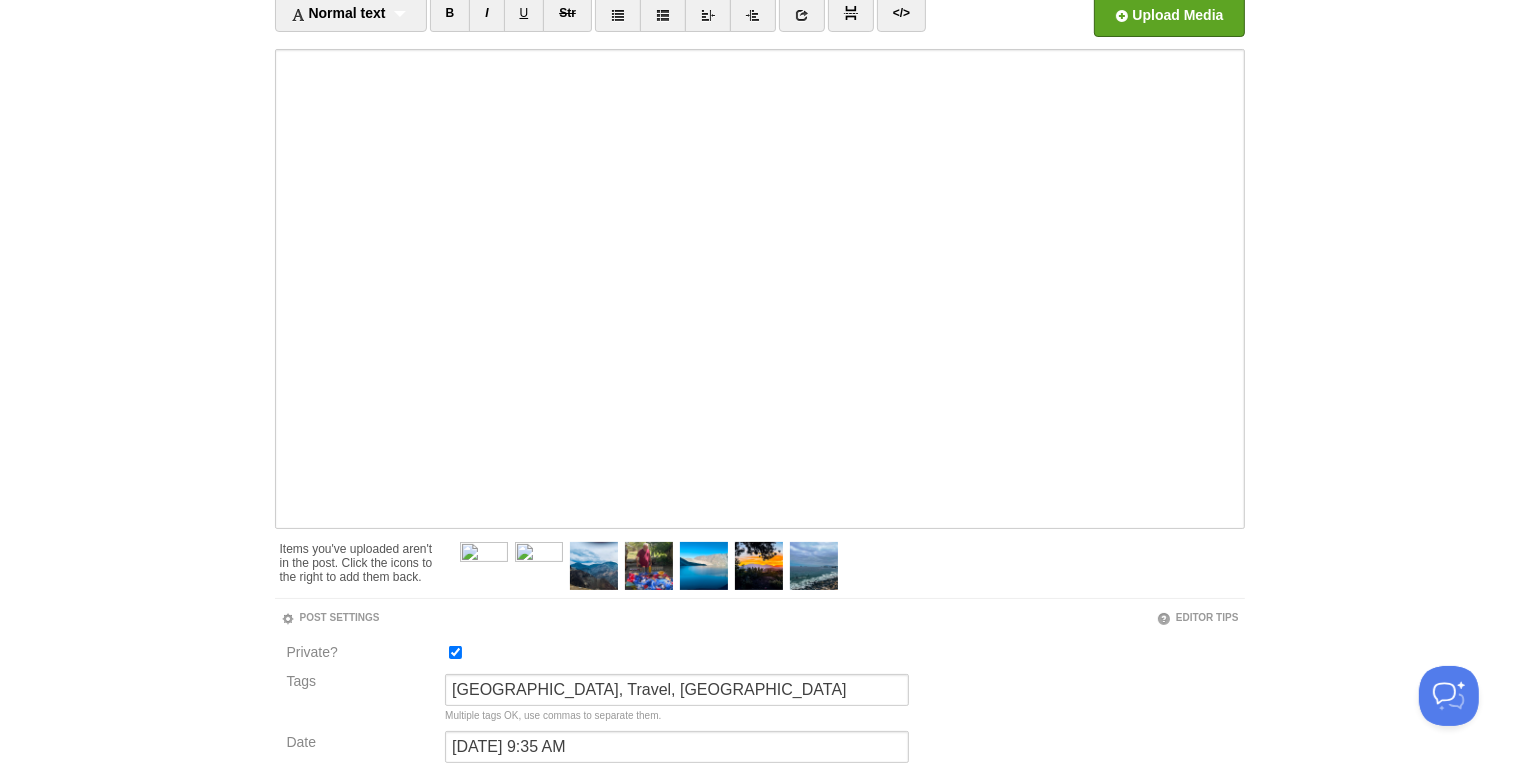 scroll, scrollTop: 311, scrollLeft: 0, axis: vertical 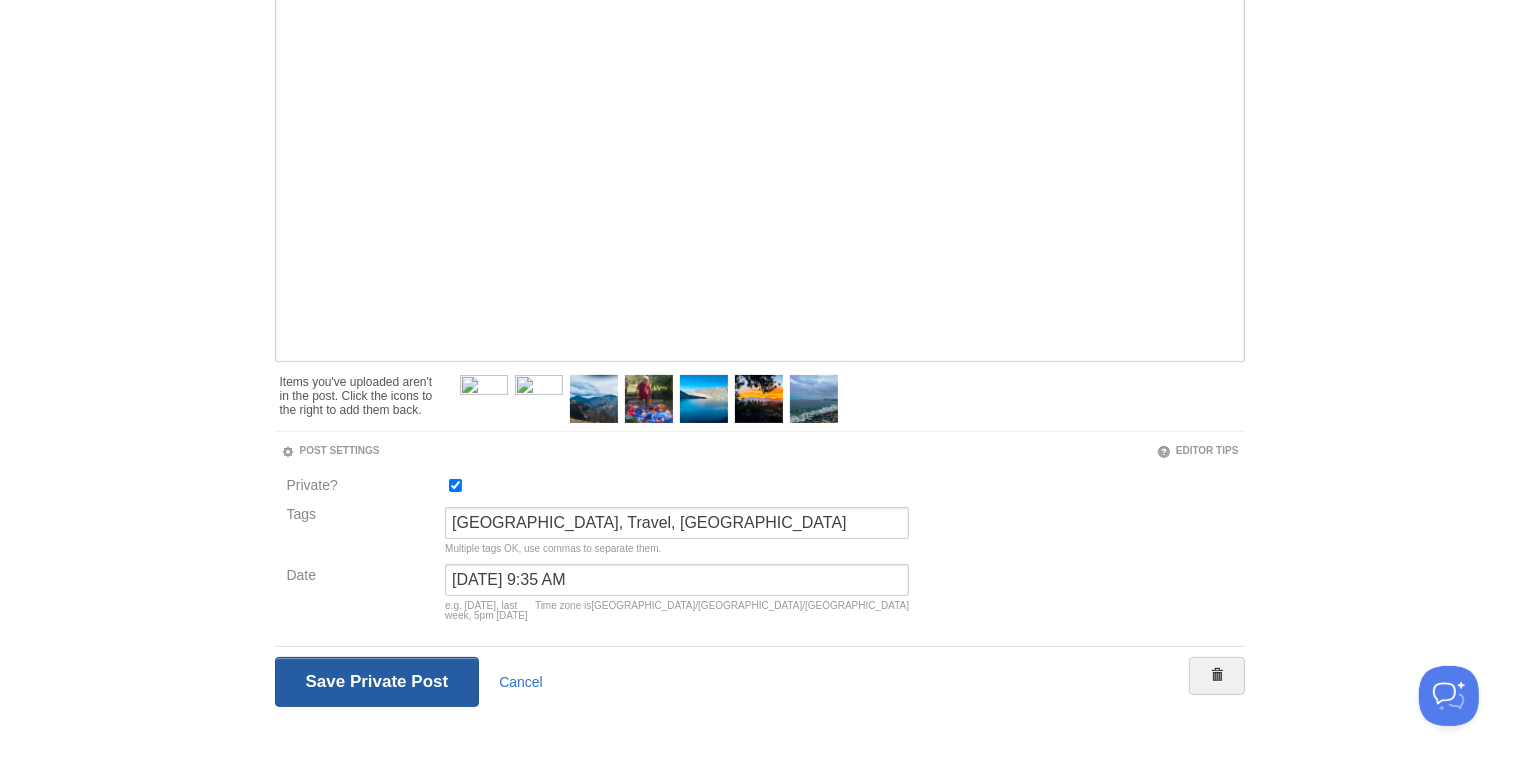 click on "Save and Publish" at bounding box center (377, 682) 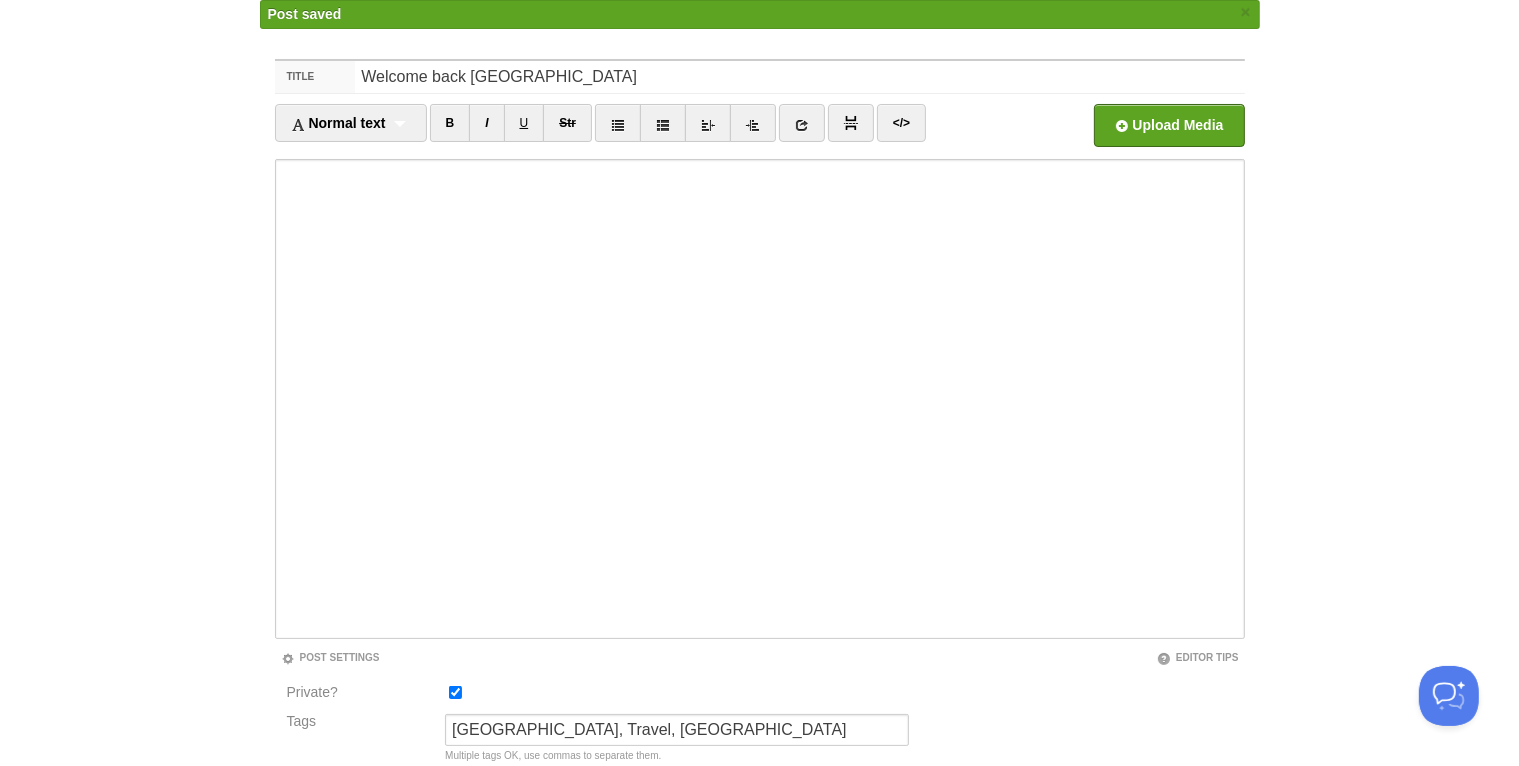 scroll, scrollTop: 0, scrollLeft: 0, axis: both 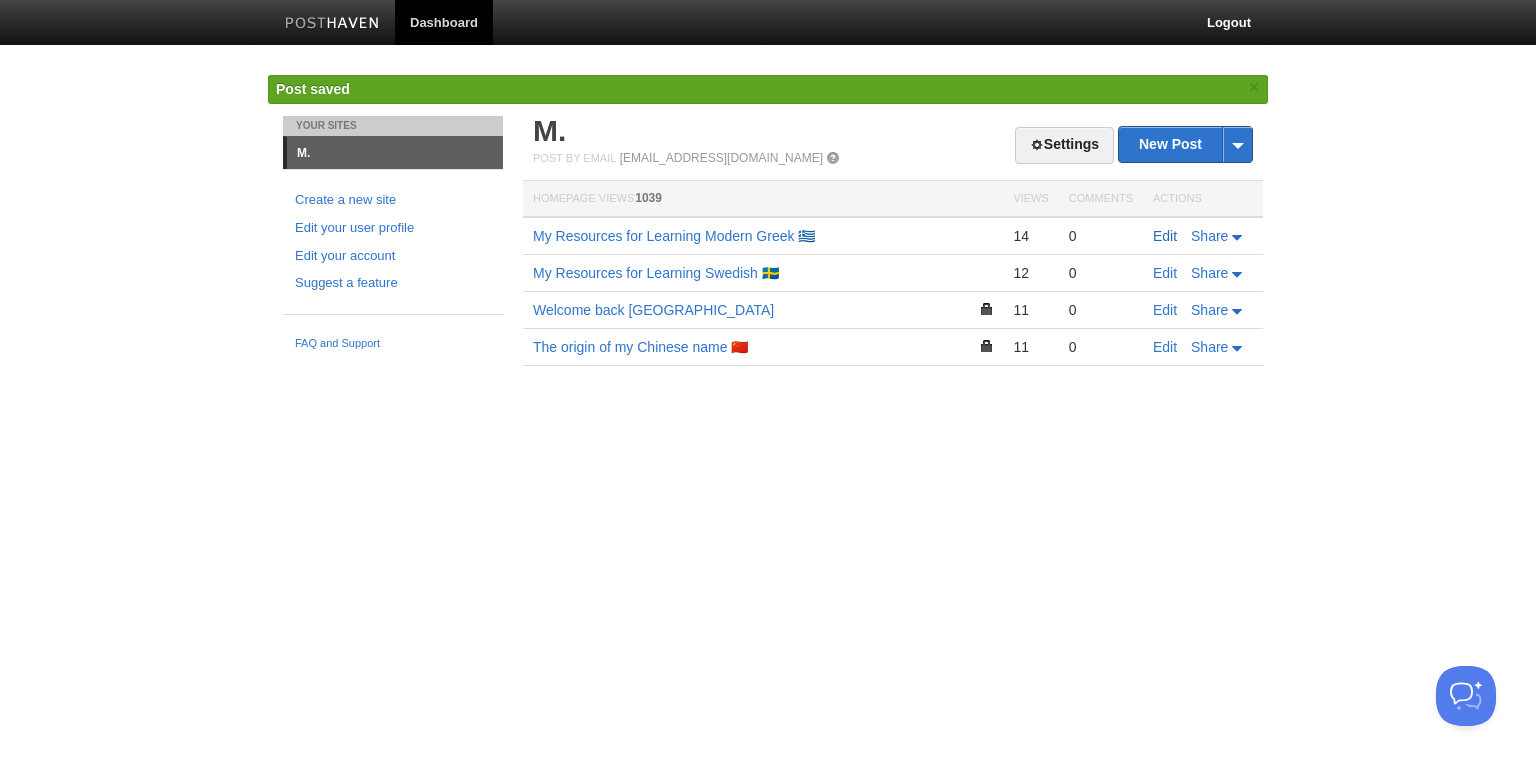 click on "Edit" at bounding box center [1165, 236] 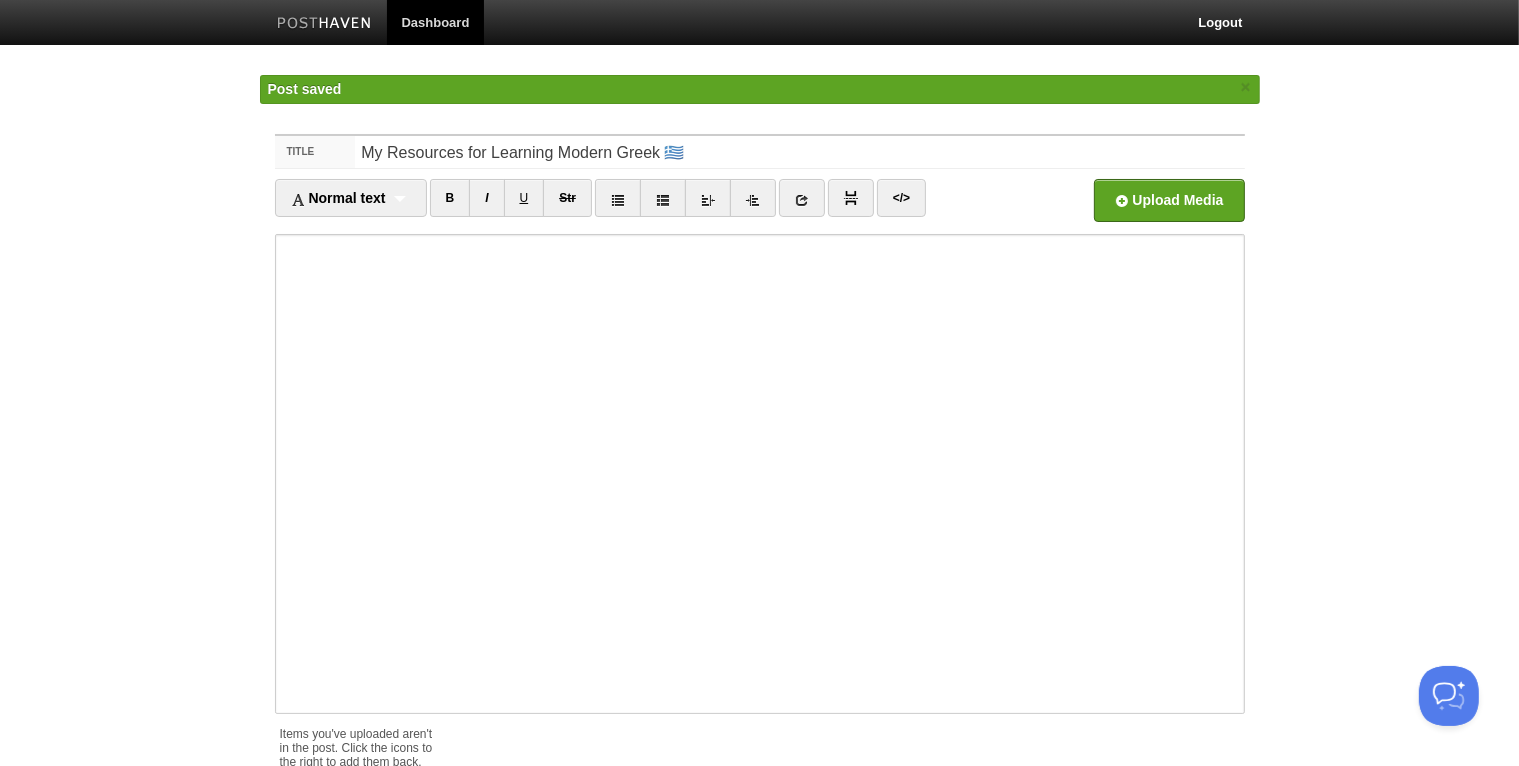 type on "[DATE] 4:50 PM" 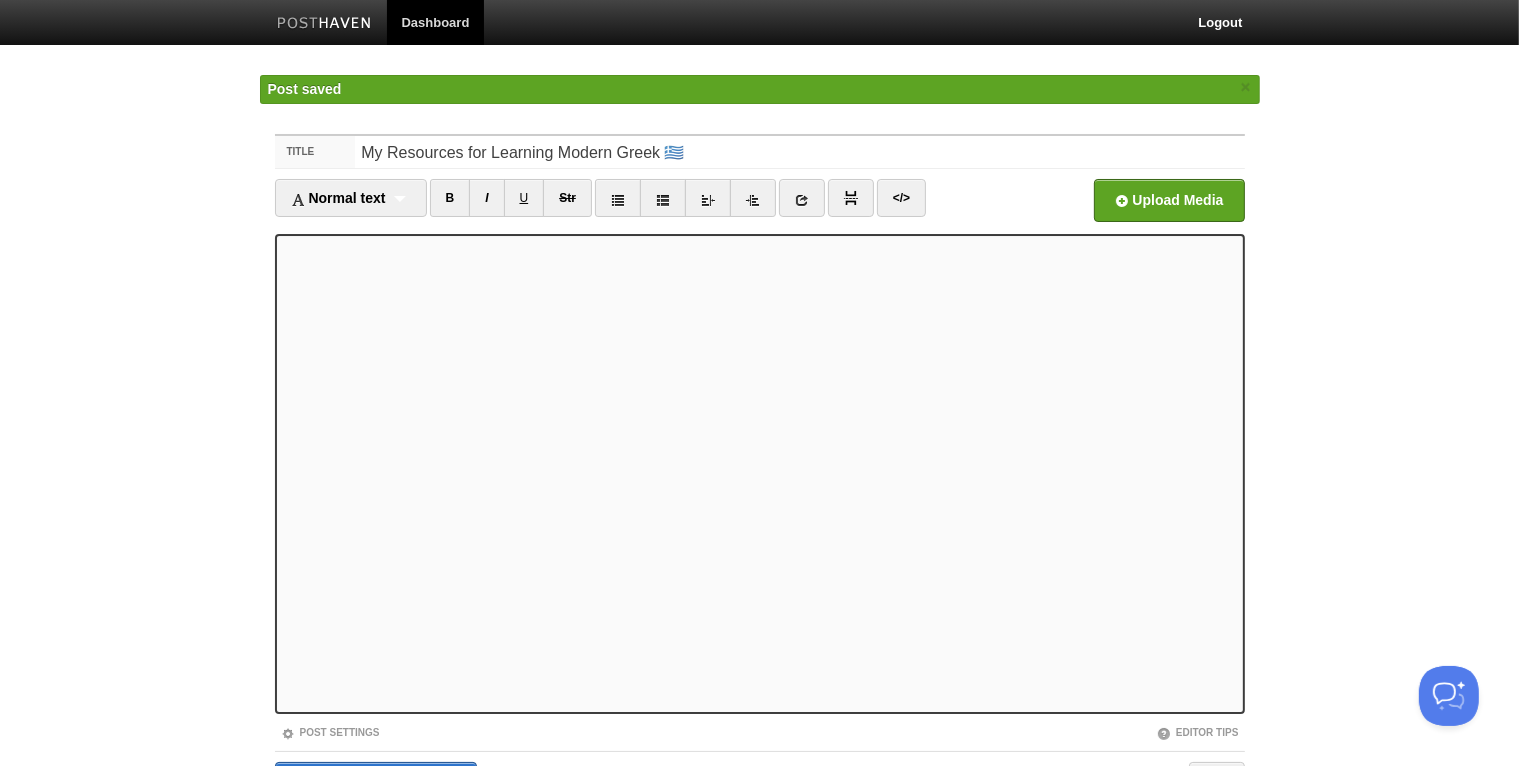 scroll, scrollTop: 114, scrollLeft: 0, axis: vertical 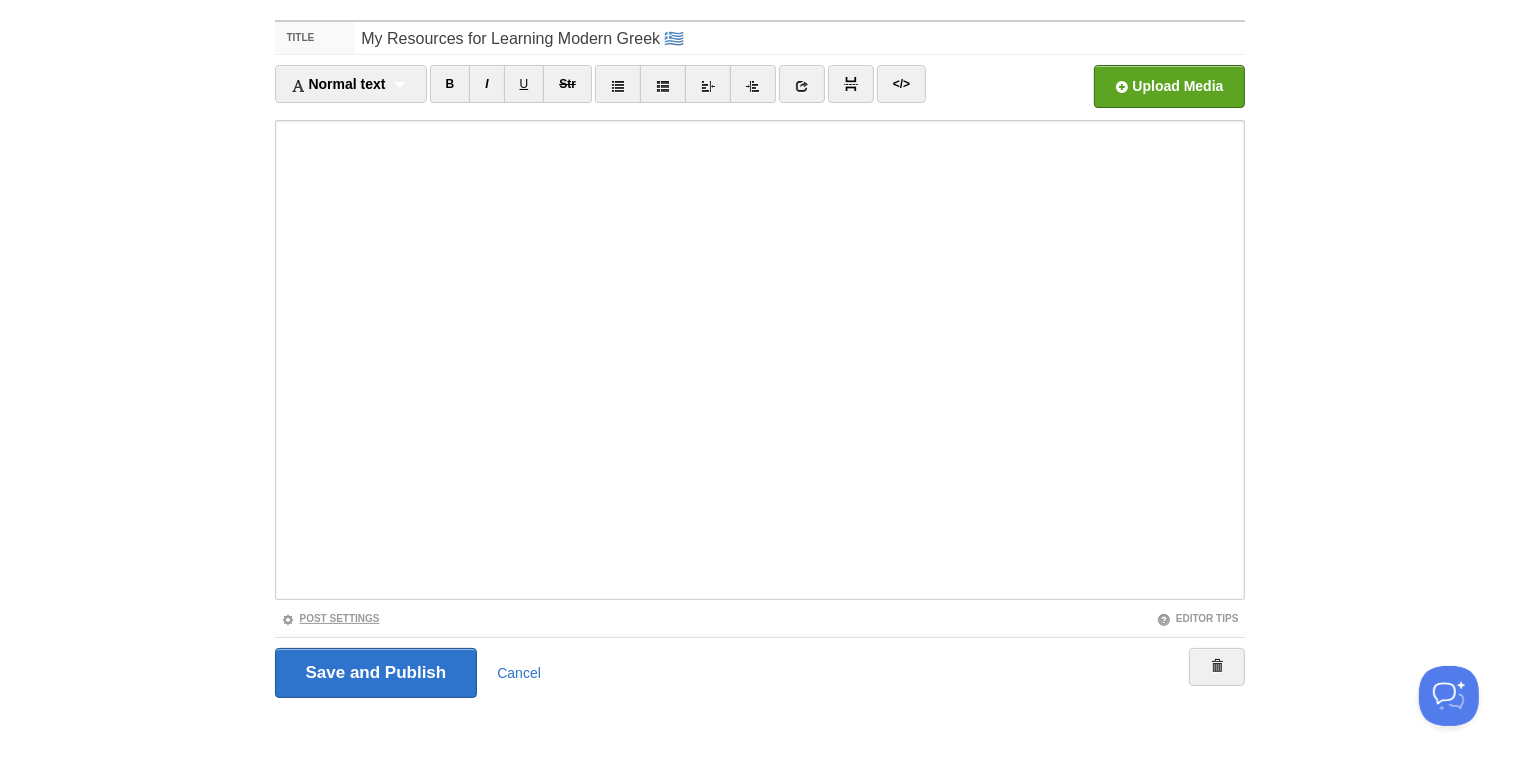 click on "Post Settings" at bounding box center [330, 618] 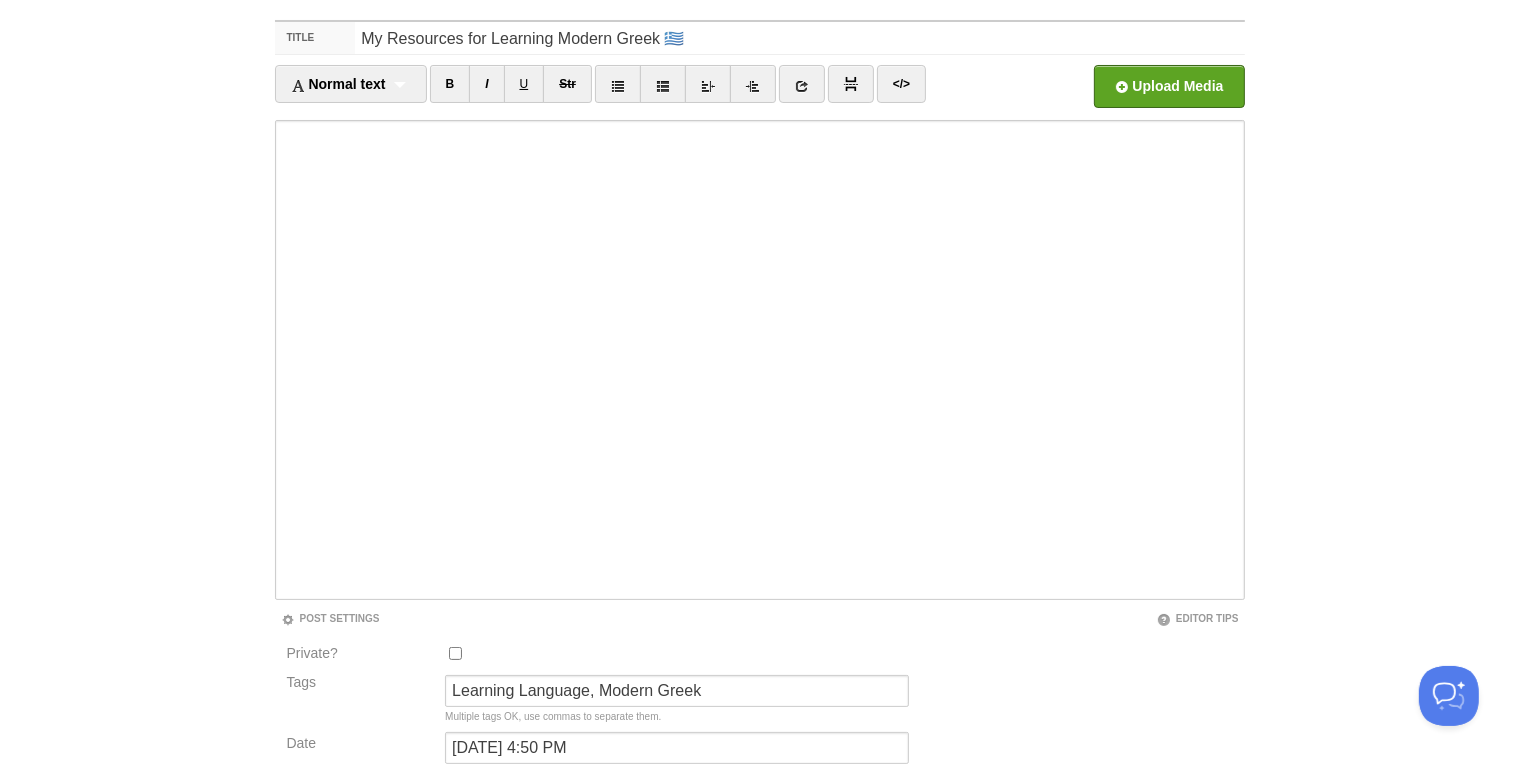 click on "Private?" at bounding box center (455, 653) 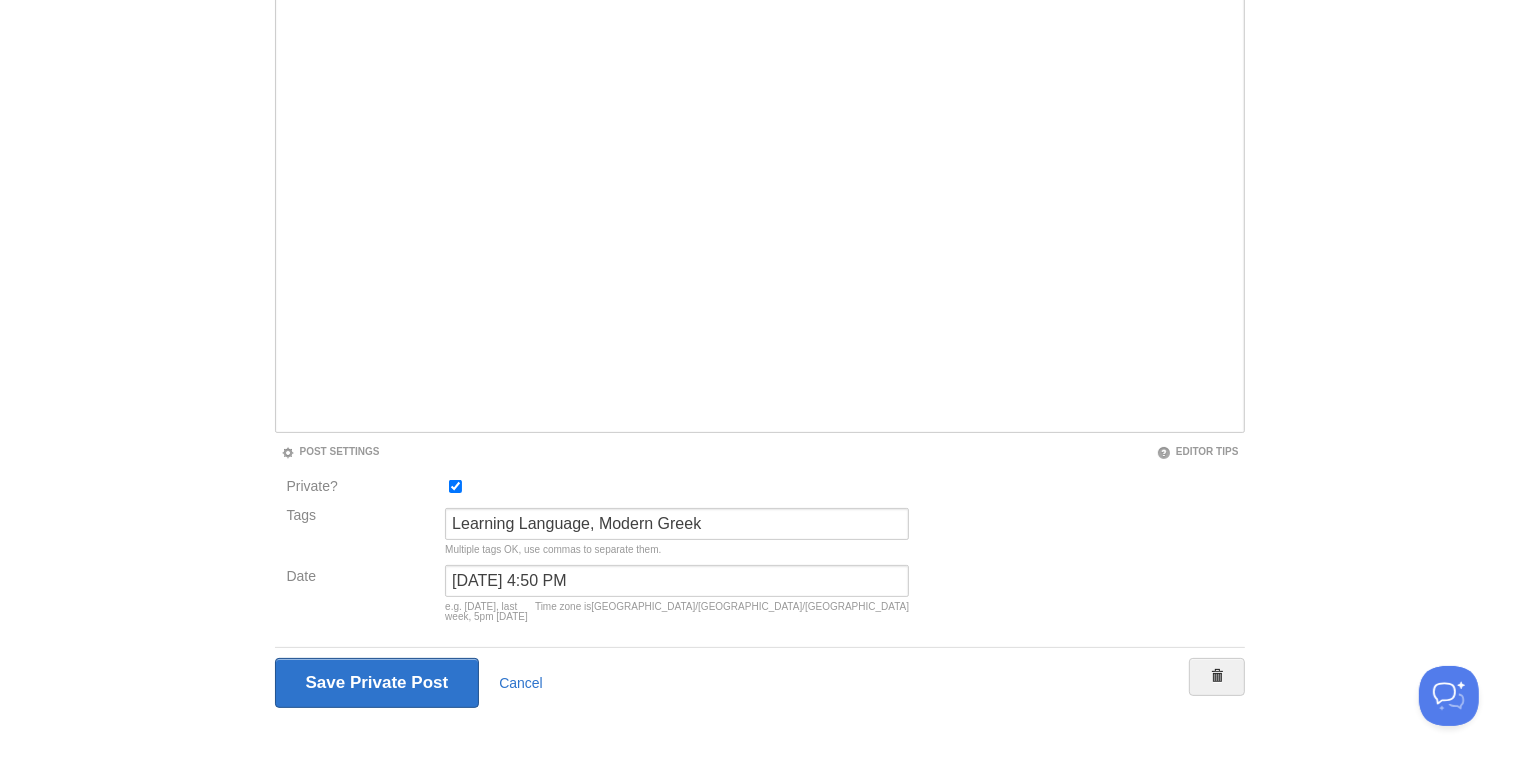 scroll, scrollTop: 241, scrollLeft: 0, axis: vertical 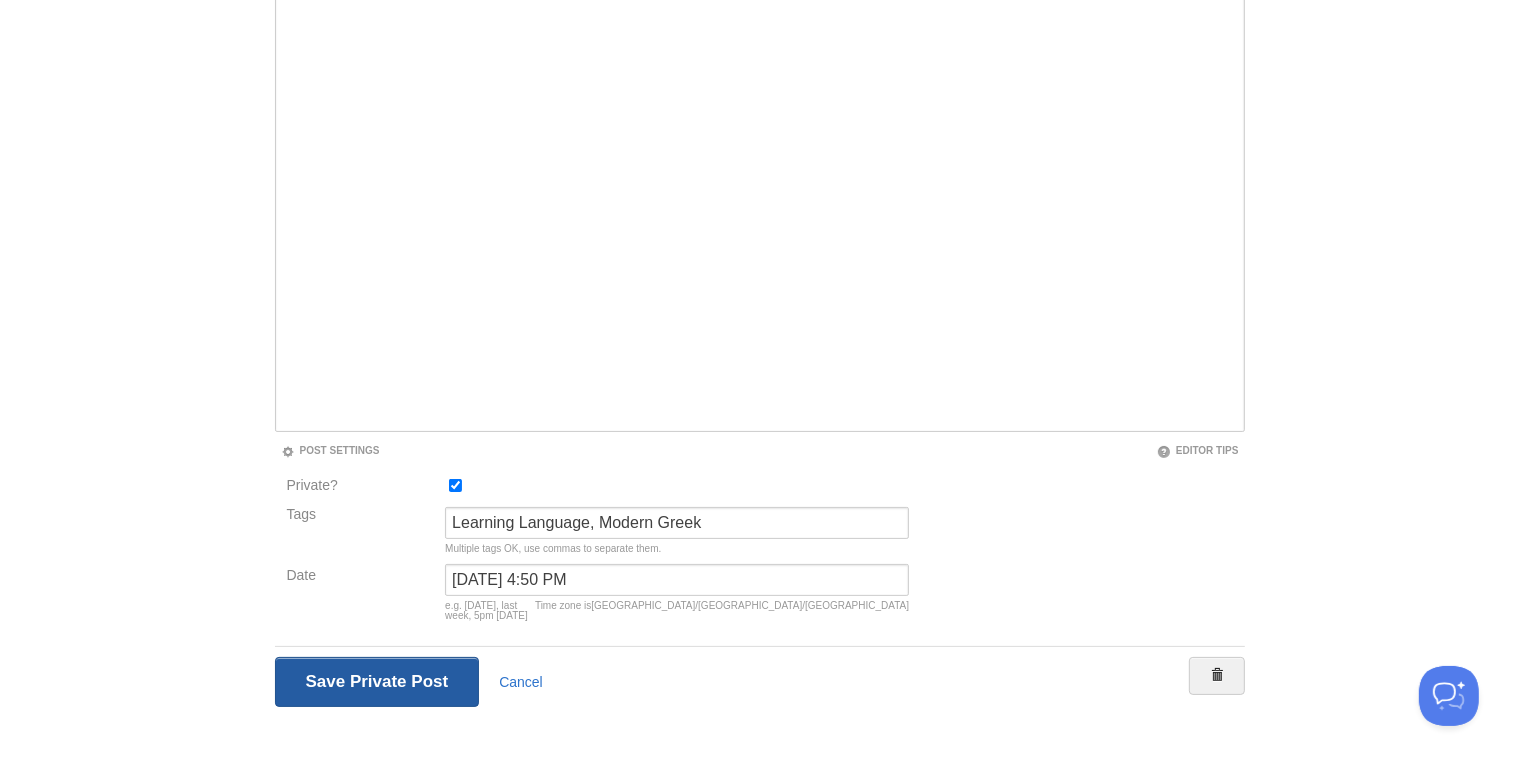 click on "Save and Publish" at bounding box center [377, 682] 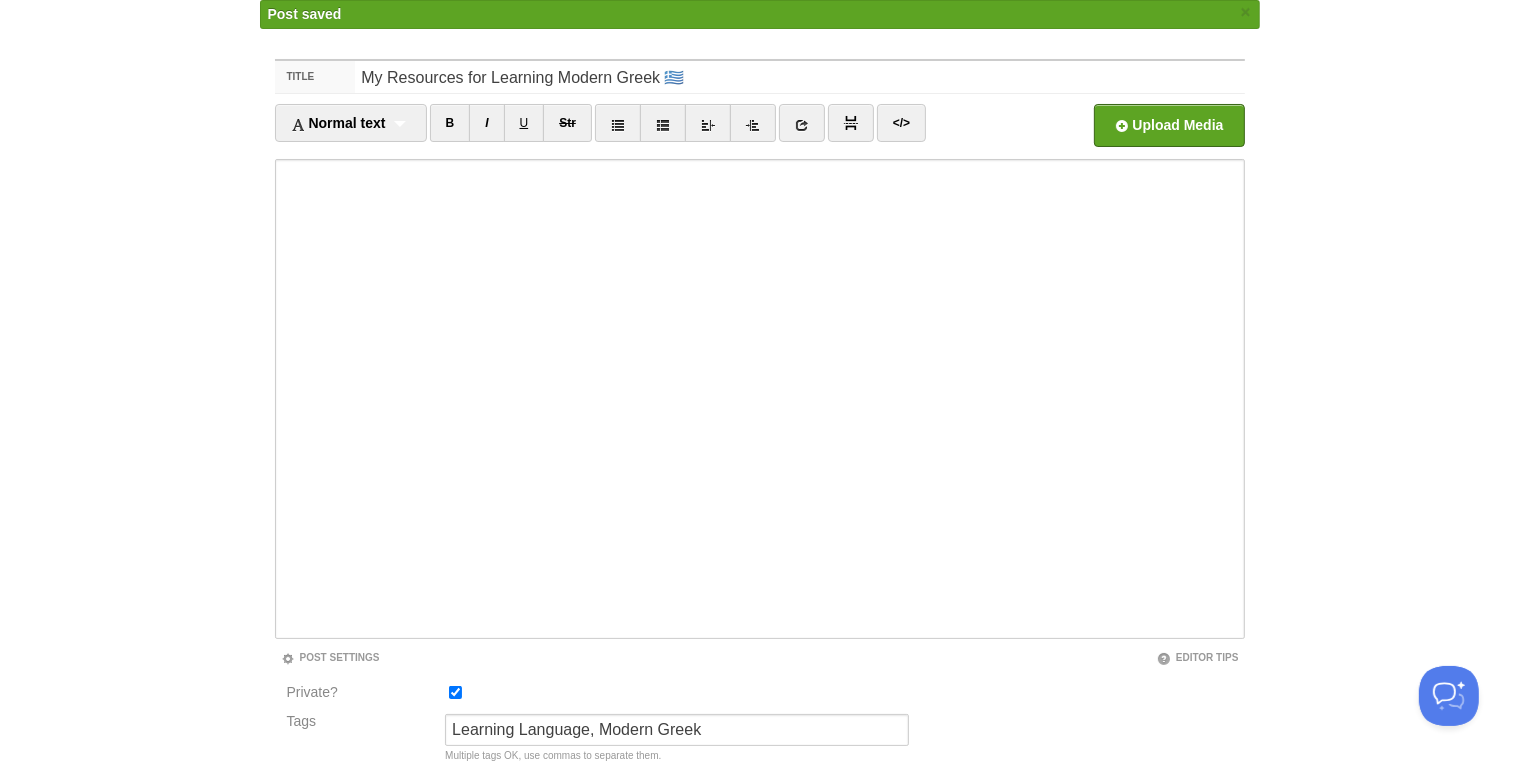 scroll, scrollTop: 0, scrollLeft: 0, axis: both 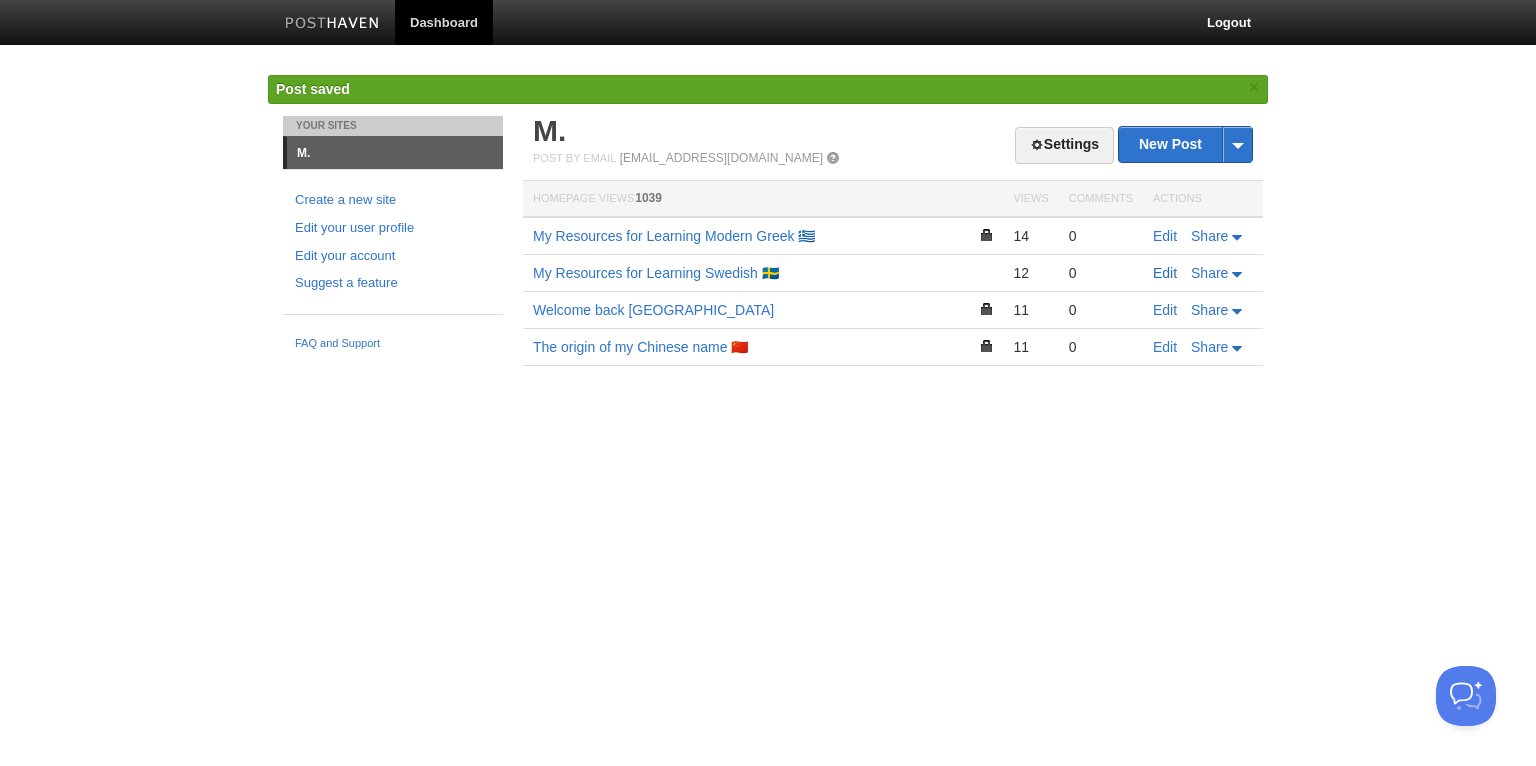 click on "Edit" at bounding box center (1165, 273) 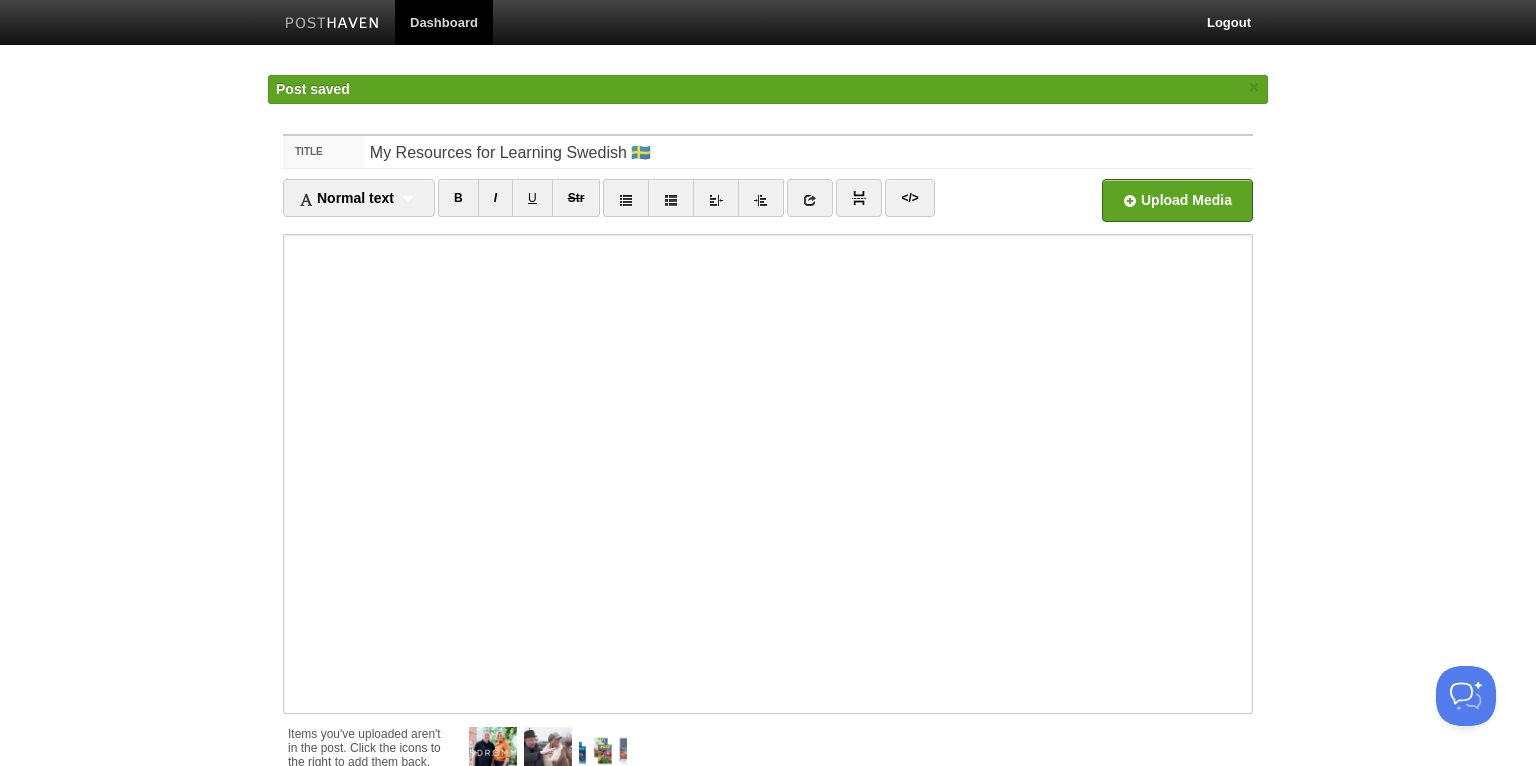 type on "[DATE] 11:34 AM" 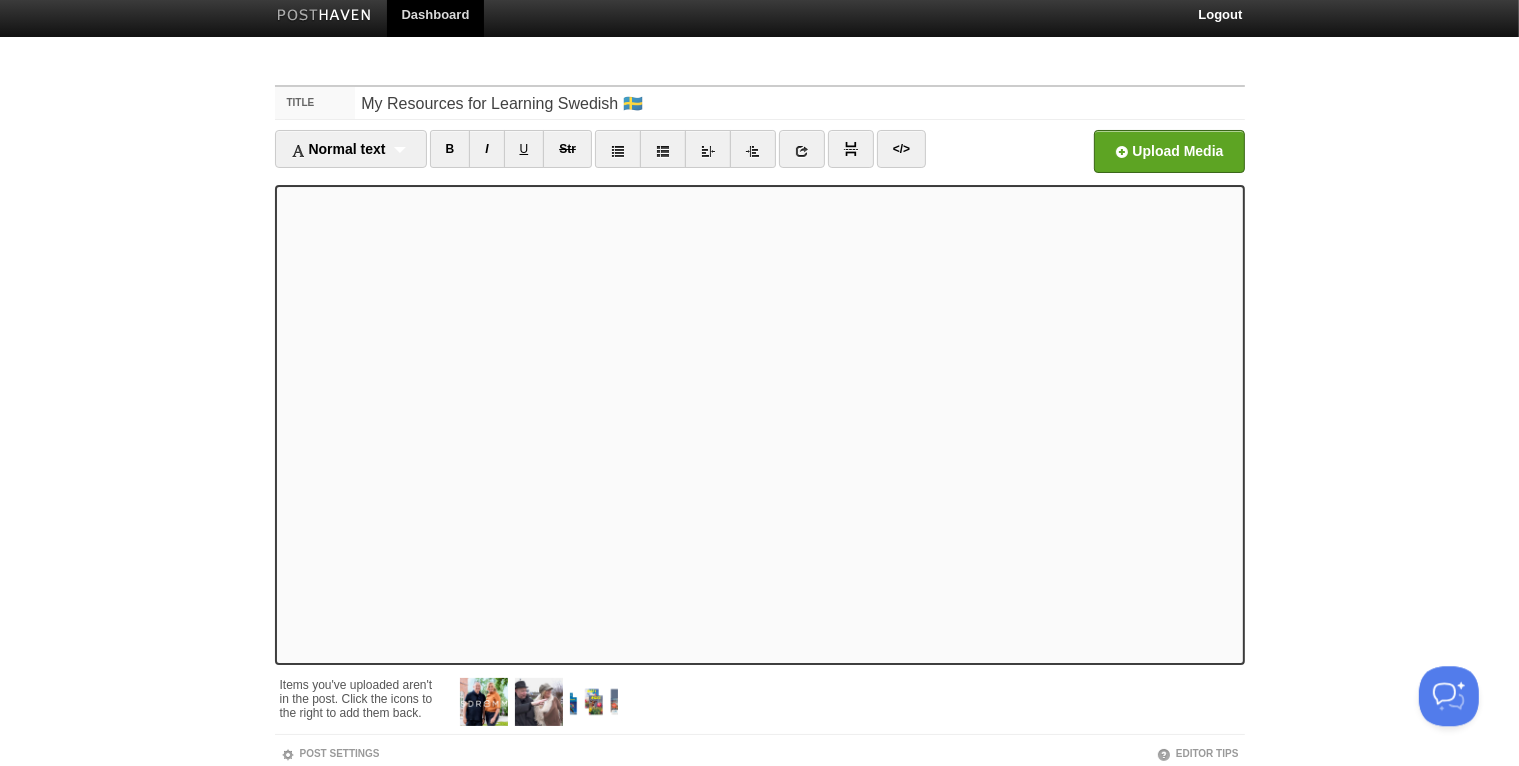 scroll, scrollTop: 144, scrollLeft: 0, axis: vertical 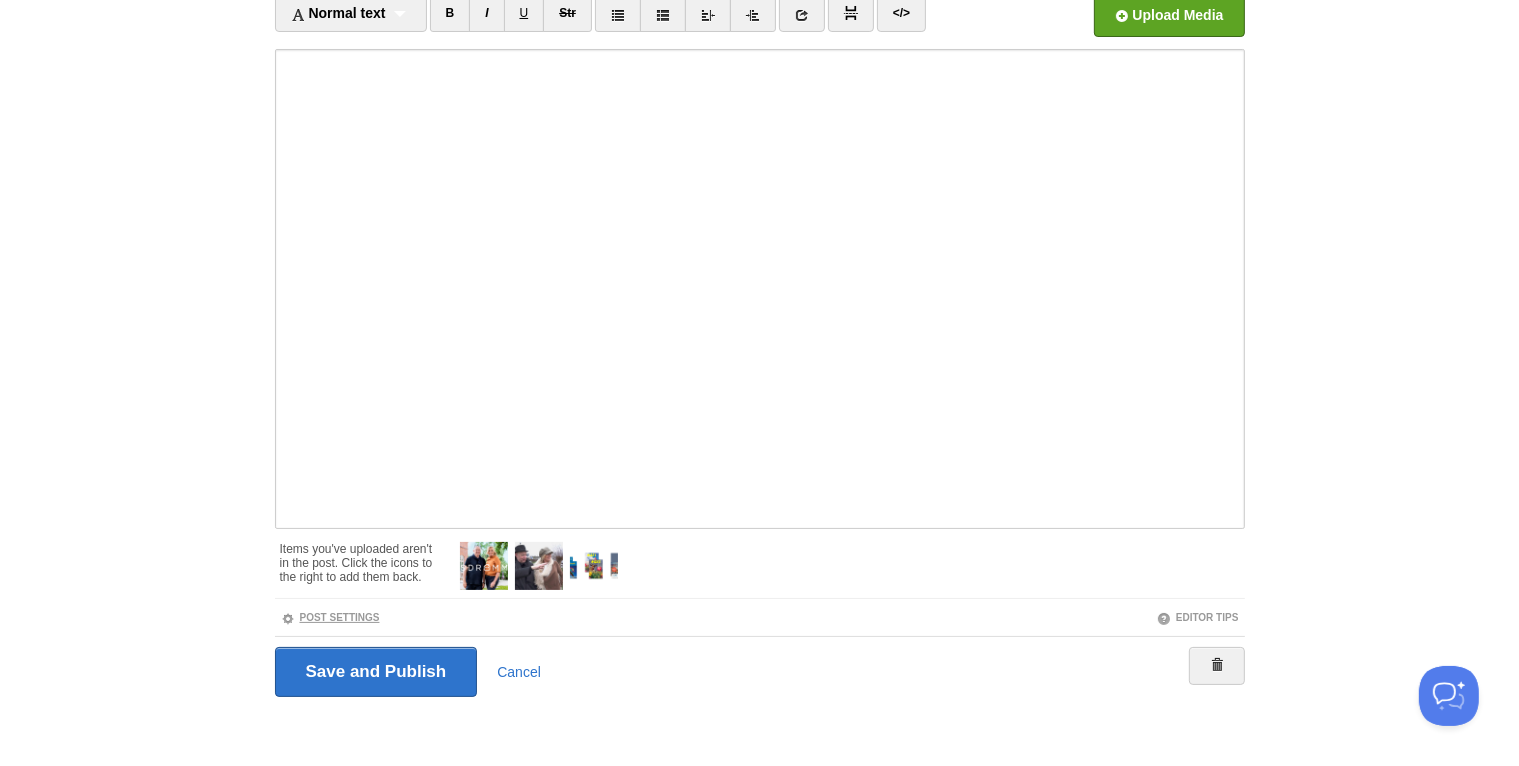 click at bounding box center [288, 619] 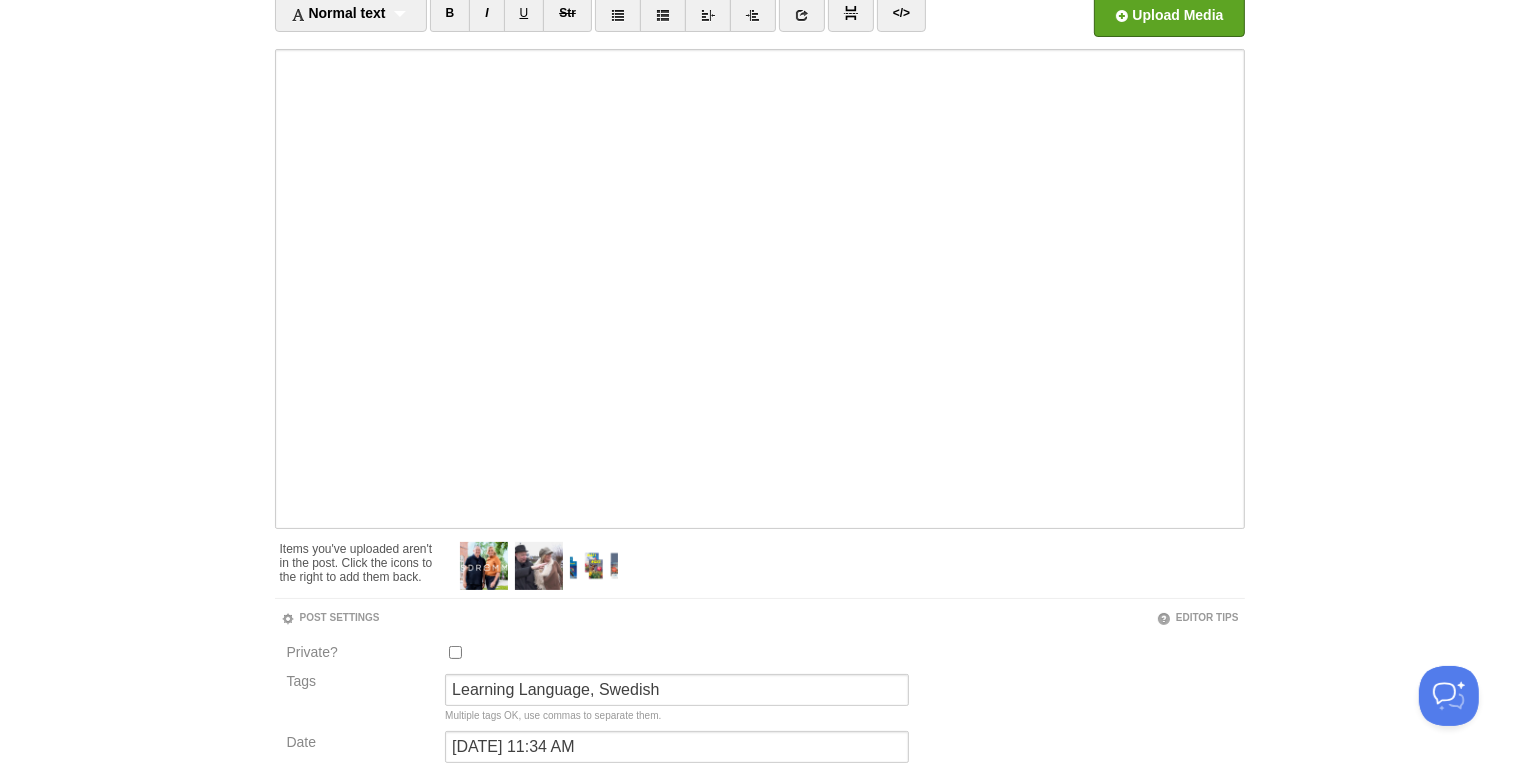 click on "Private?" at bounding box center [455, 652] 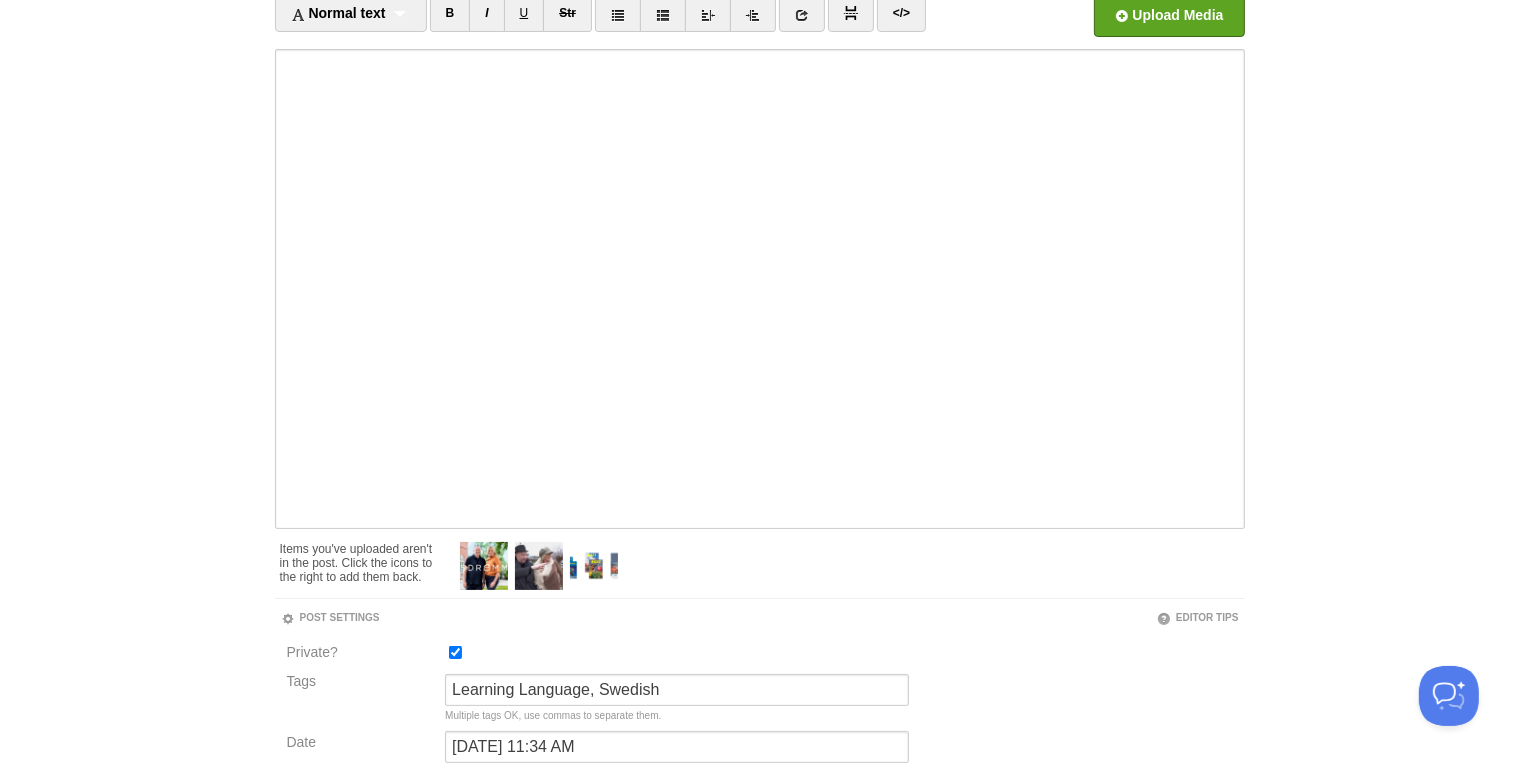 scroll, scrollTop: 311, scrollLeft: 0, axis: vertical 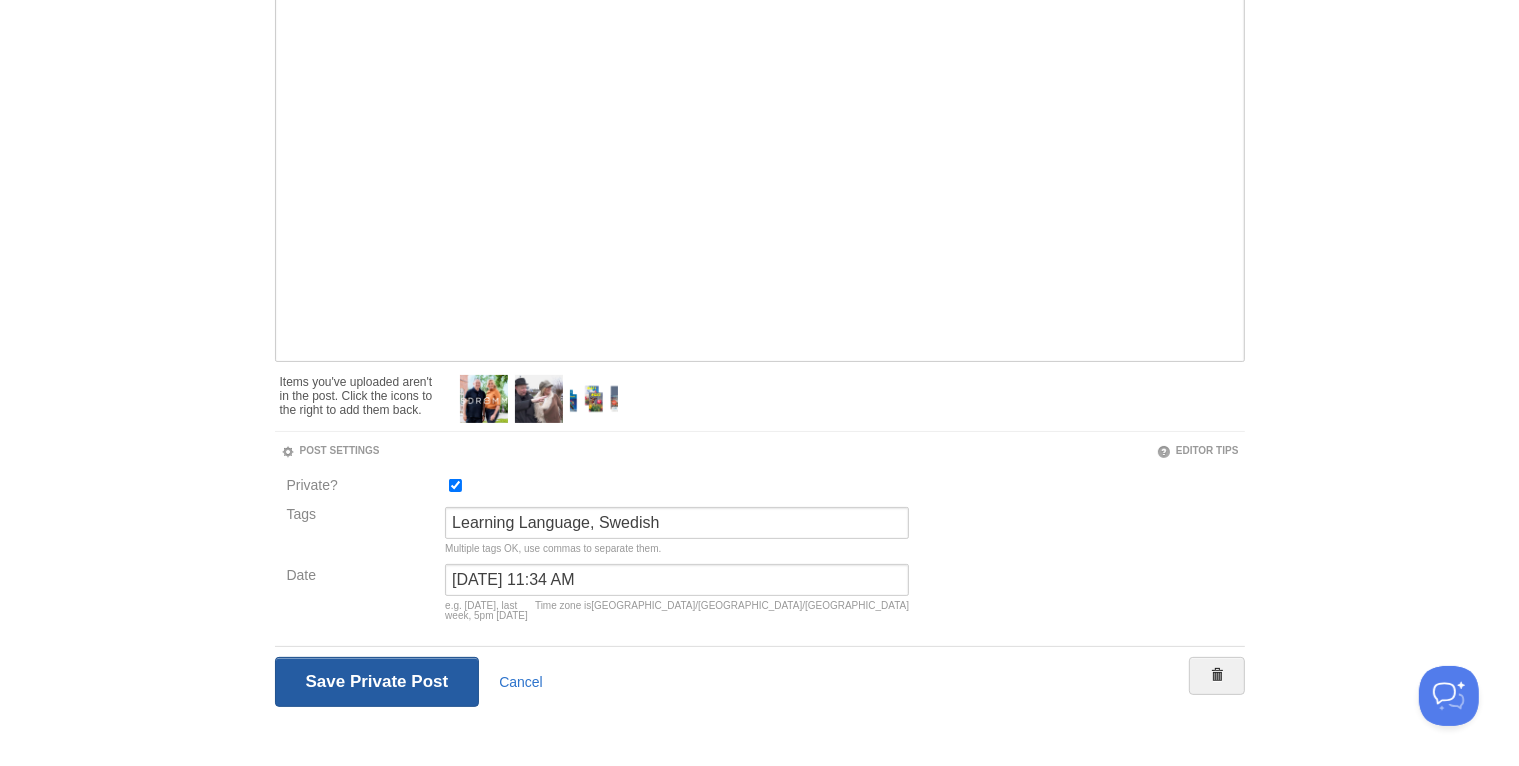 click on "Save and Publish" at bounding box center (377, 682) 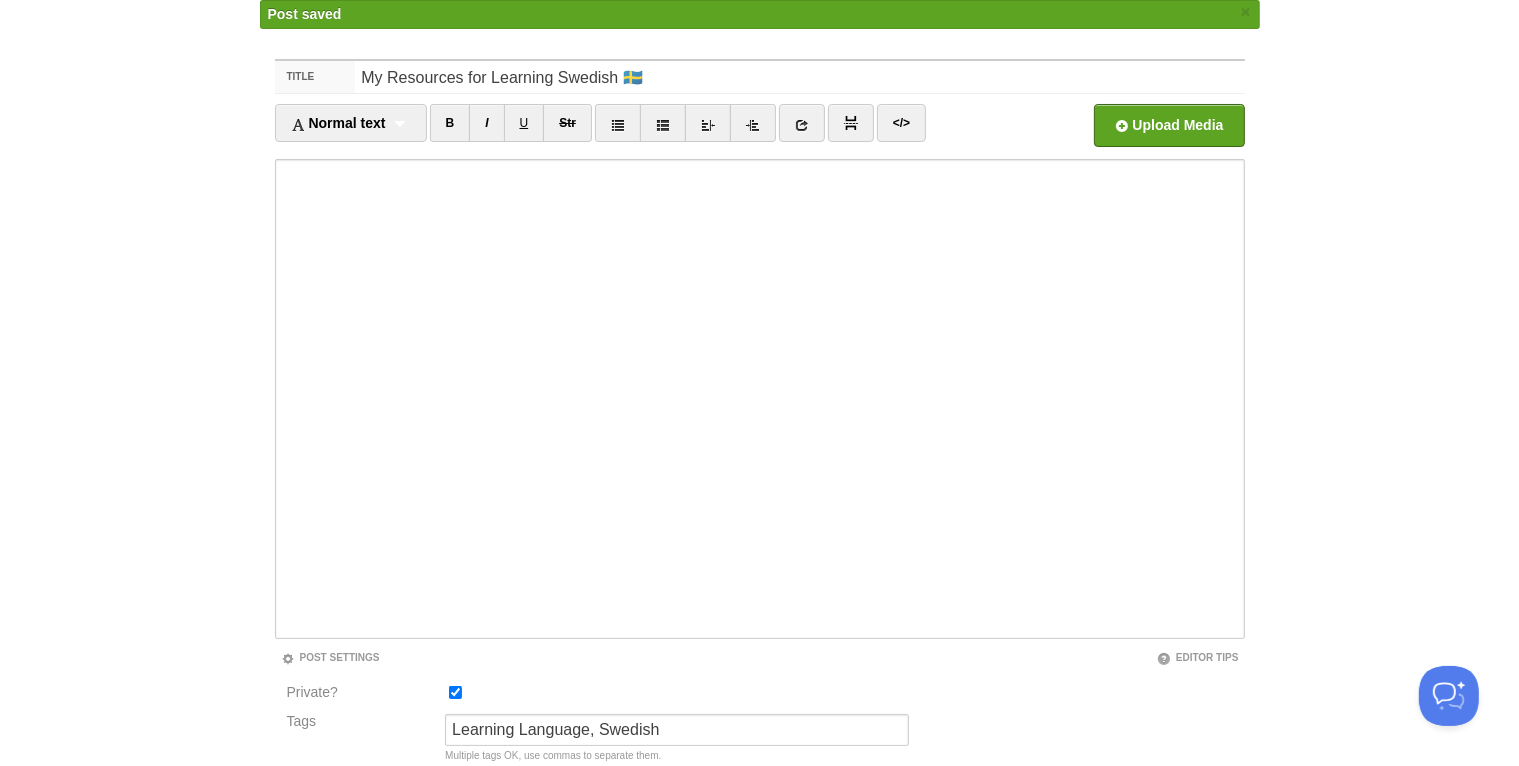 scroll, scrollTop: 0, scrollLeft: 0, axis: both 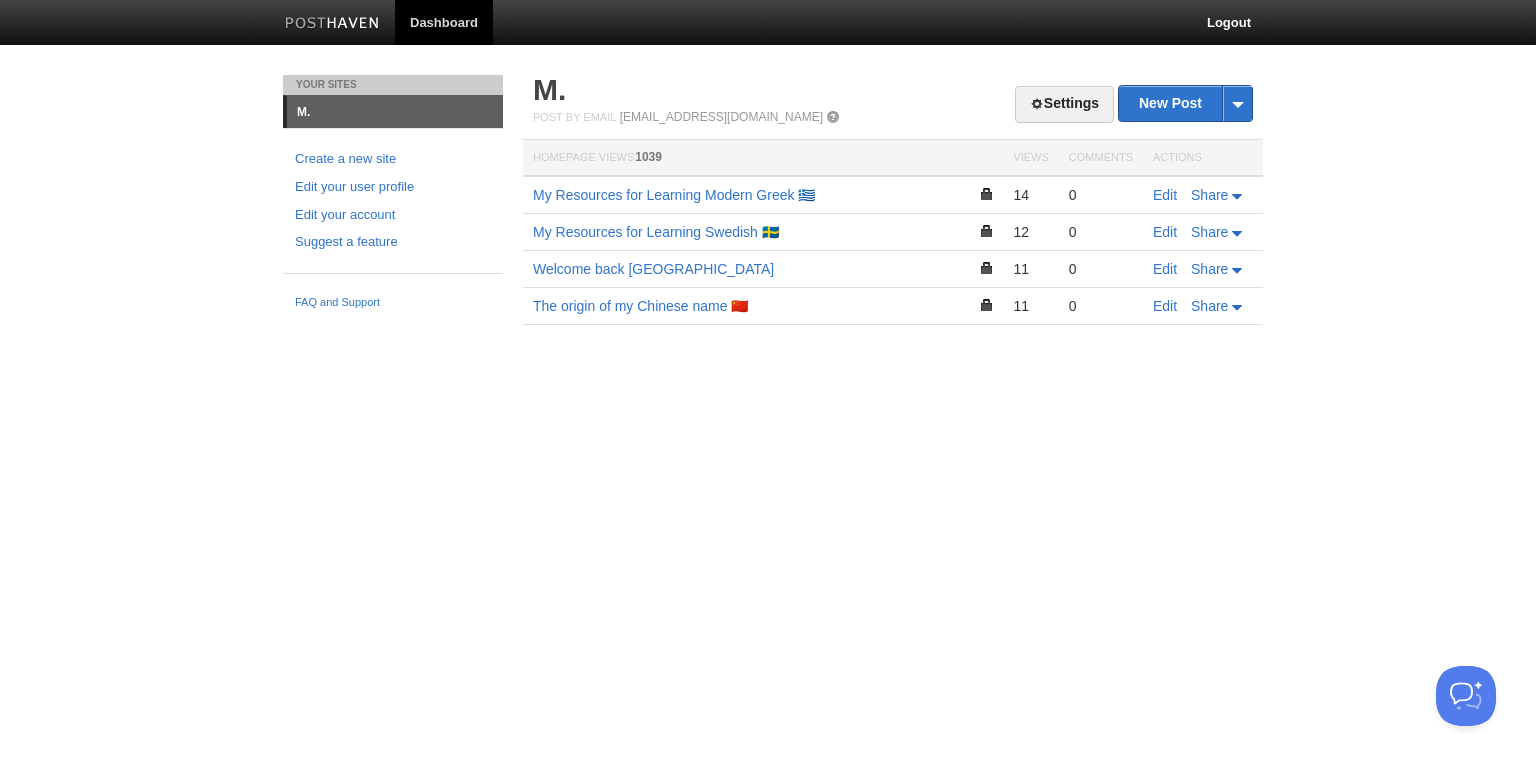 click on "Dashboard
Logout
Post deleted.
×
Post deleted.
×
Post saved
×
Post saved
×
Post saved
×
Post saved
×
Your Sites M.
Create a new site
Edit your user profile
Edit your account
Suggest a feature
FAQ and Support
Settings
New Post
by Web
by Email
M.
Post by Email
[EMAIL_ADDRESS][DOMAIN_NAME]
Homepage Views
1039
Views
Comments
Actions
My Resources for Learning Modern Greek 🇬🇷" at bounding box center [768, 192] 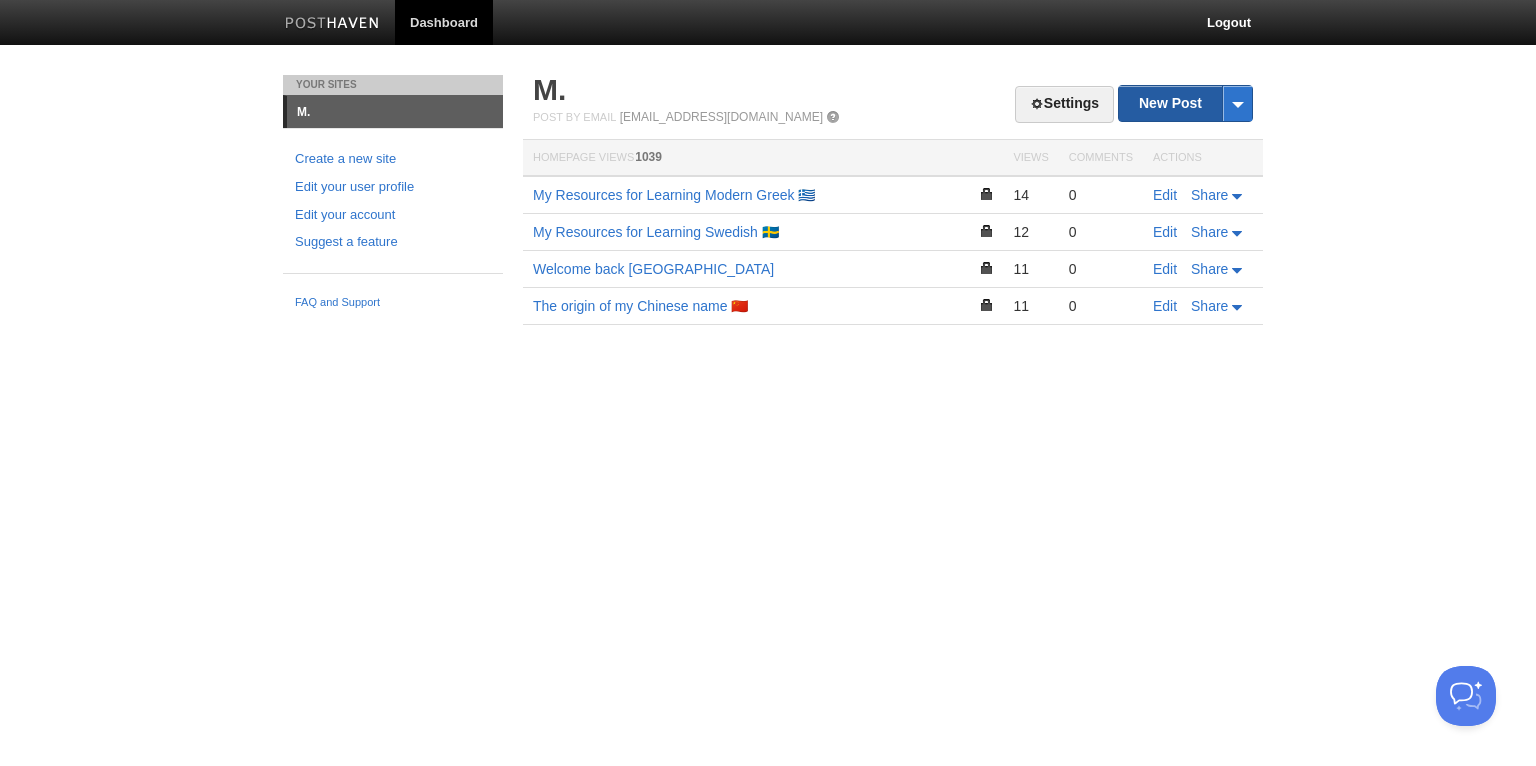 click on "New Post" at bounding box center [1185, 103] 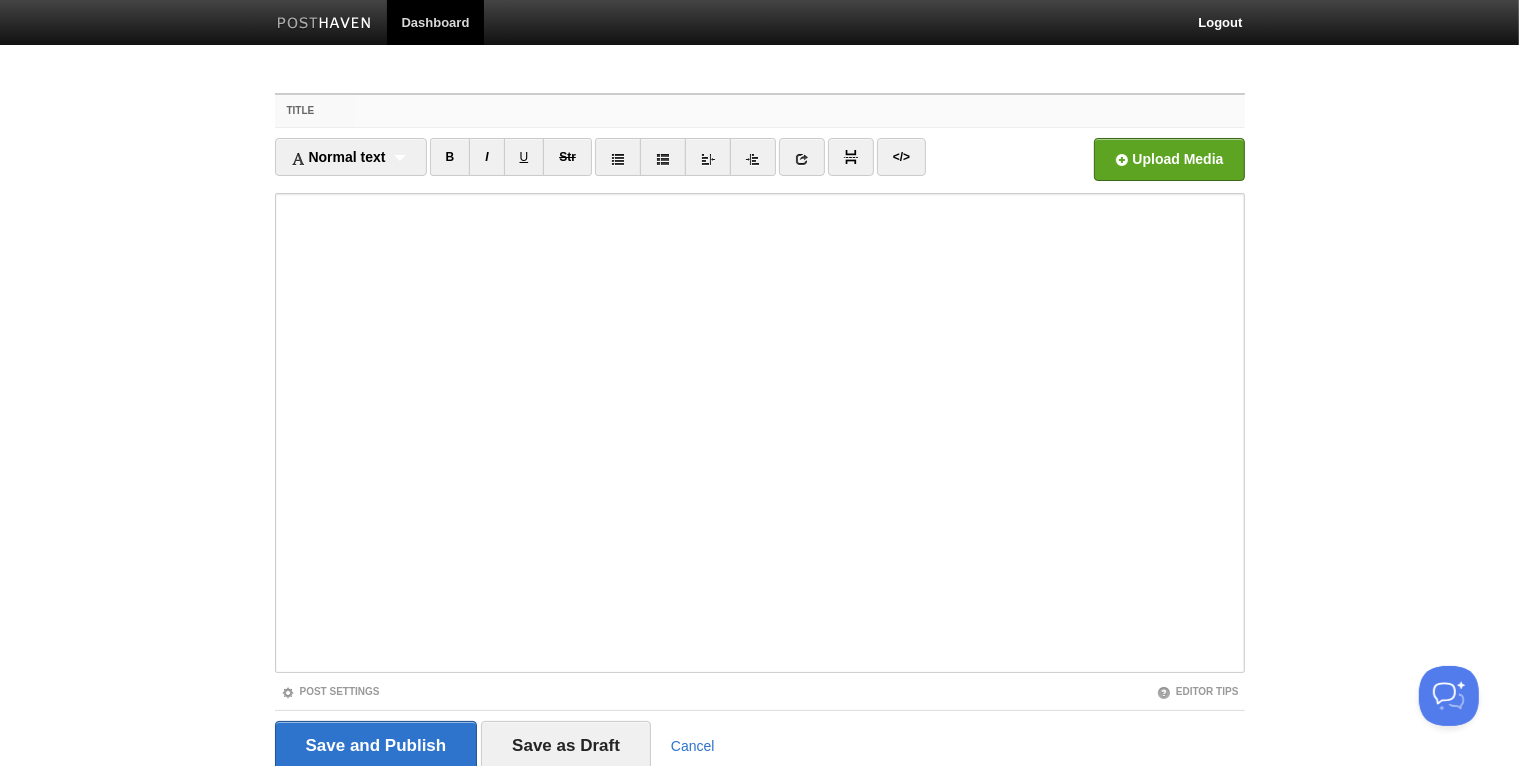 click on "Title" at bounding box center [799, 111] 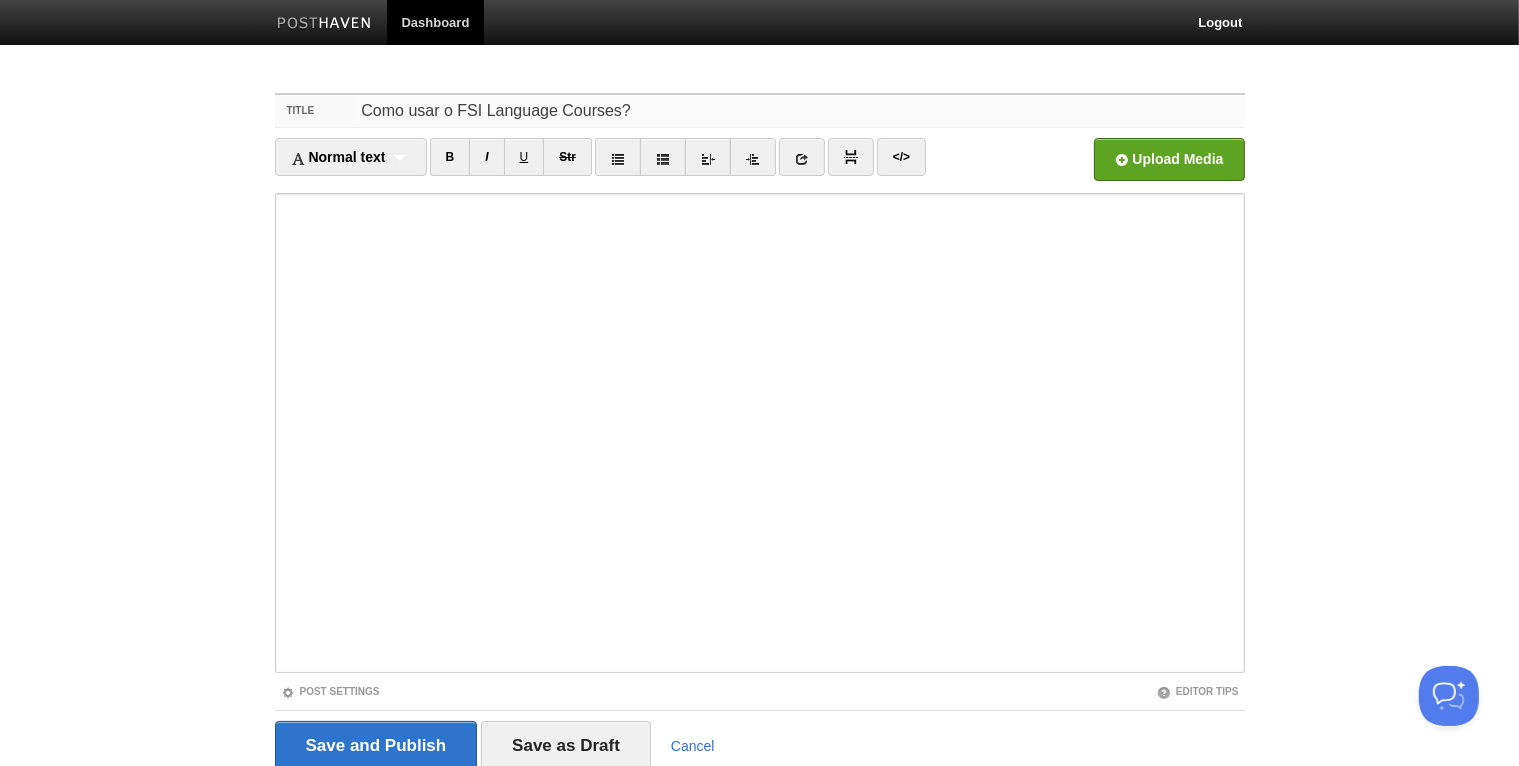 type on "Como usar o FSI Language Courses?" 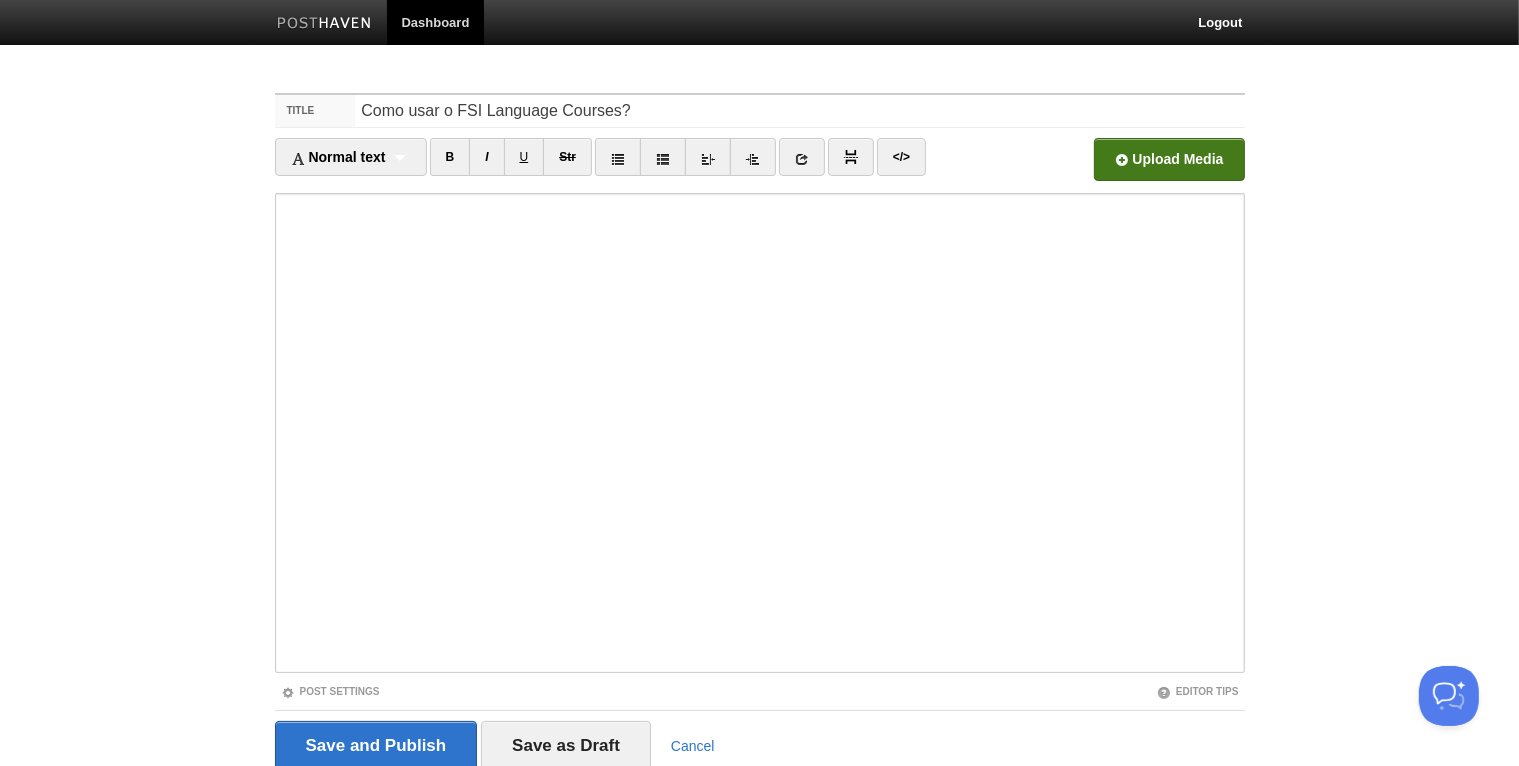 click at bounding box center [565, 165] 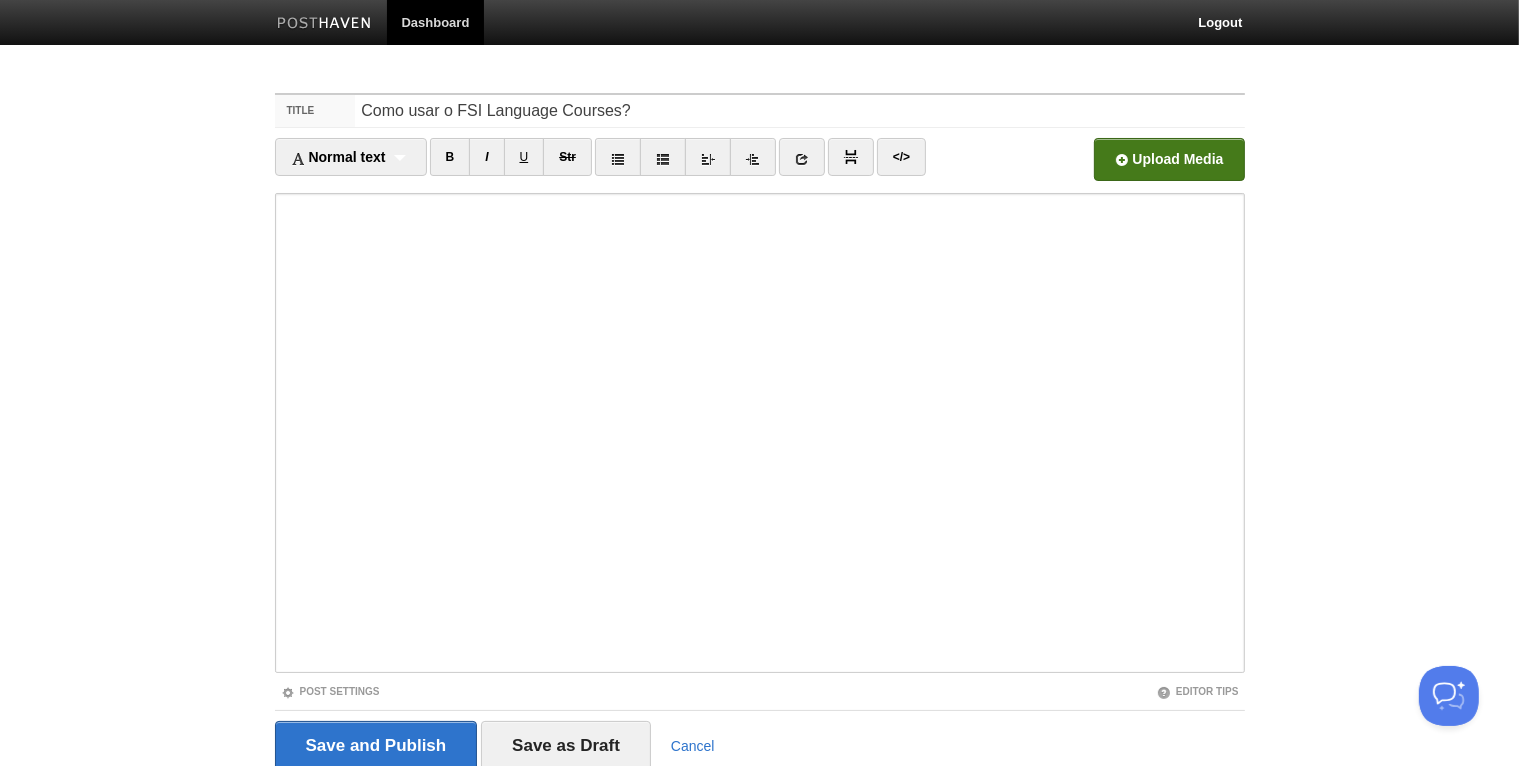 scroll, scrollTop: 74, scrollLeft: 0, axis: vertical 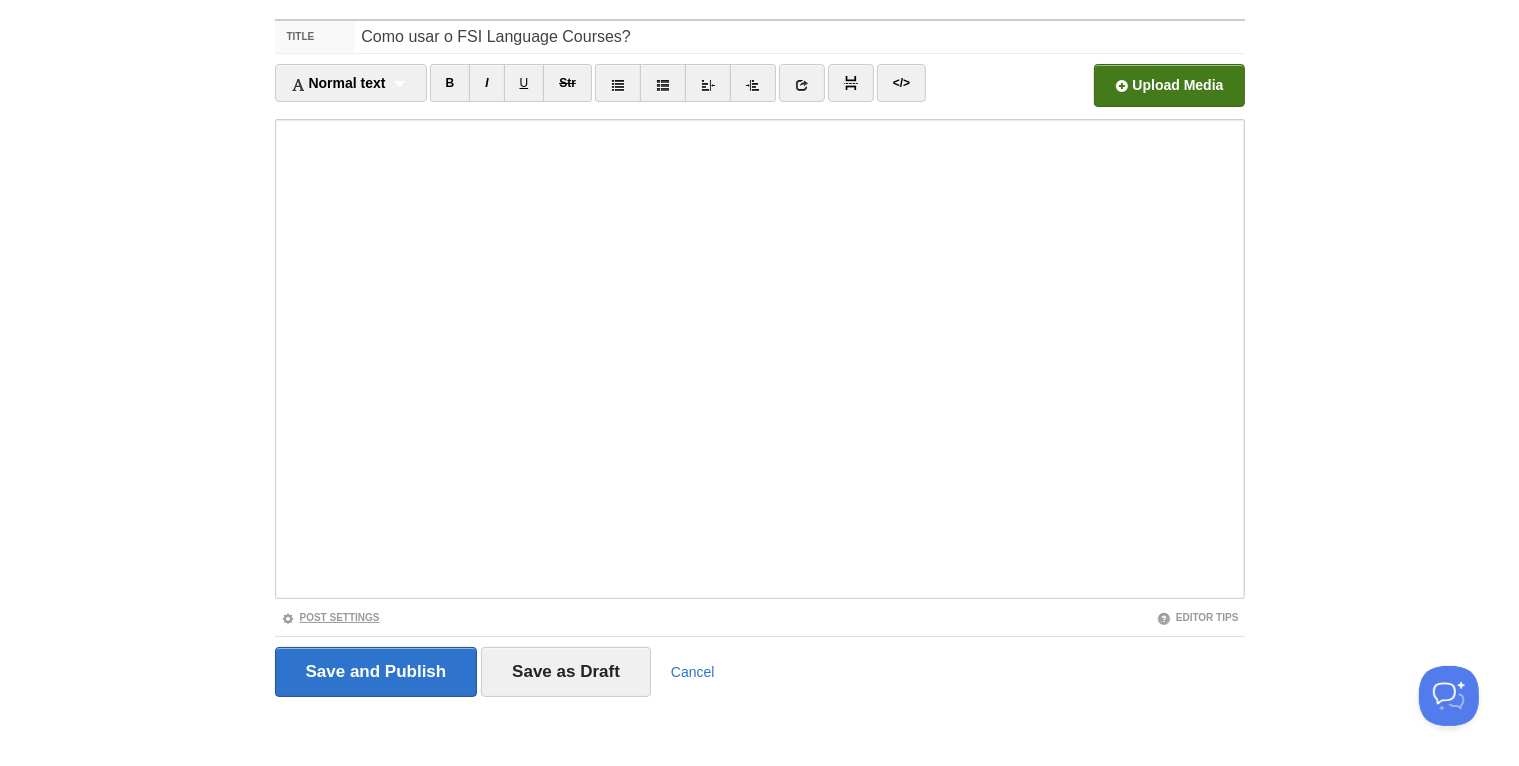 click on "Post Settings" at bounding box center (330, 617) 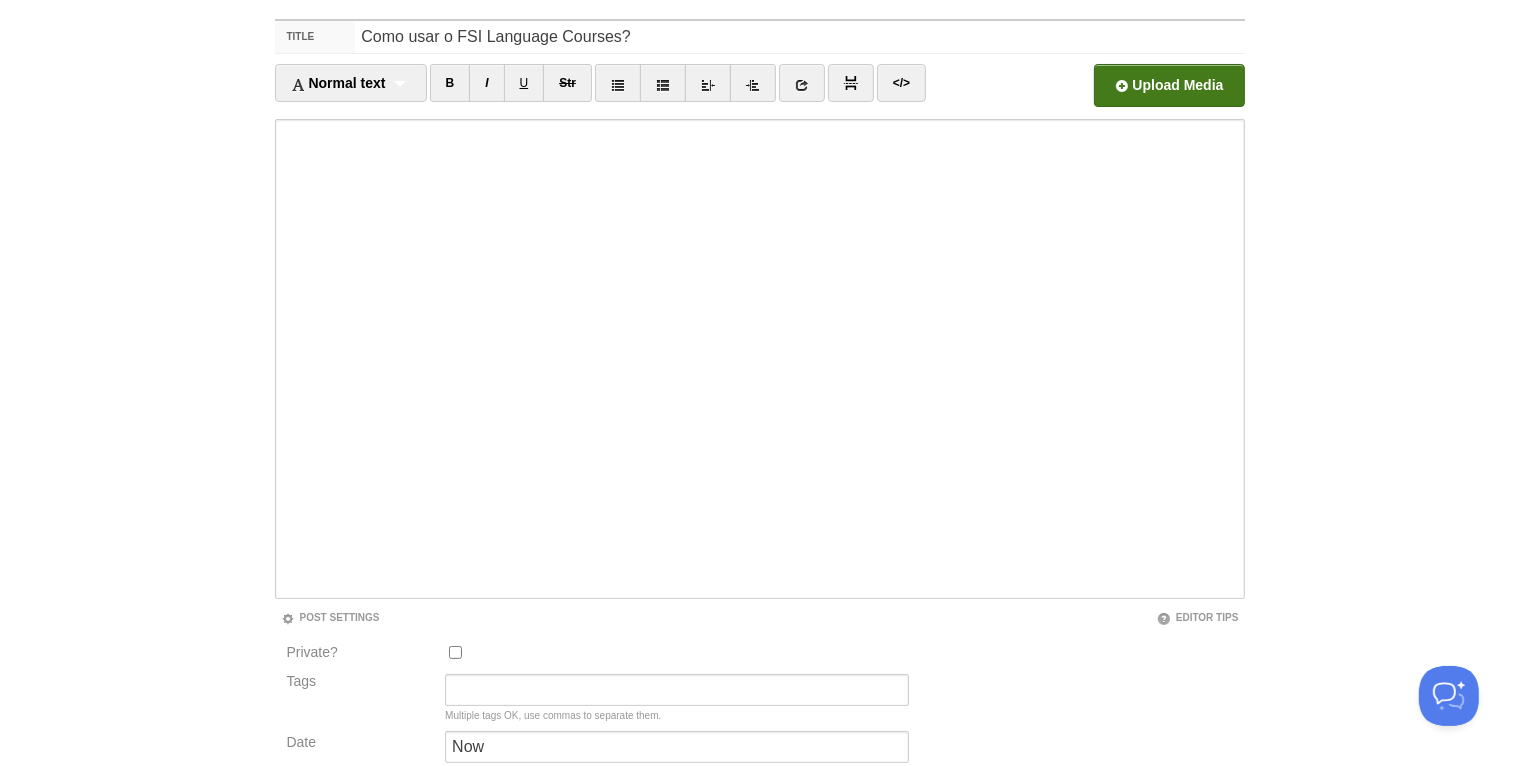scroll, scrollTop: 274, scrollLeft: 0, axis: vertical 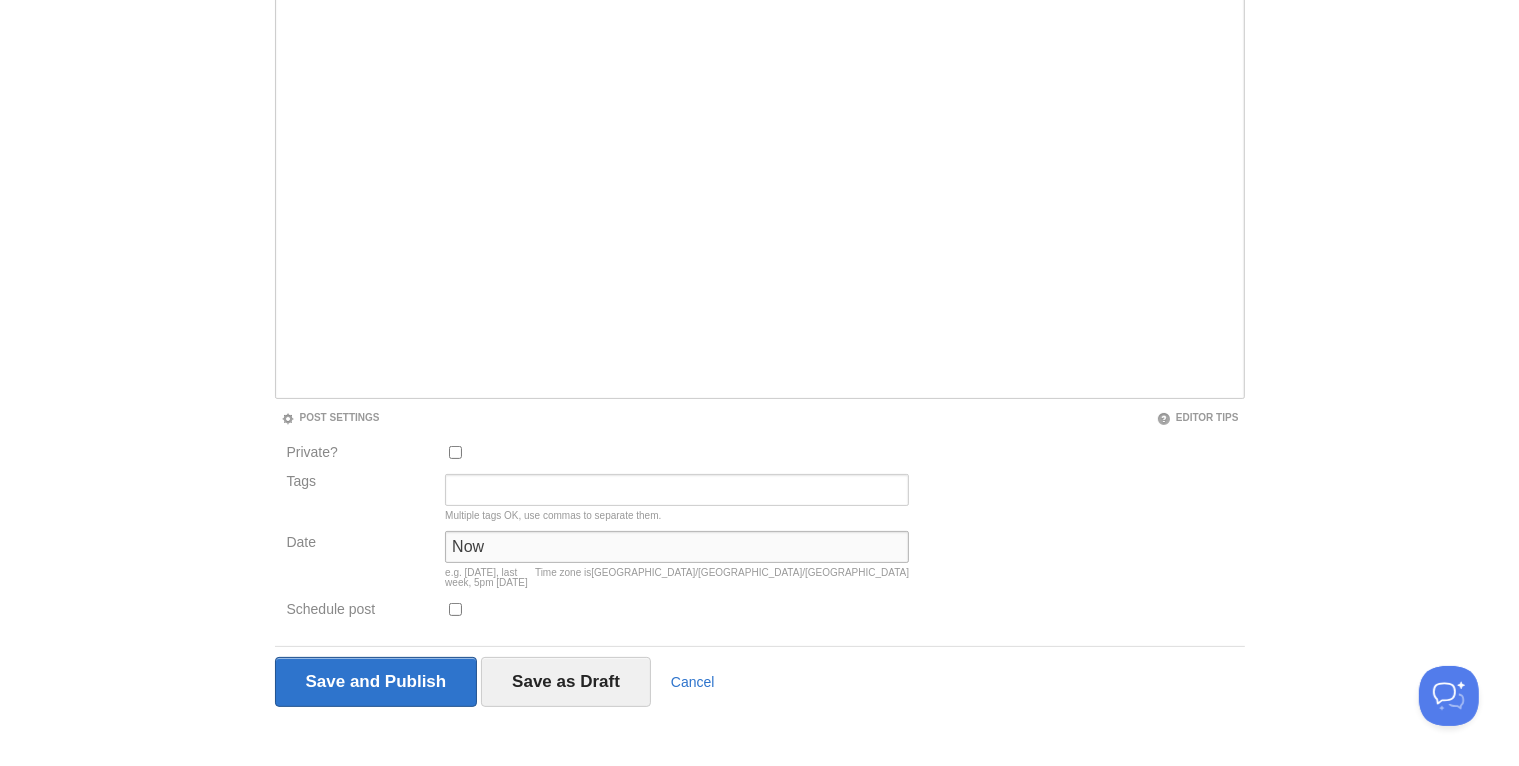 click on "Now" at bounding box center [677, 547] 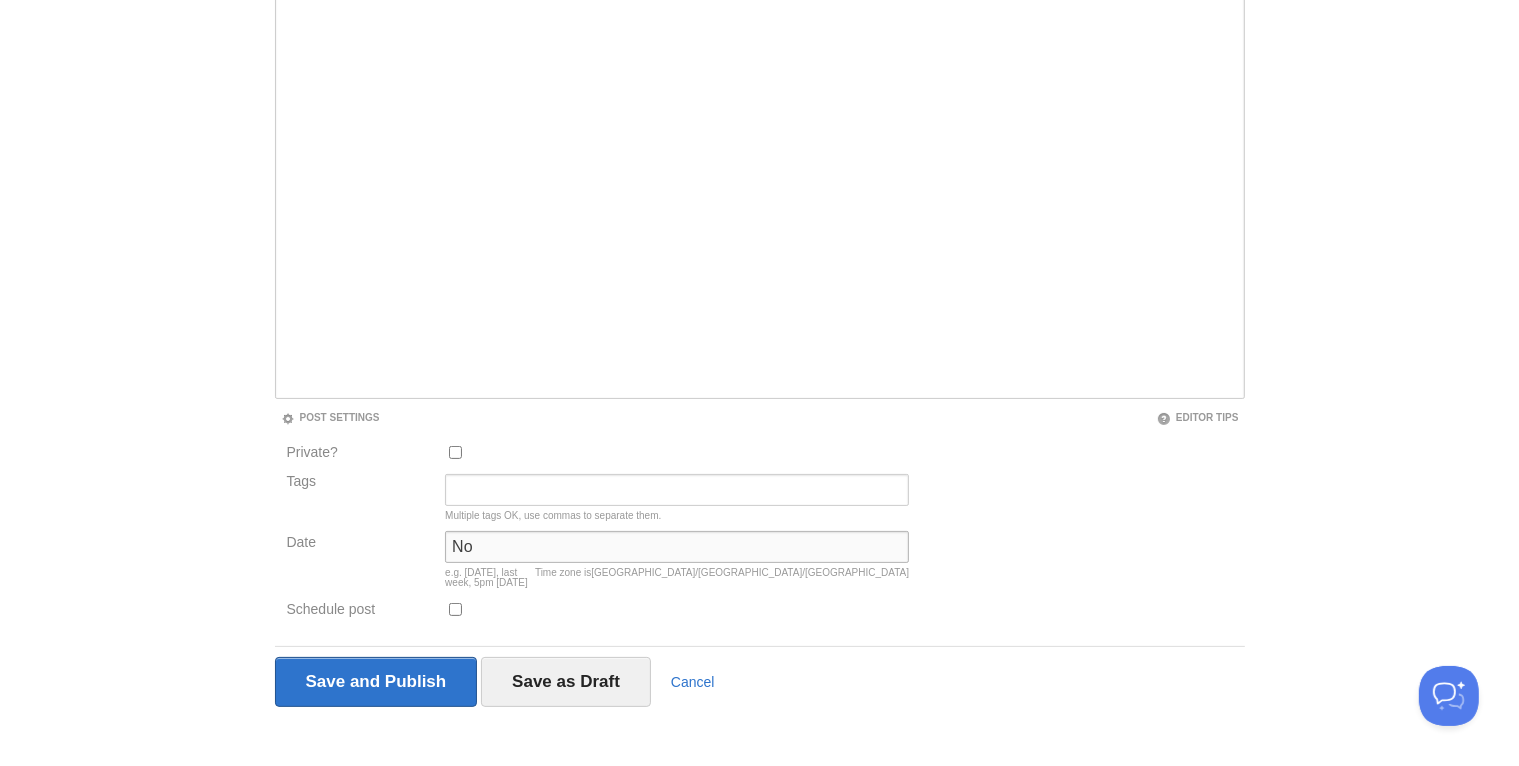type on "N" 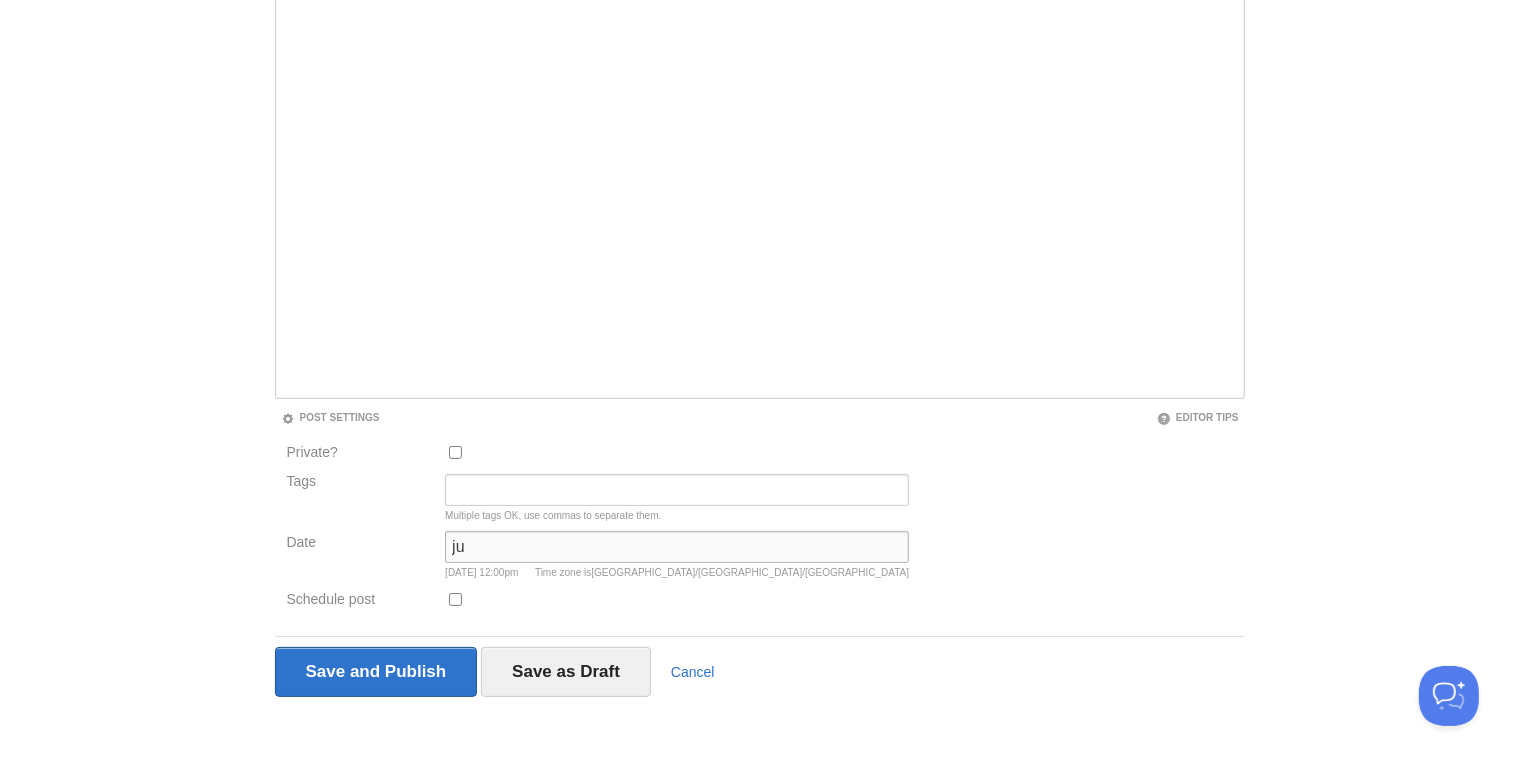 type on "j" 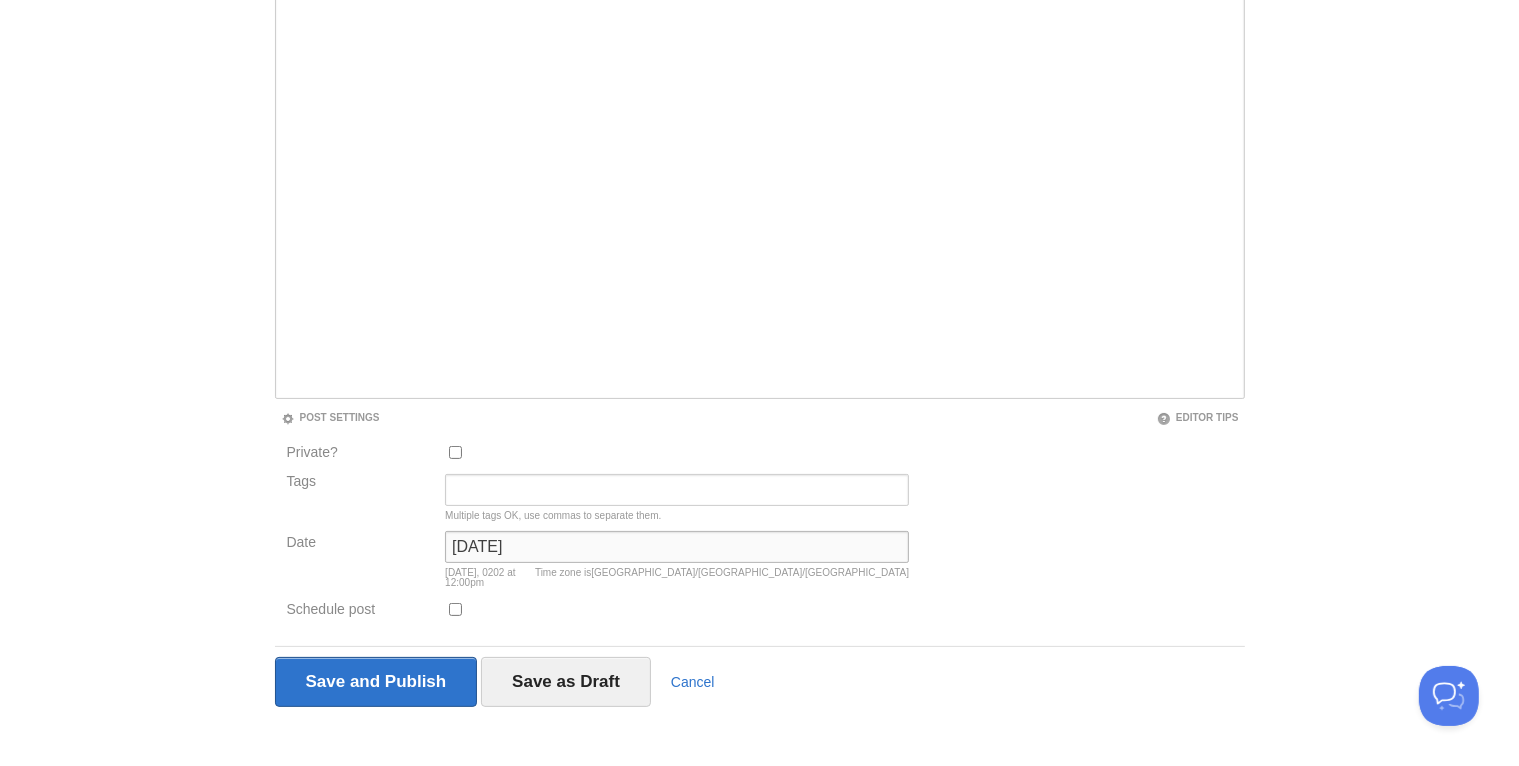 type on "[DATE]" 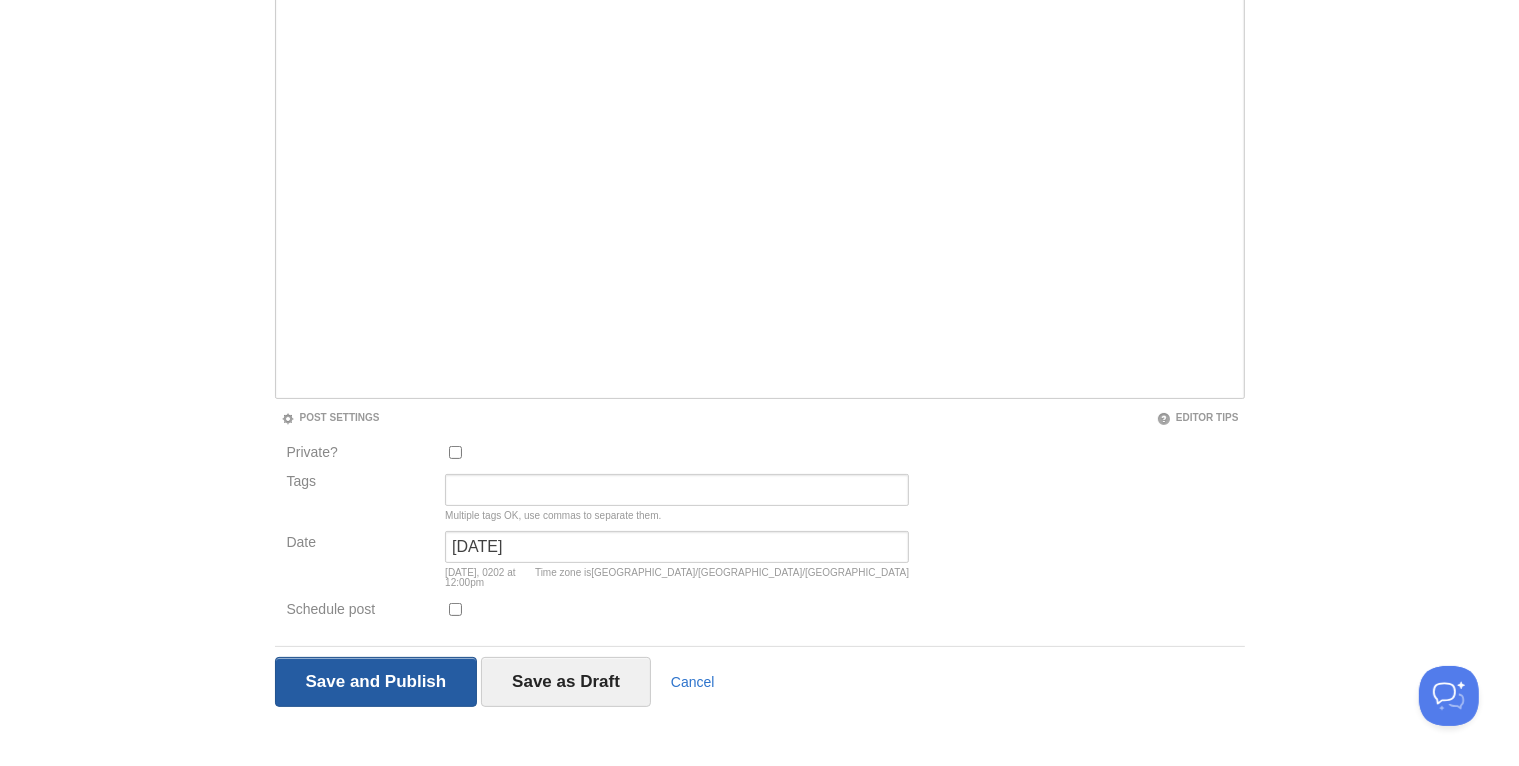 click on "Save and Publish" at bounding box center (376, 682) 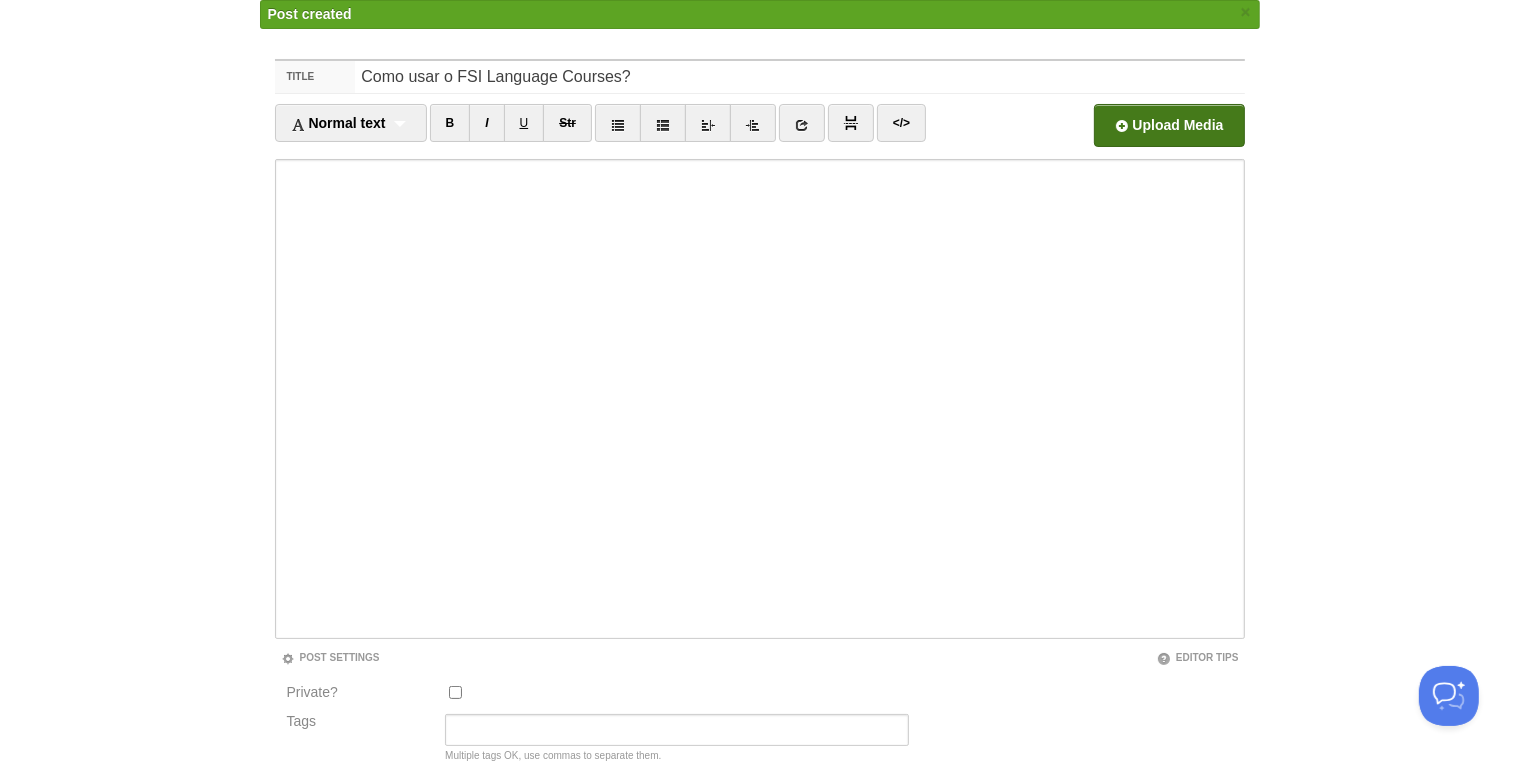 scroll, scrollTop: 0, scrollLeft: 0, axis: both 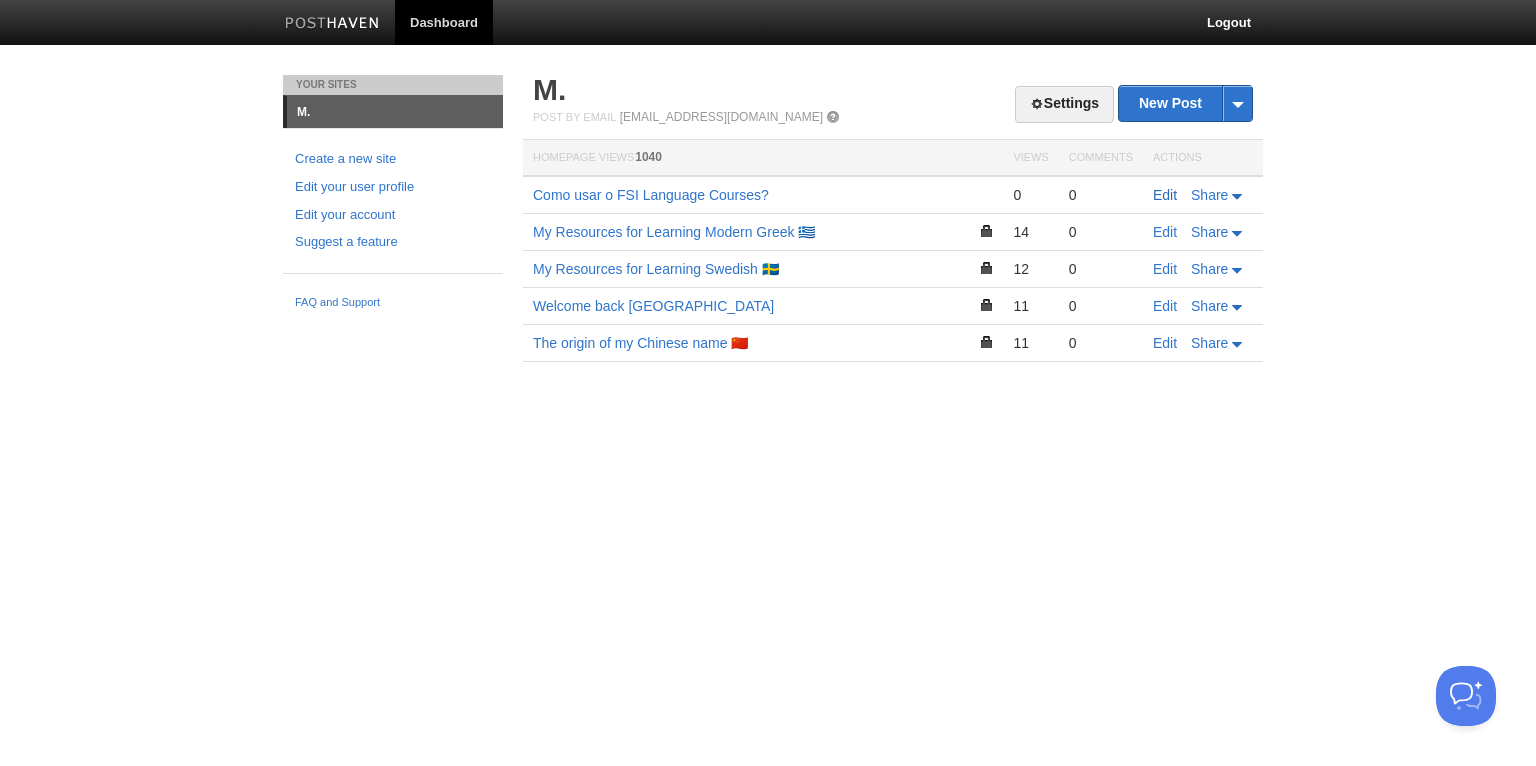 click on "Edit" at bounding box center [1165, 195] 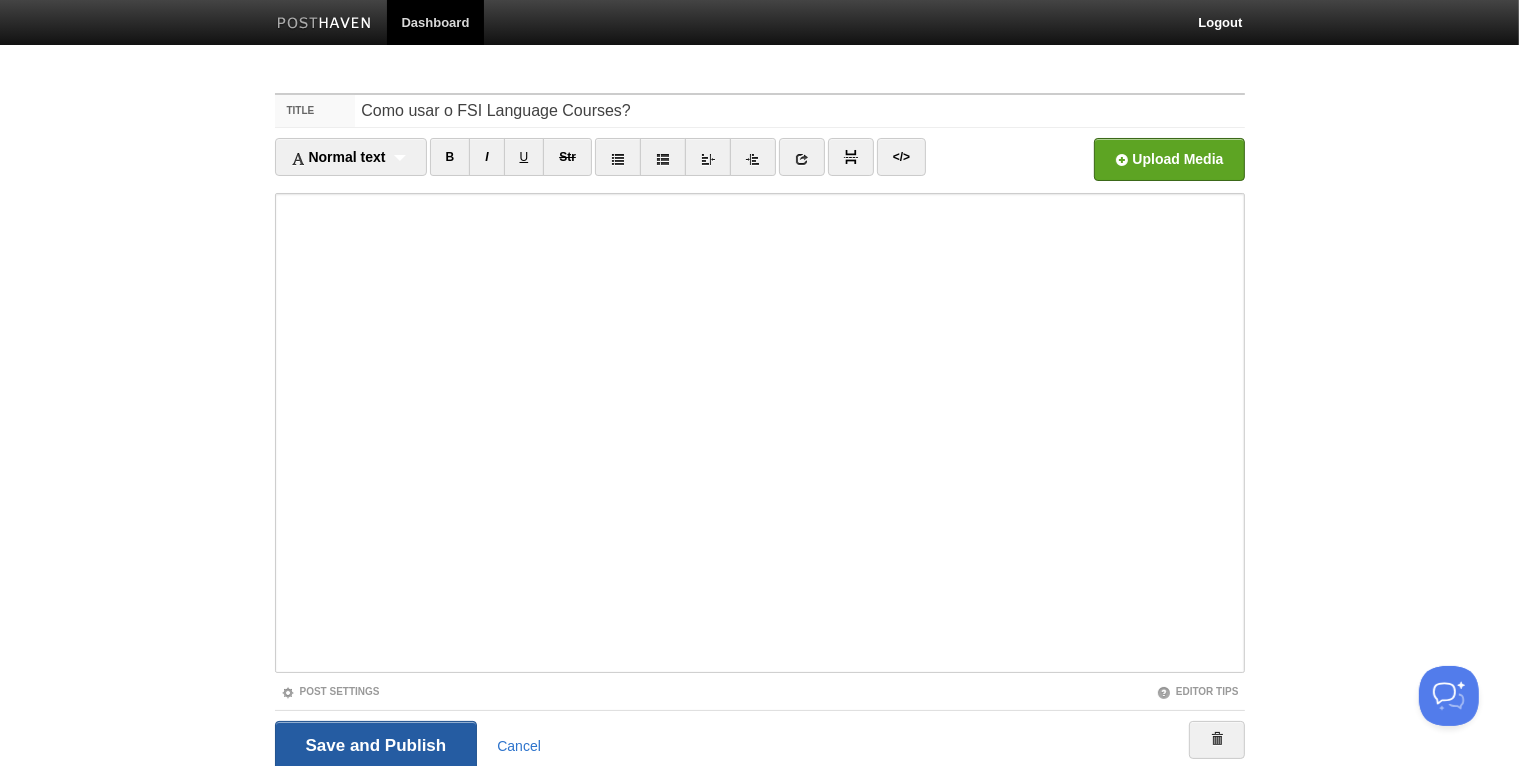 click on "Save and Publish" at bounding box center (376, 746) 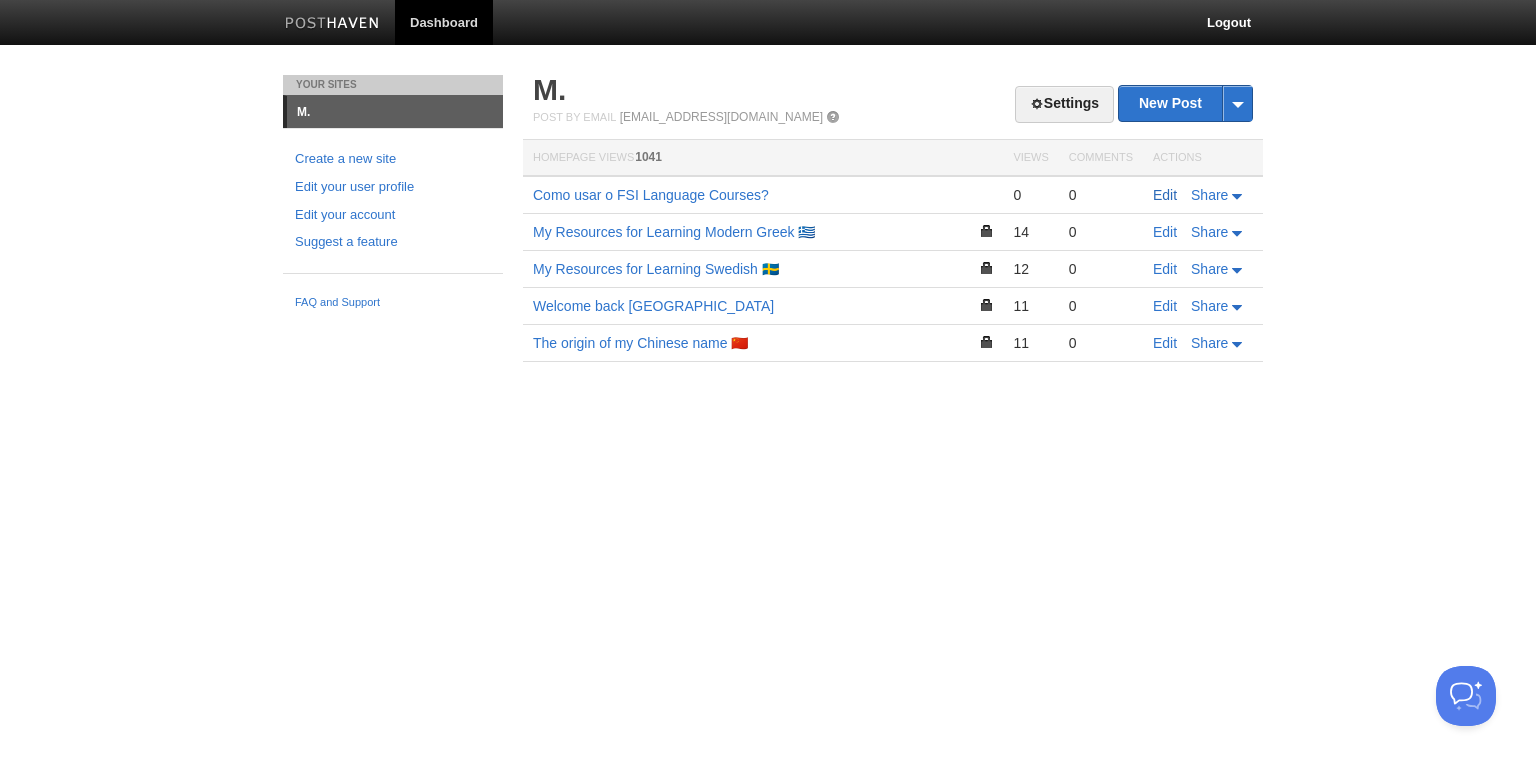 click on "Edit" at bounding box center [1165, 195] 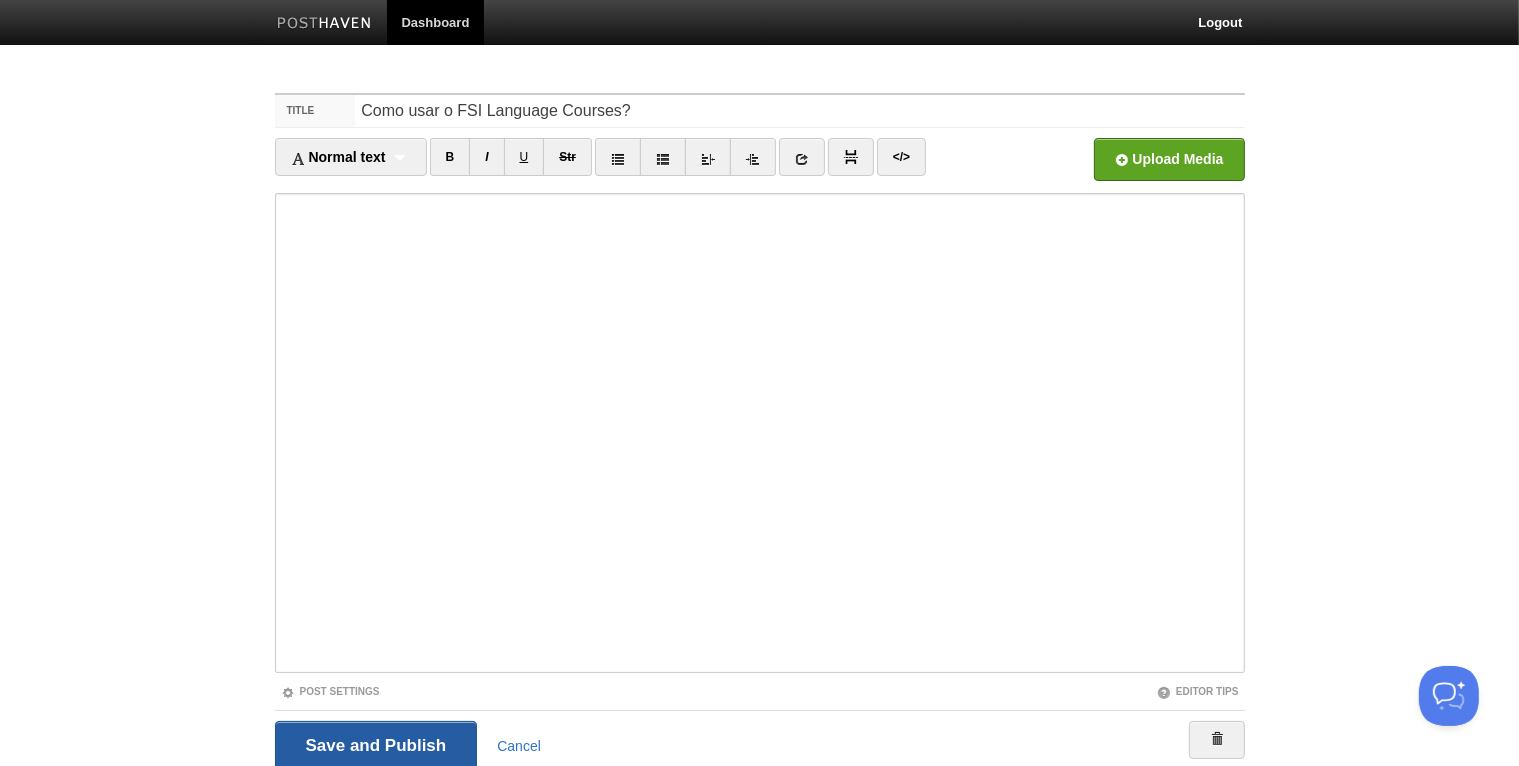click on "Save and Publish" at bounding box center (376, 746) 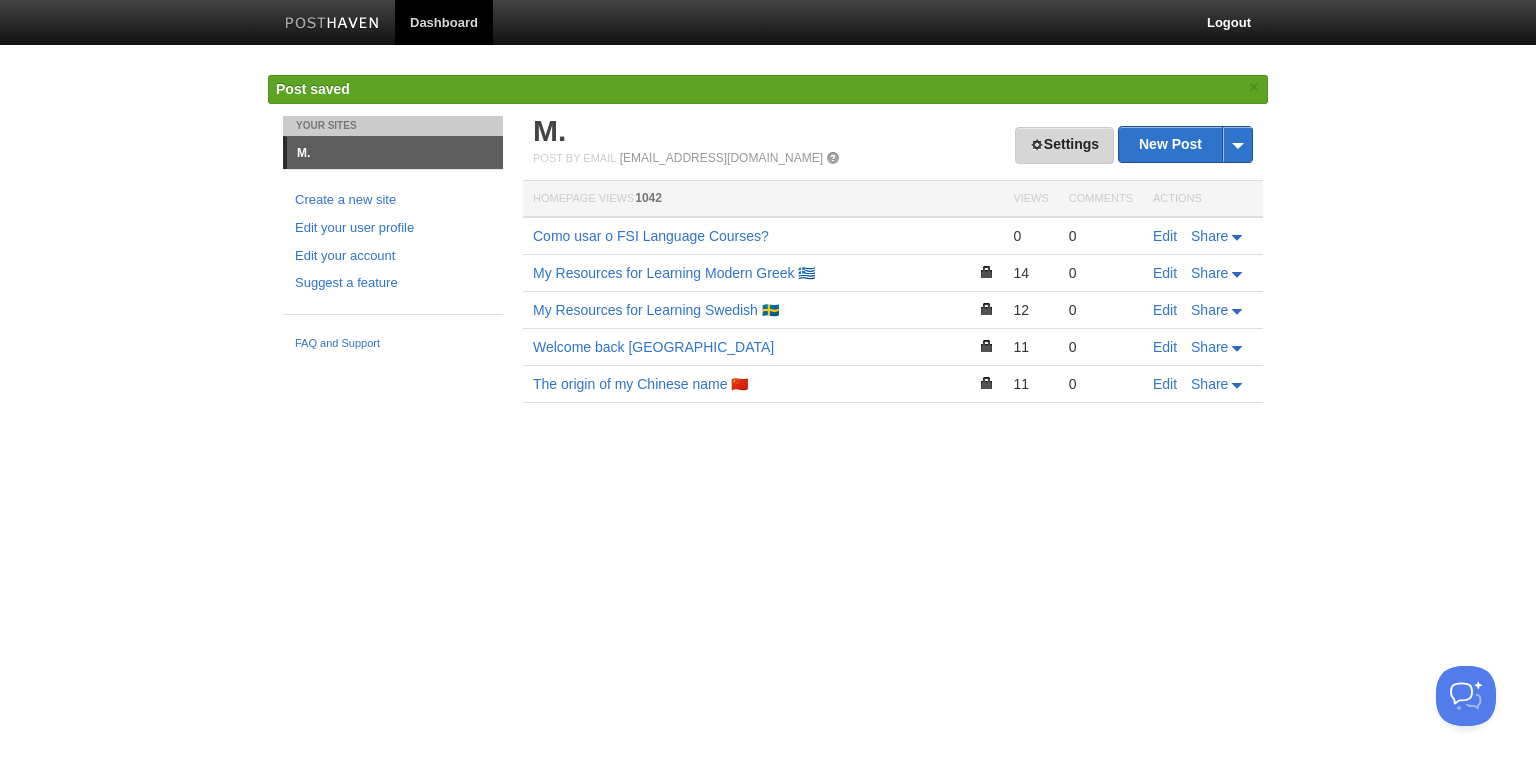 click on "Settings" at bounding box center (1064, 145) 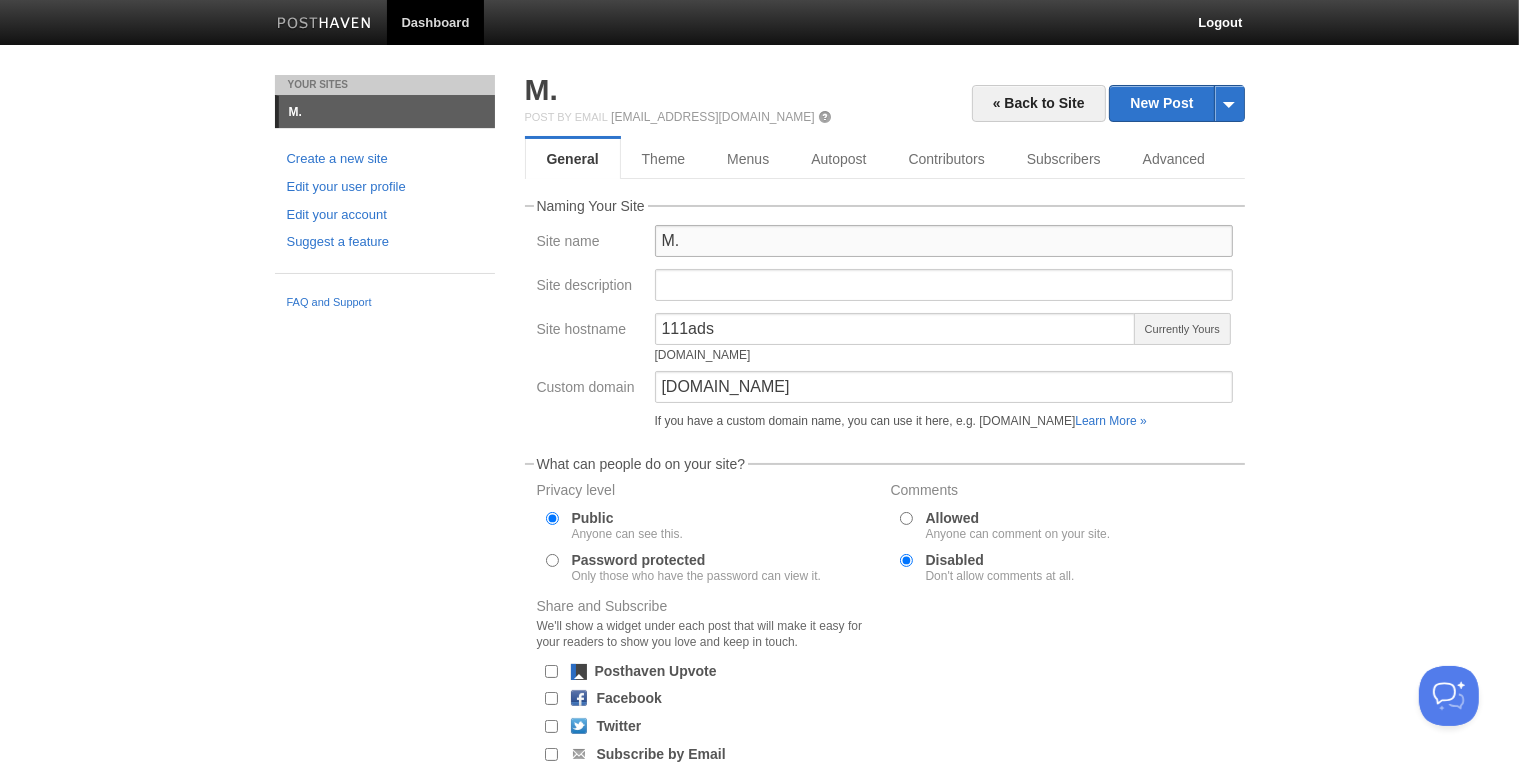 drag, startPoint x: 707, startPoint y: 239, endPoint x: 604, endPoint y: 236, distance: 103.04368 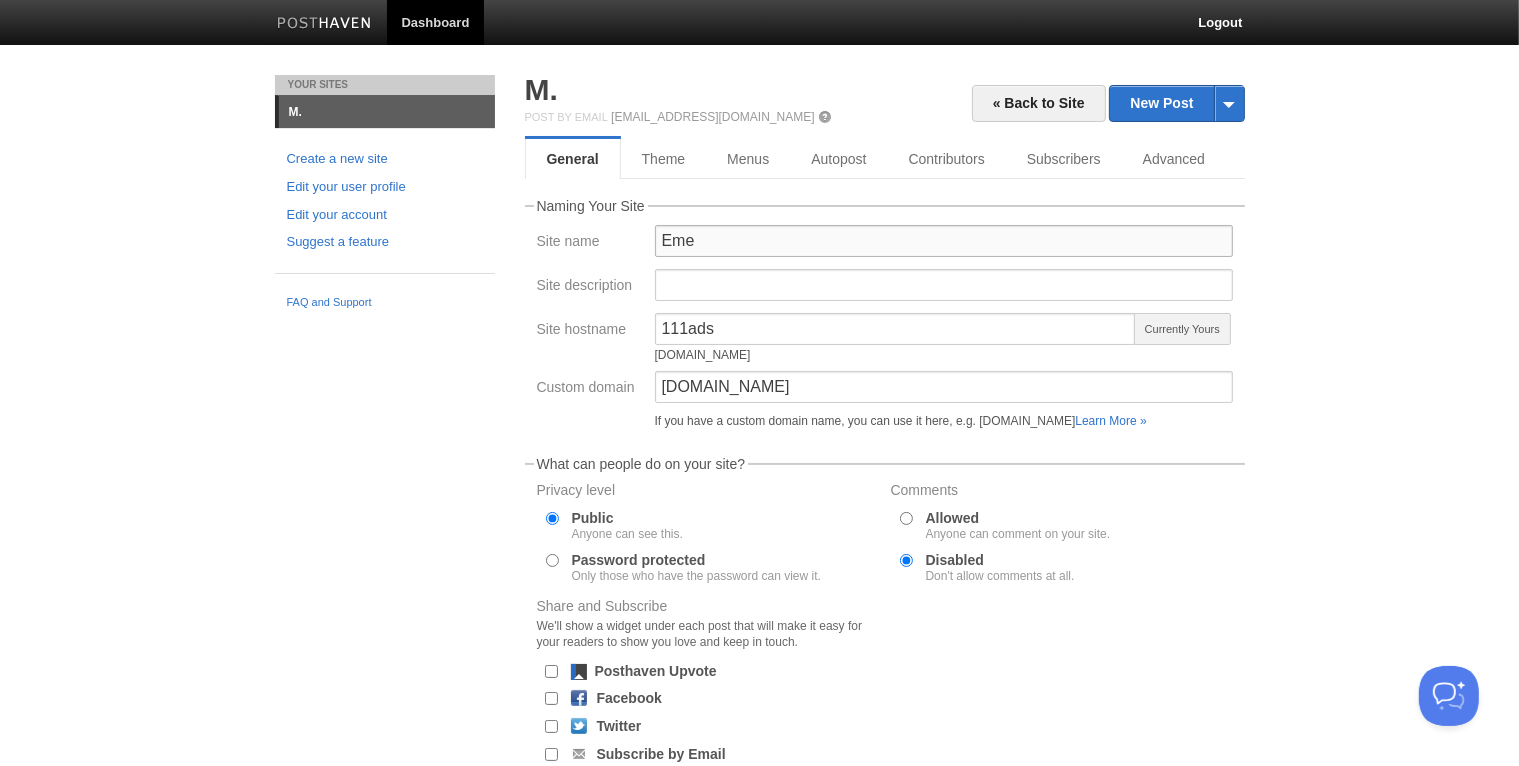 scroll, scrollTop: 162, scrollLeft: 0, axis: vertical 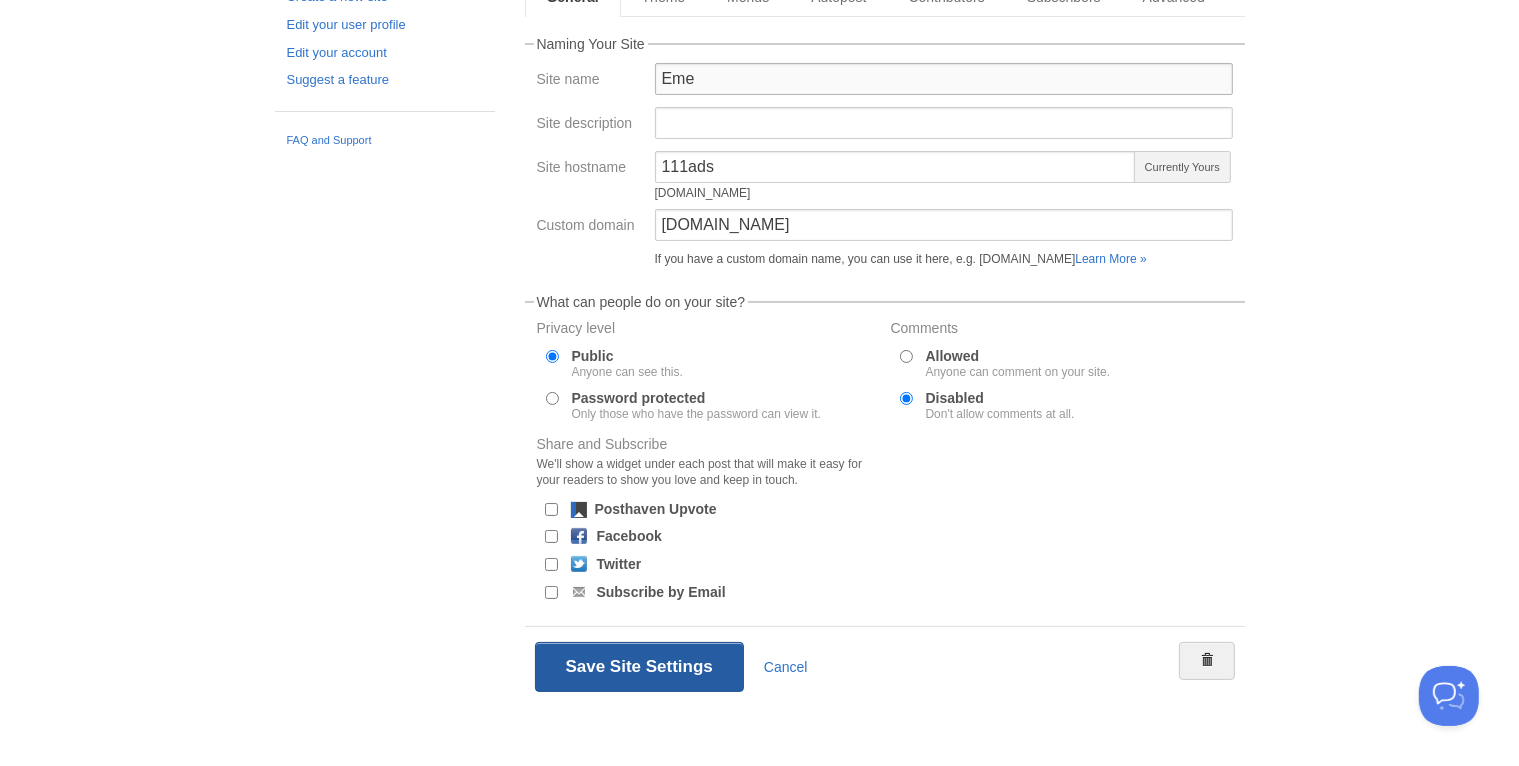 type on "Eme" 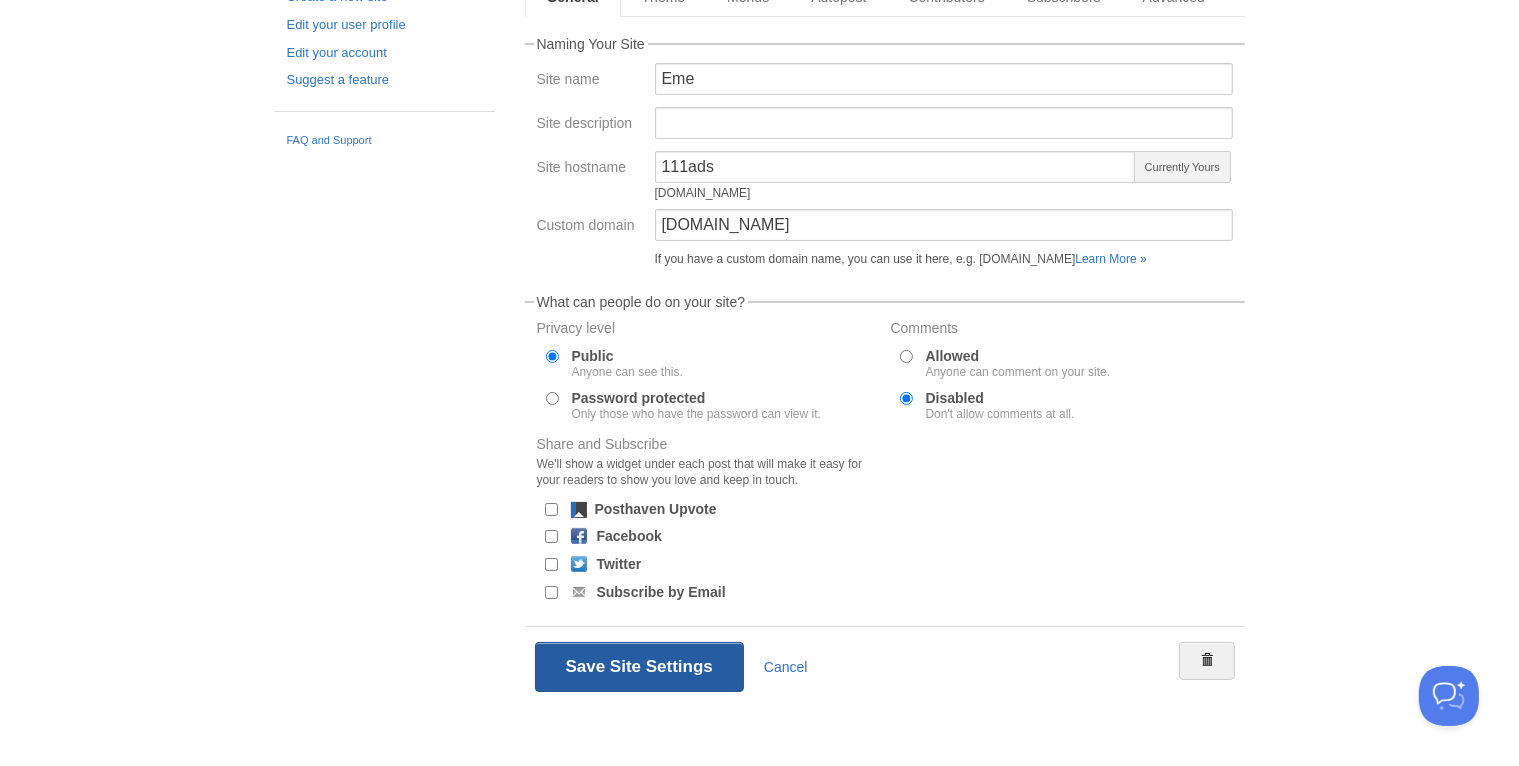 click on "Save Site Settings" at bounding box center (639, 667) 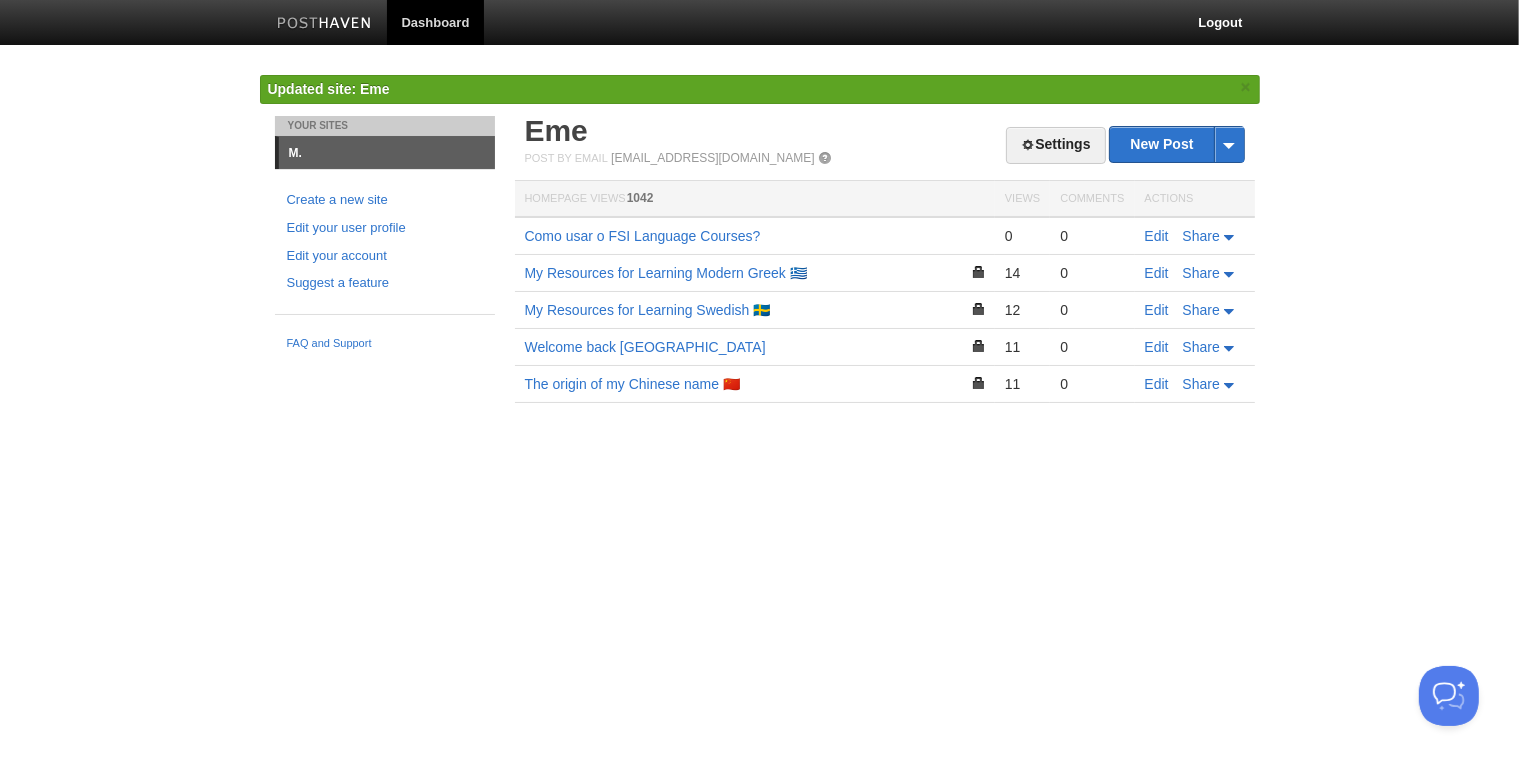 scroll, scrollTop: 0, scrollLeft: 0, axis: both 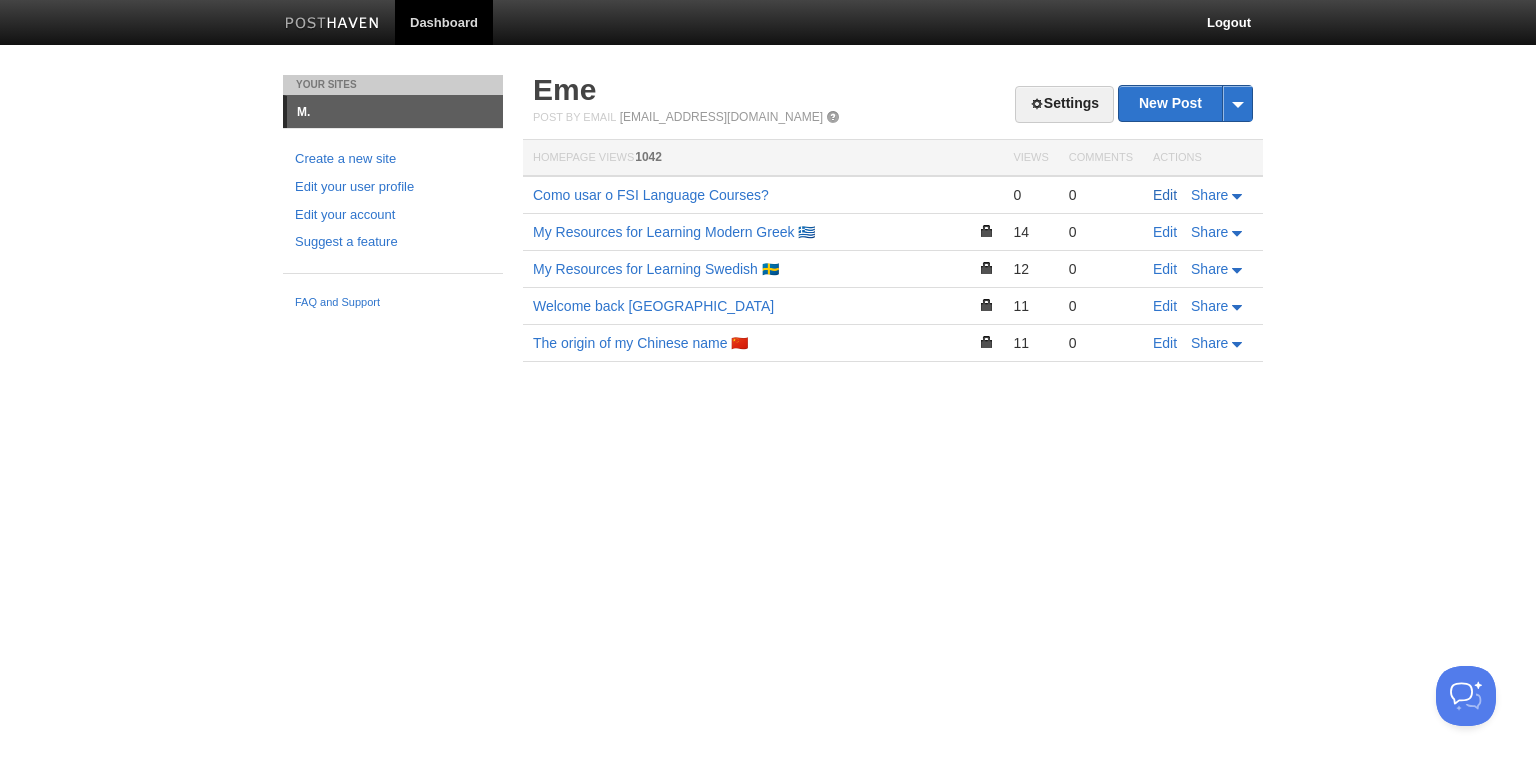 click on "Edit" at bounding box center (1165, 195) 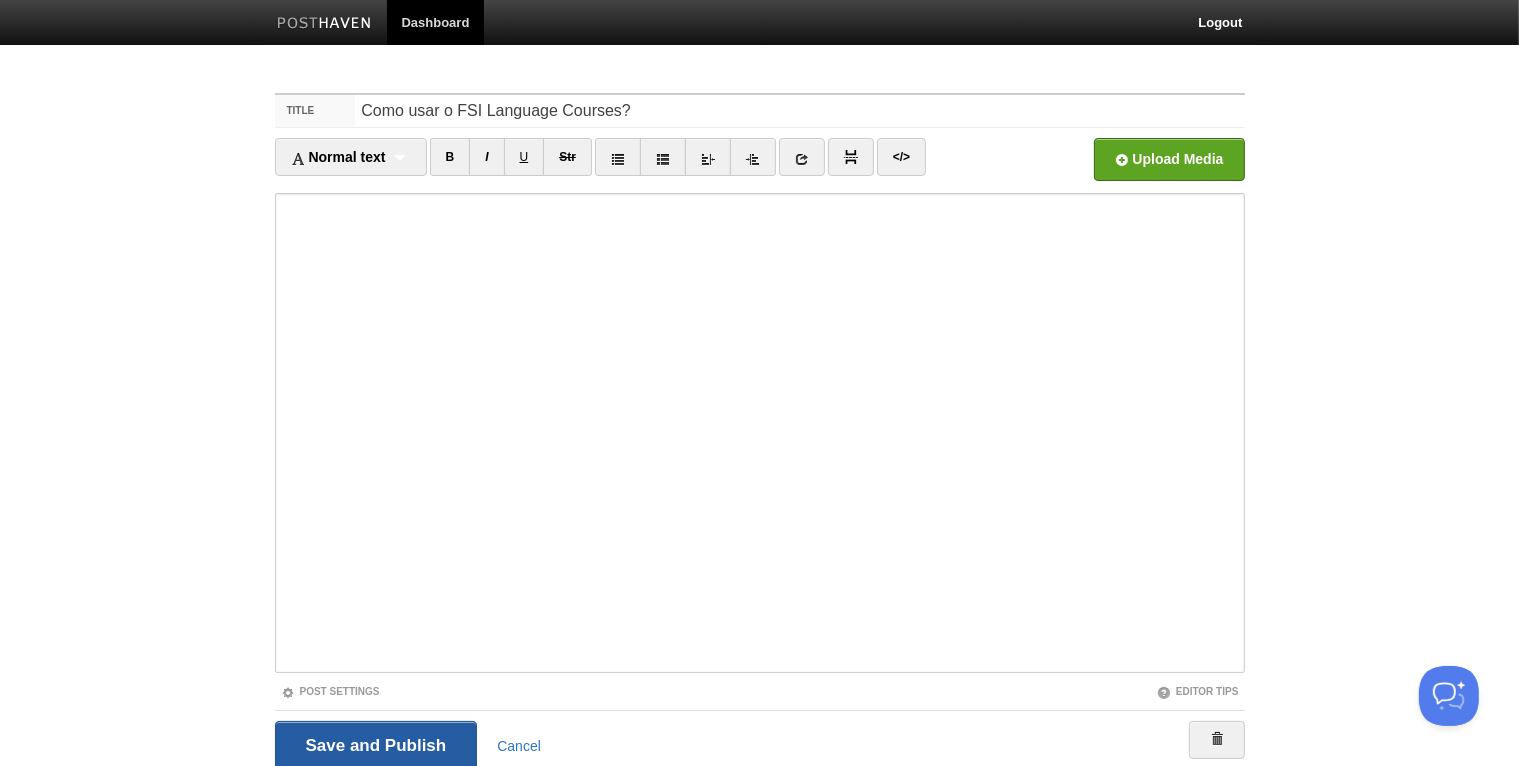 click on "Save and Publish" at bounding box center [376, 746] 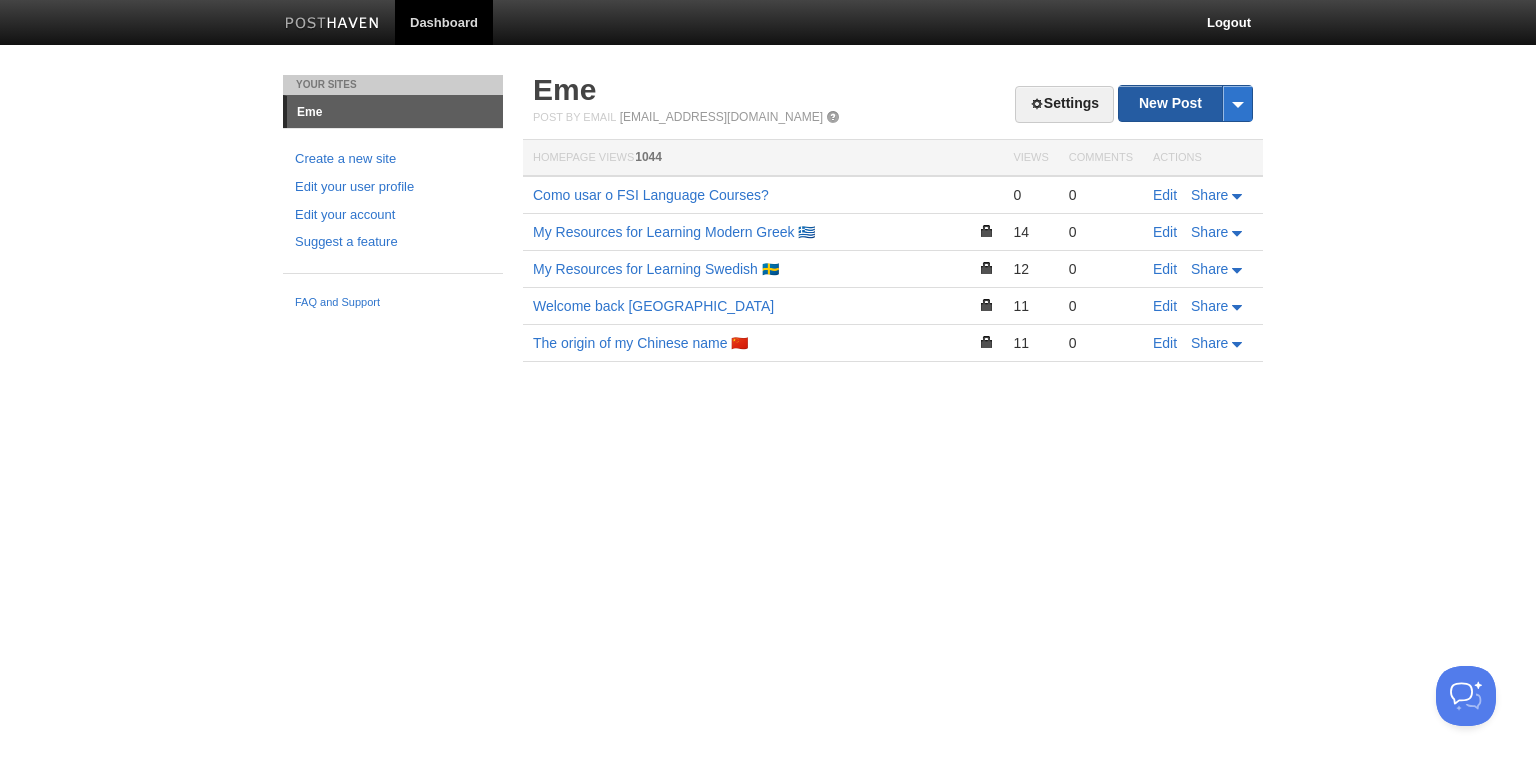click on "New Post" at bounding box center [1185, 103] 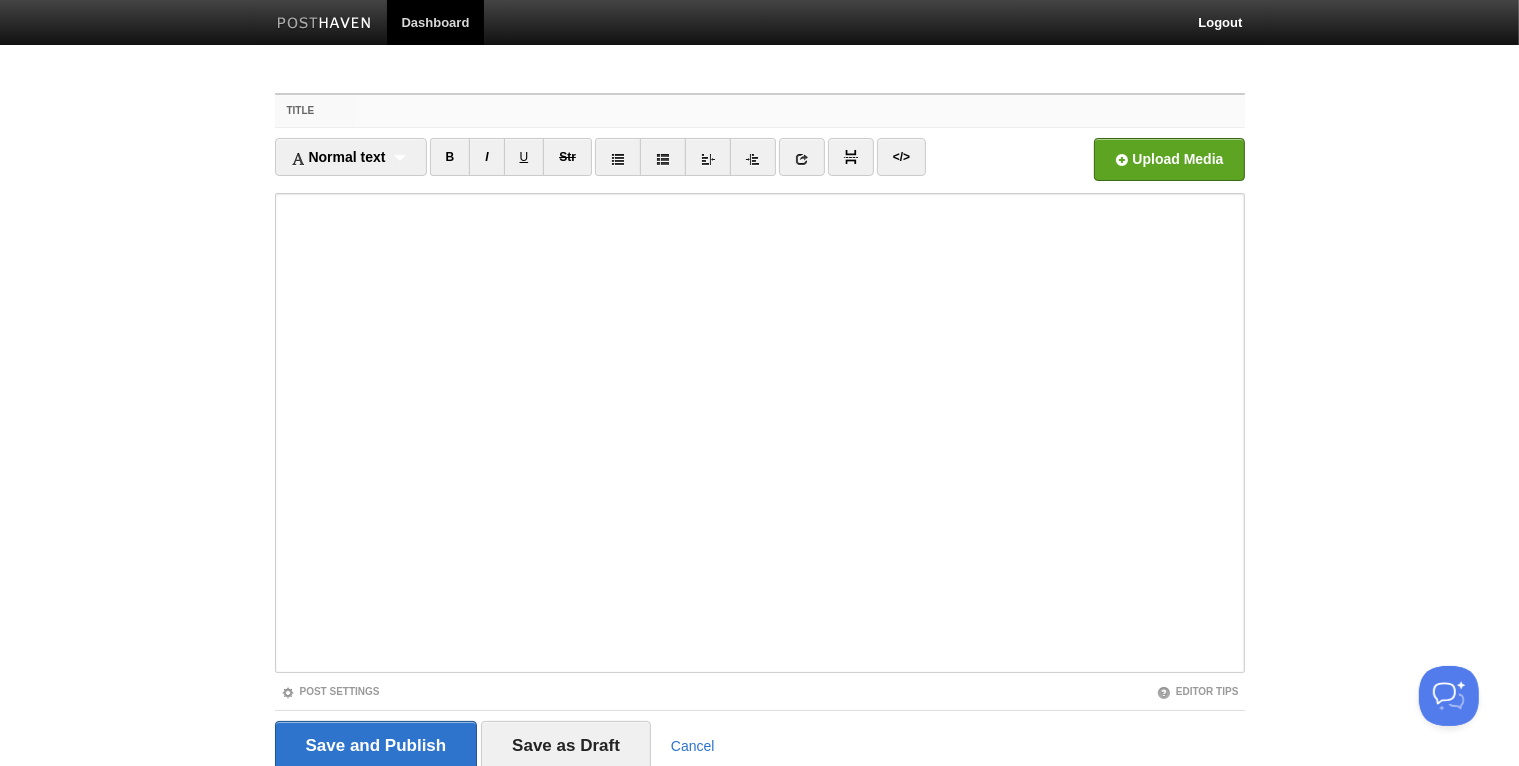 paste on "Vai no Sotaque" 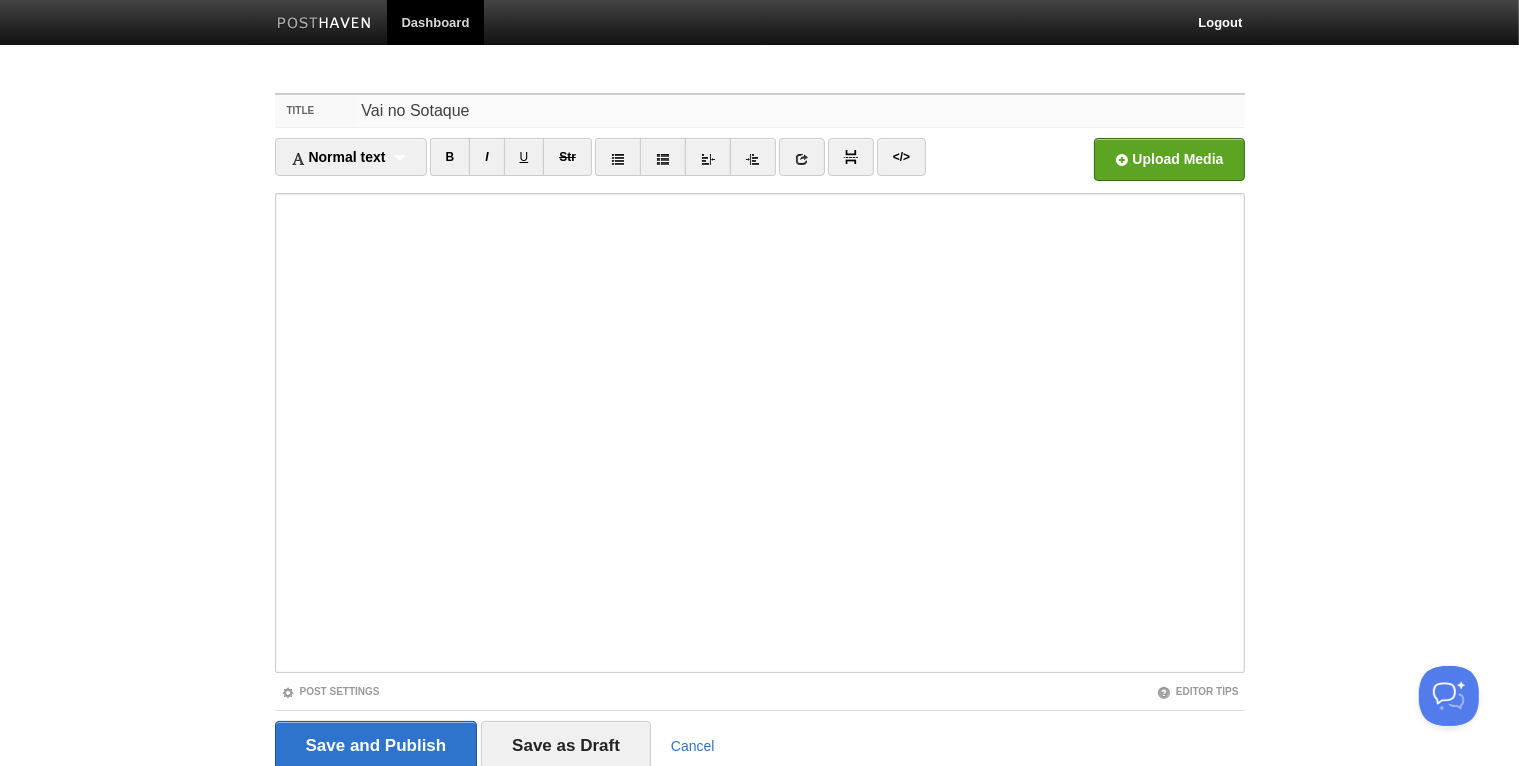 type on "Vai no Sotaque" 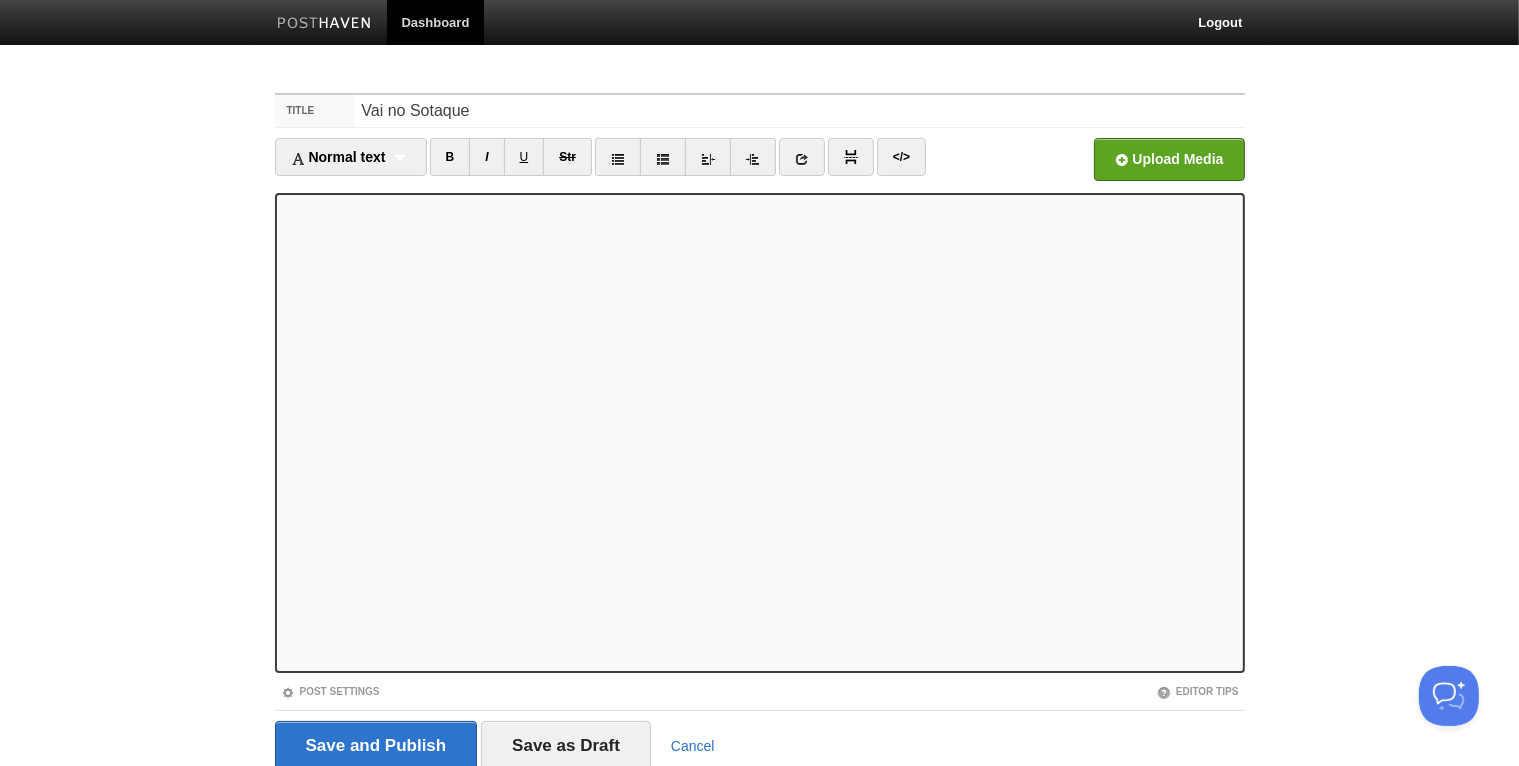 scroll, scrollTop: 74, scrollLeft: 0, axis: vertical 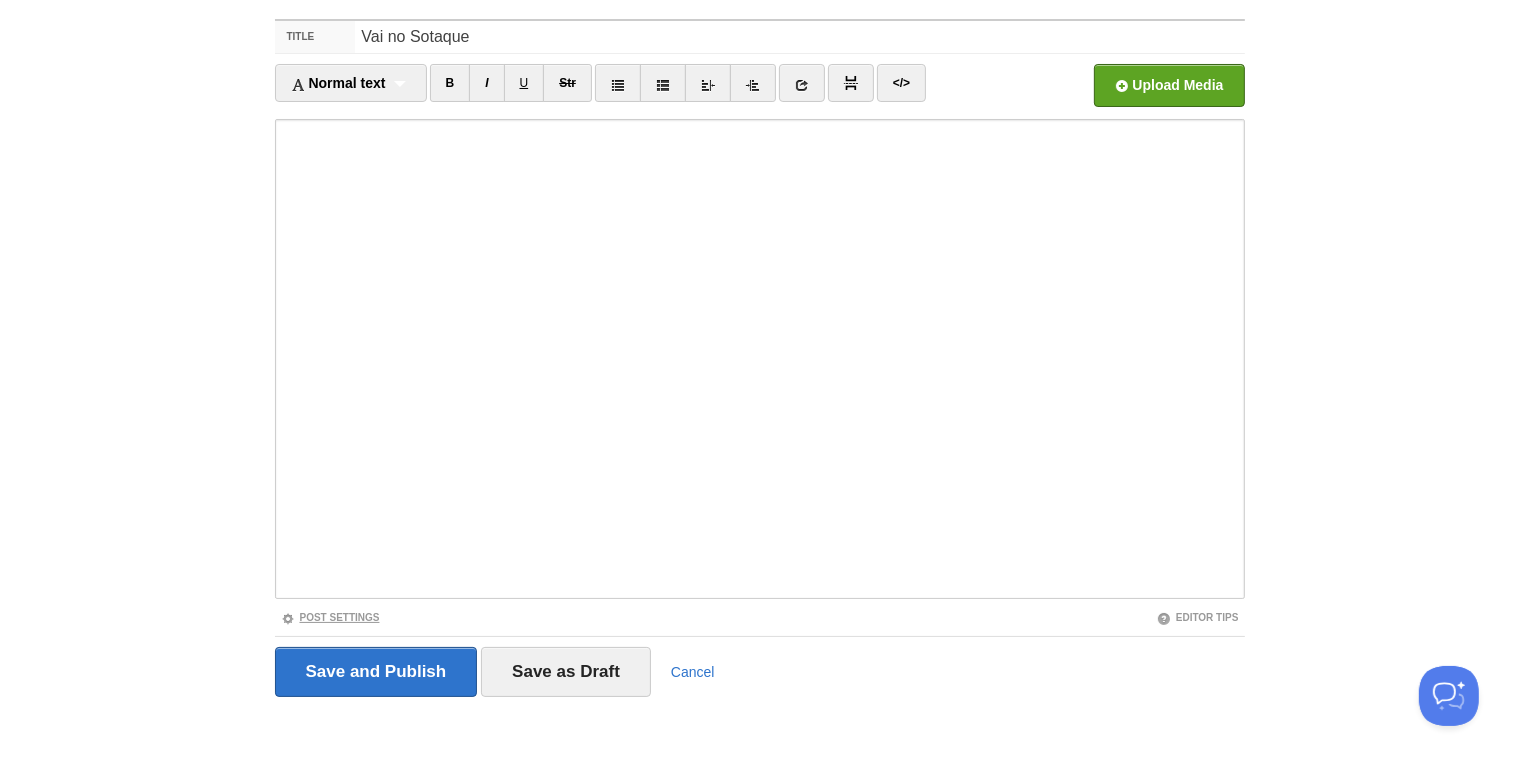 click on "Post Settings" at bounding box center (330, 617) 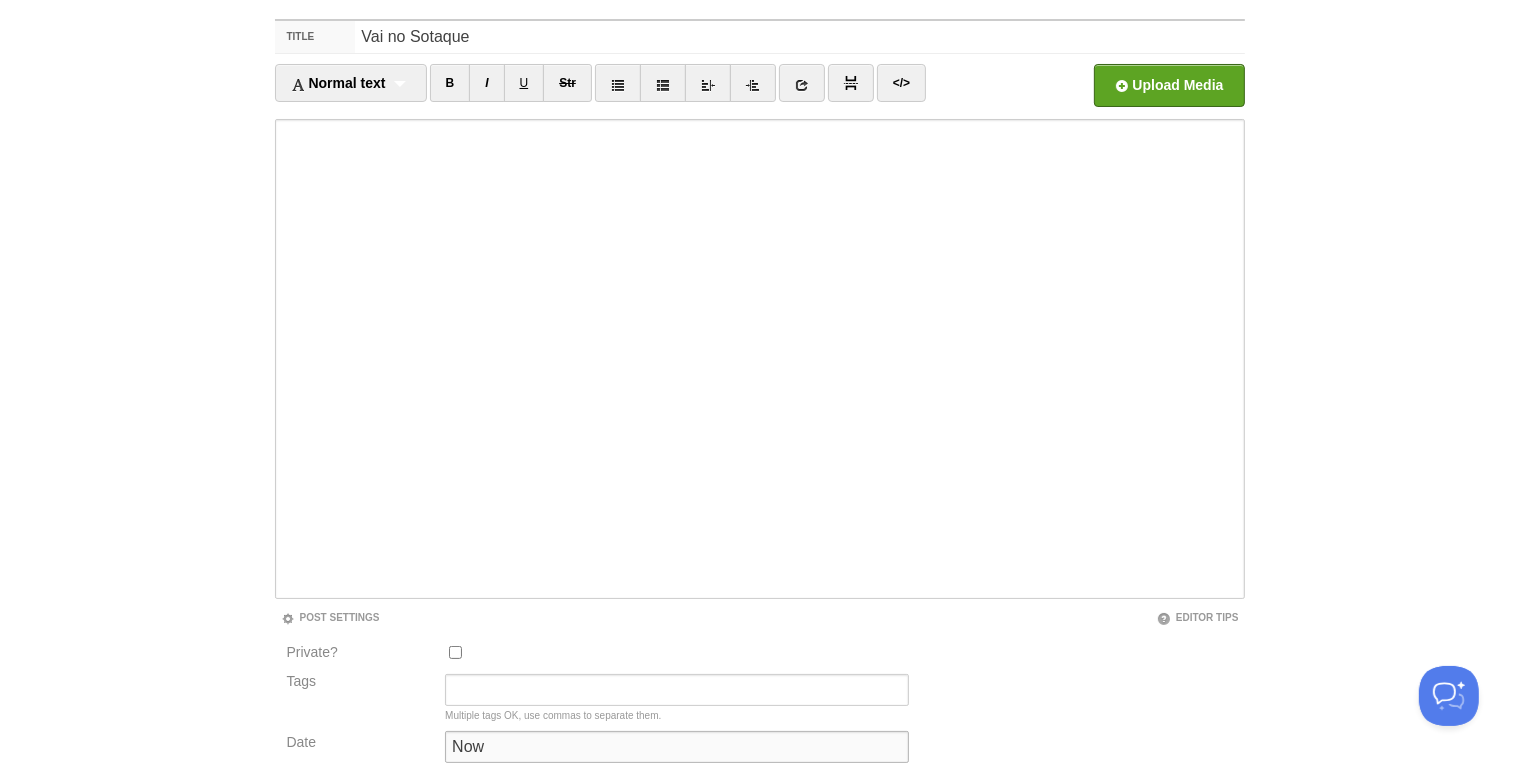 click on "Now" at bounding box center [677, 747] 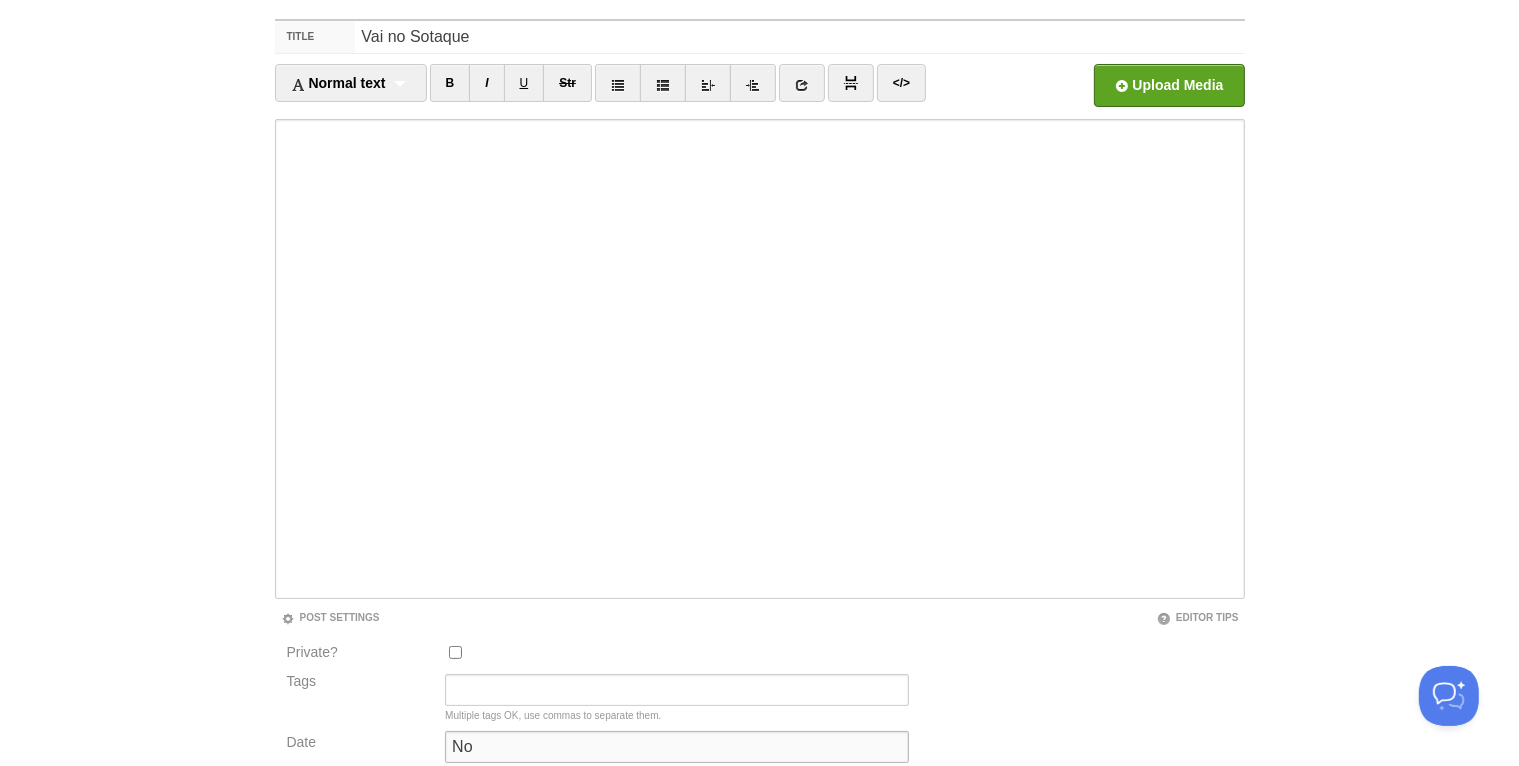 type on "N" 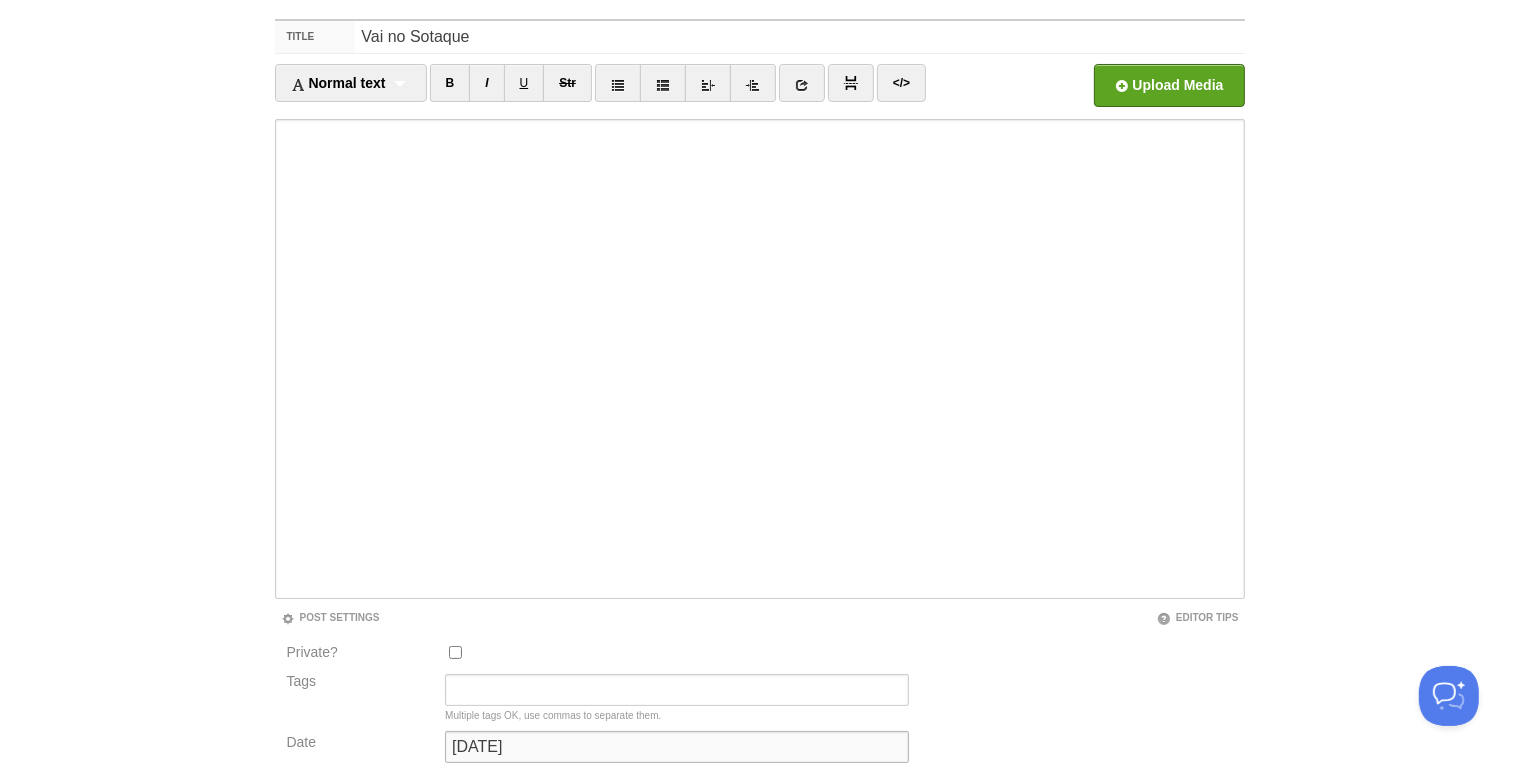 scroll, scrollTop: 274, scrollLeft: 0, axis: vertical 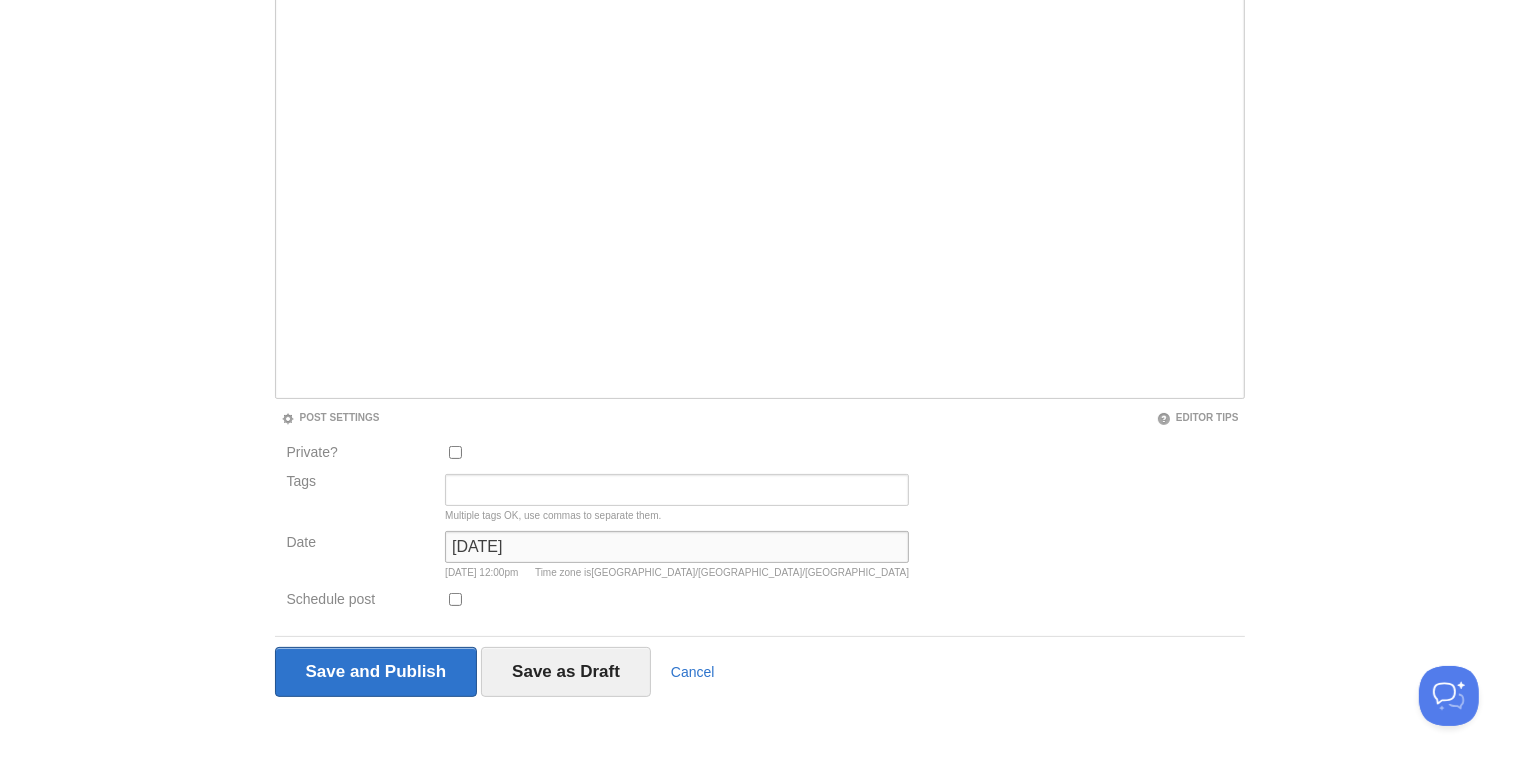 type on "[DATE]" 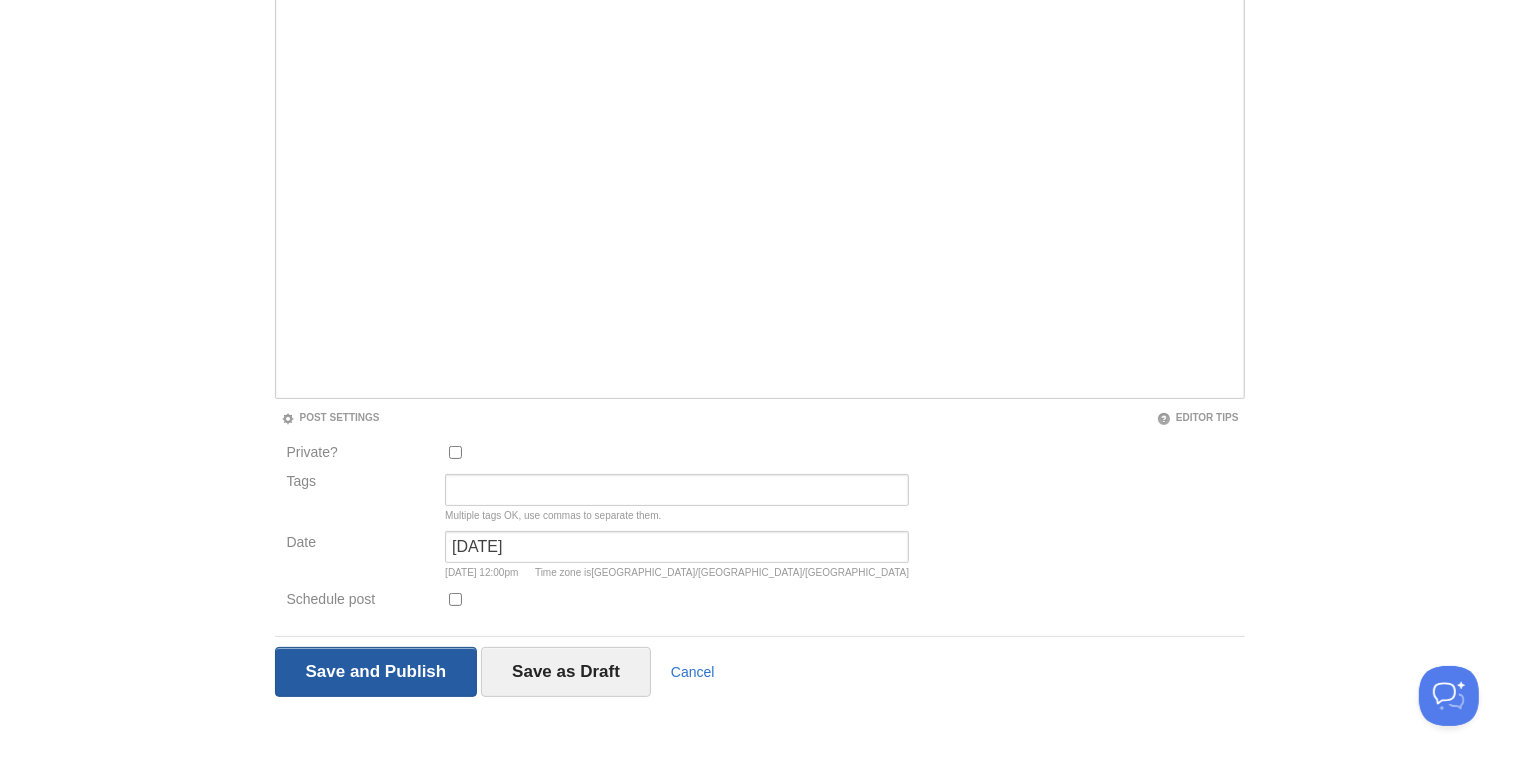 click on "Save and Publish" at bounding box center (376, 672) 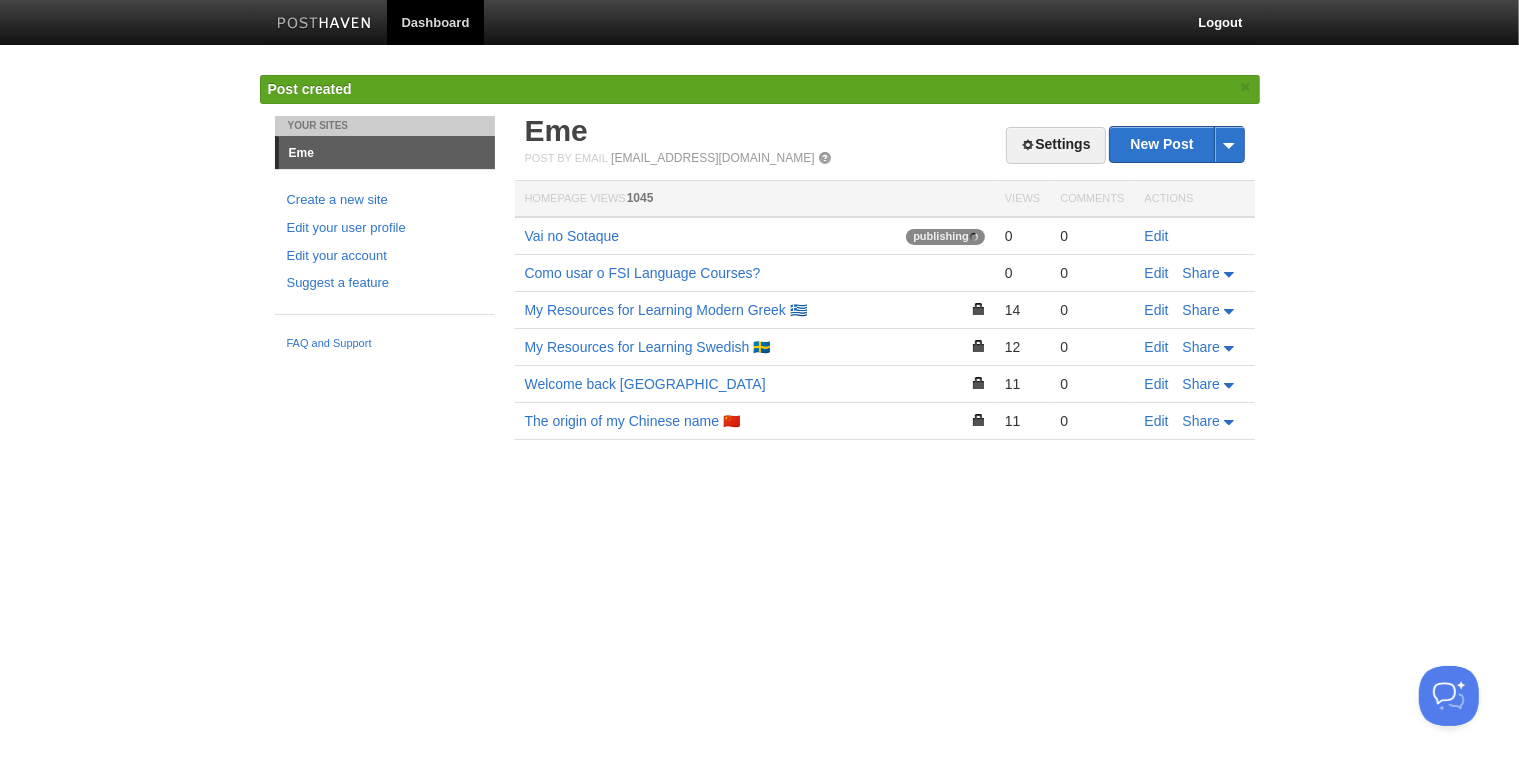 scroll, scrollTop: 0, scrollLeft: 0, axis: both 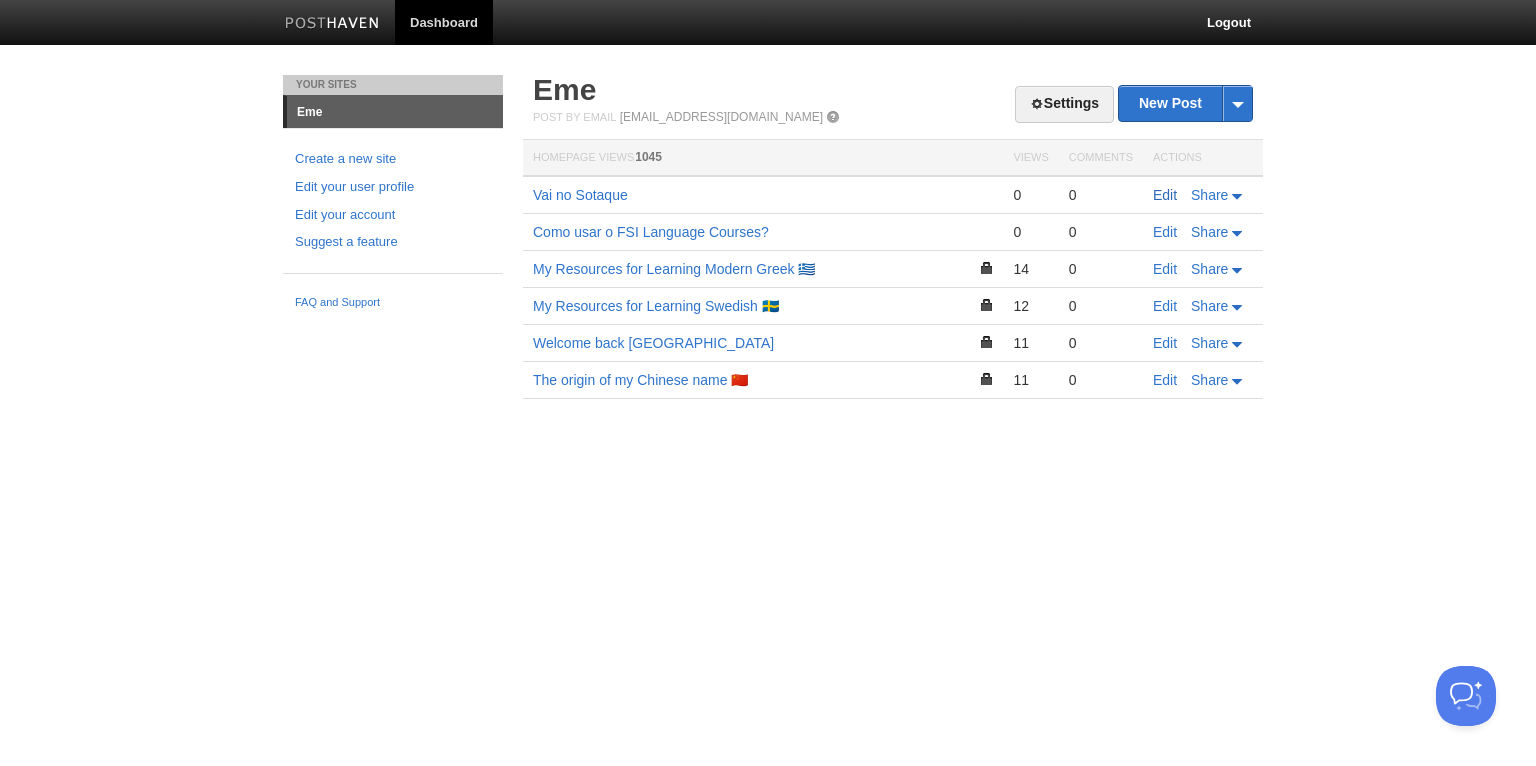 click on "Edit" at bounding box center (1165, 195) 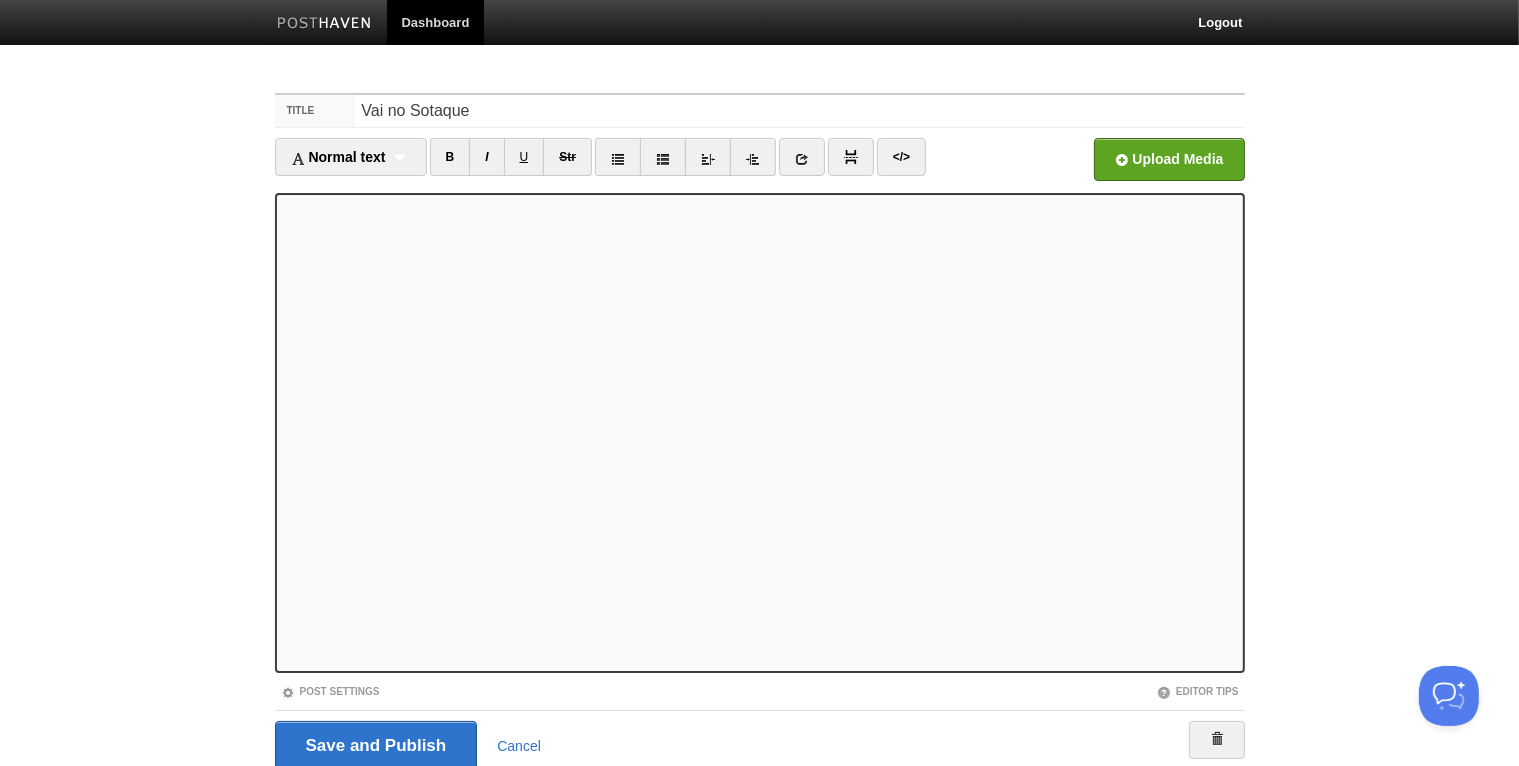 scroll, scrollTop: 74, scrollLeft: 0, axis: vertical 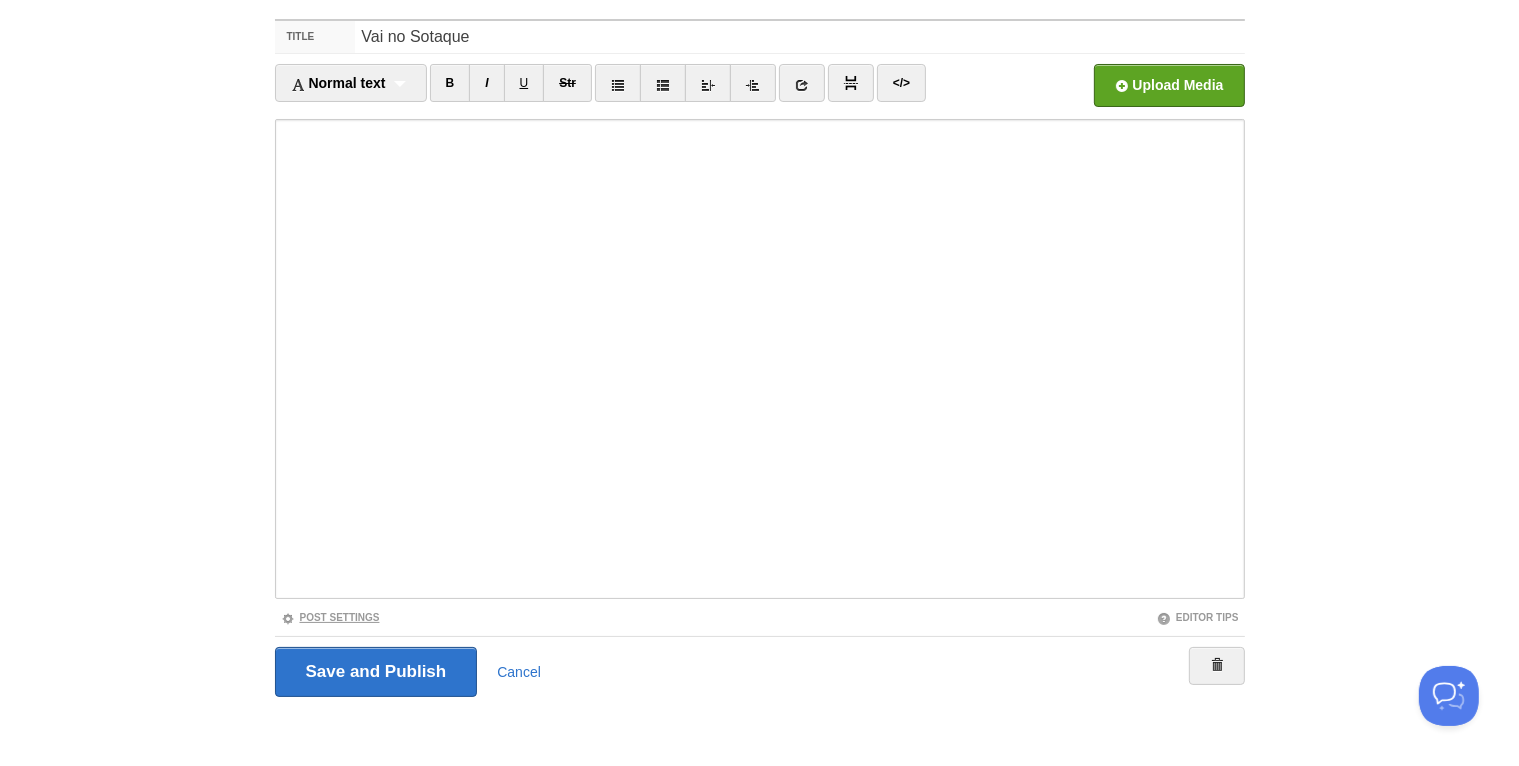 click on "Post Settings" at bounding box center [330, 617] 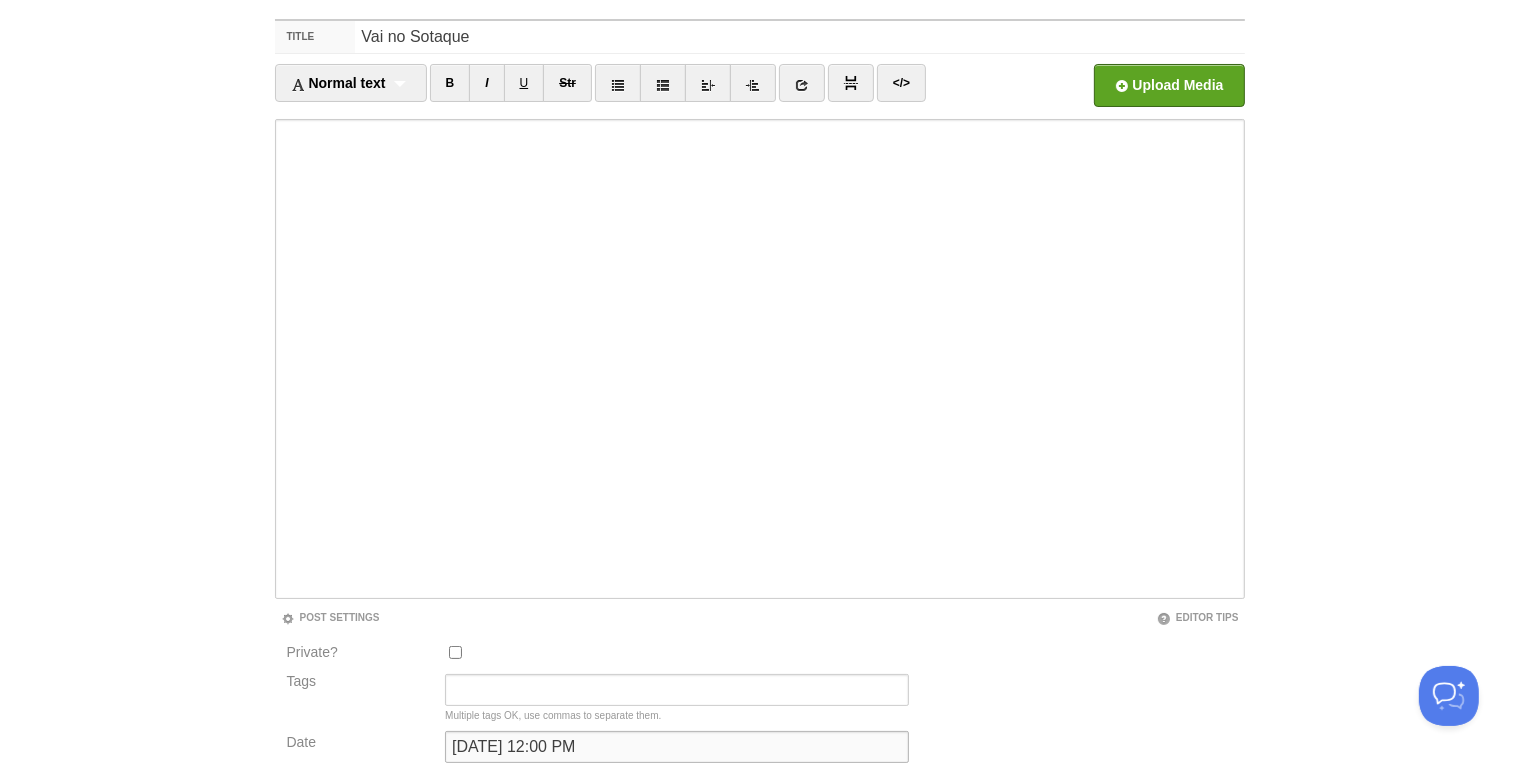 click on "[DATE] 12:00 PM" at bounding box center [677, 747] 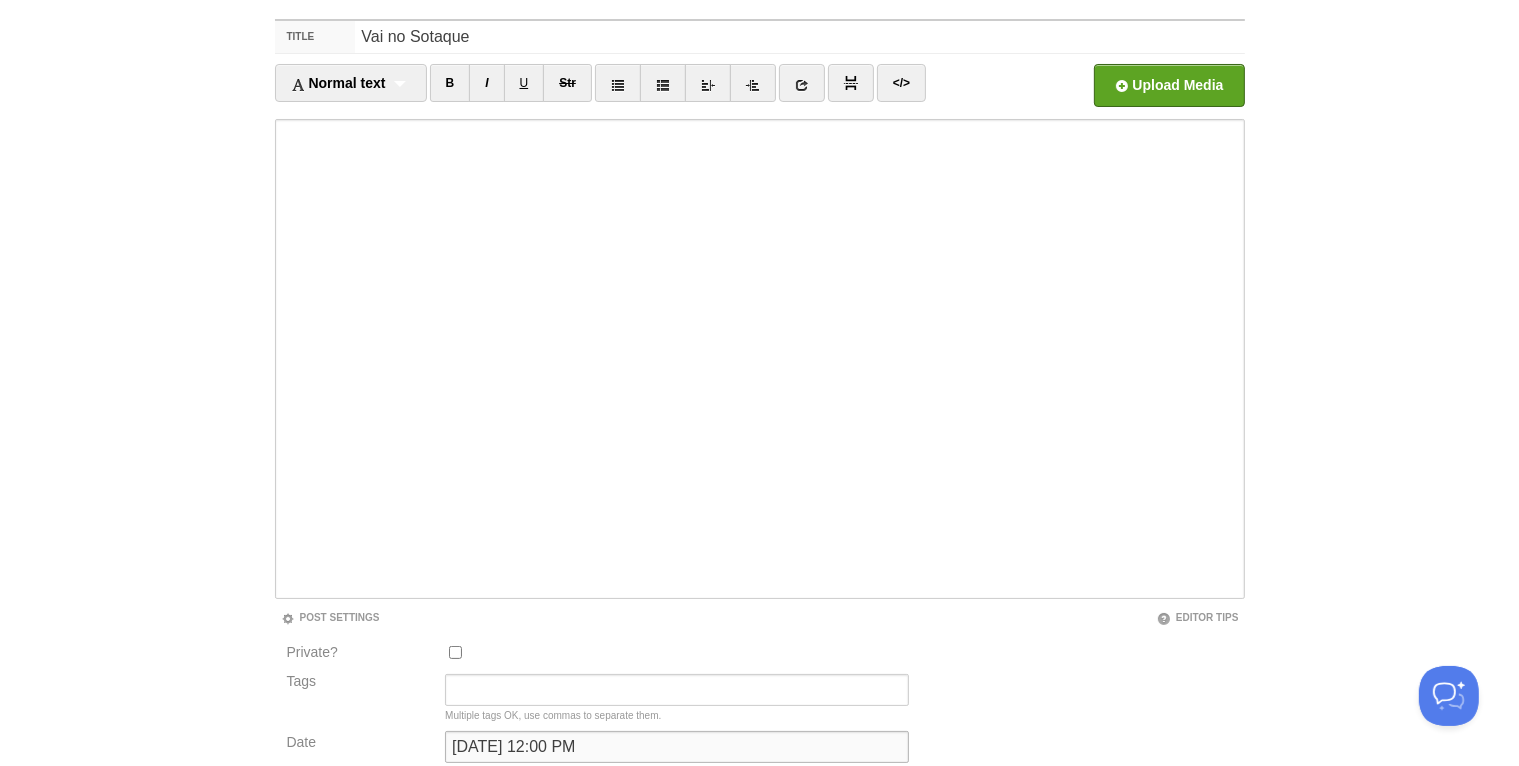 drag, startPoint x: 497, startPoint y: 747, endPoint x: 388, endPoint y: 746, distance: 109.004585 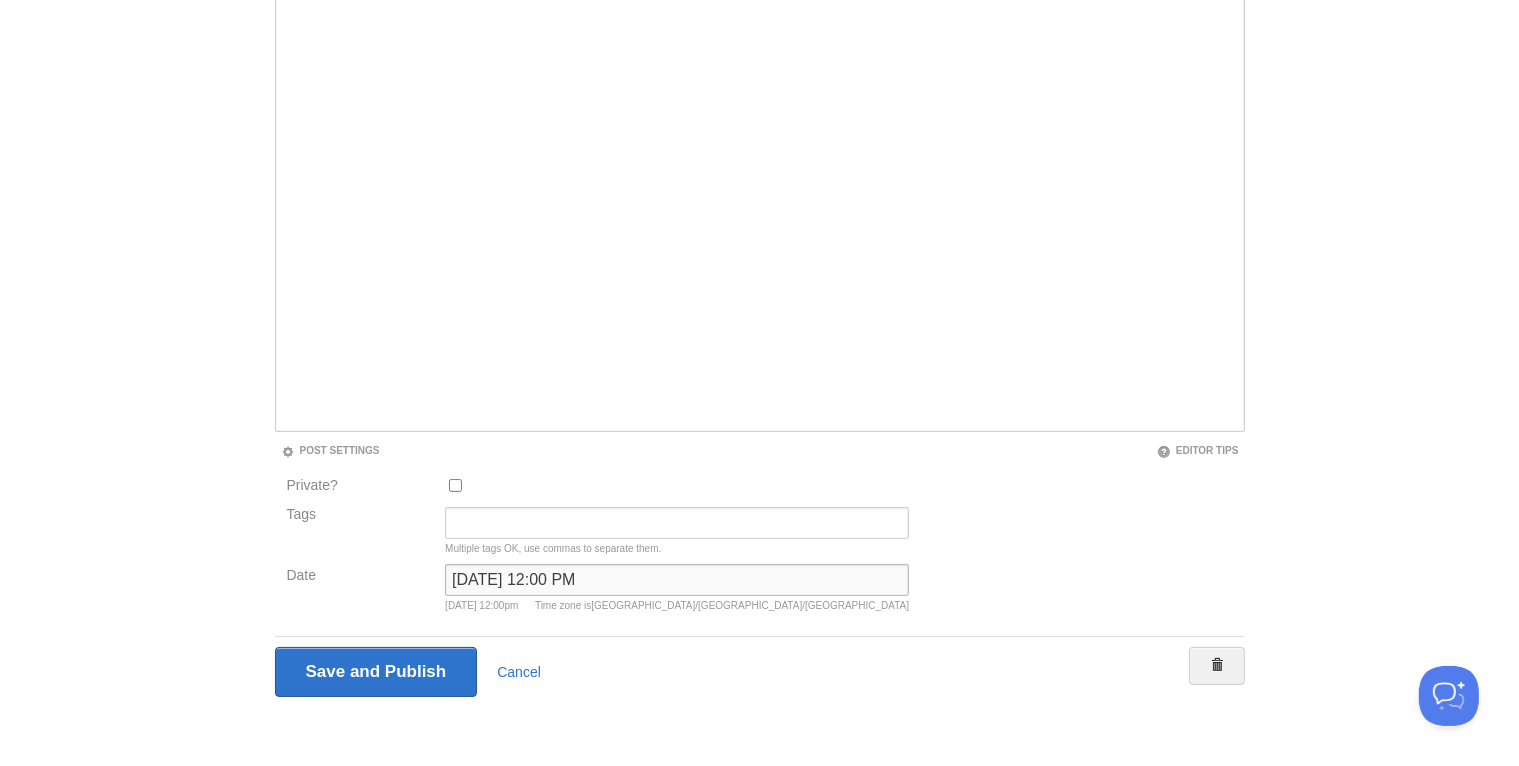 type on "[DATE] 12:00 PM" 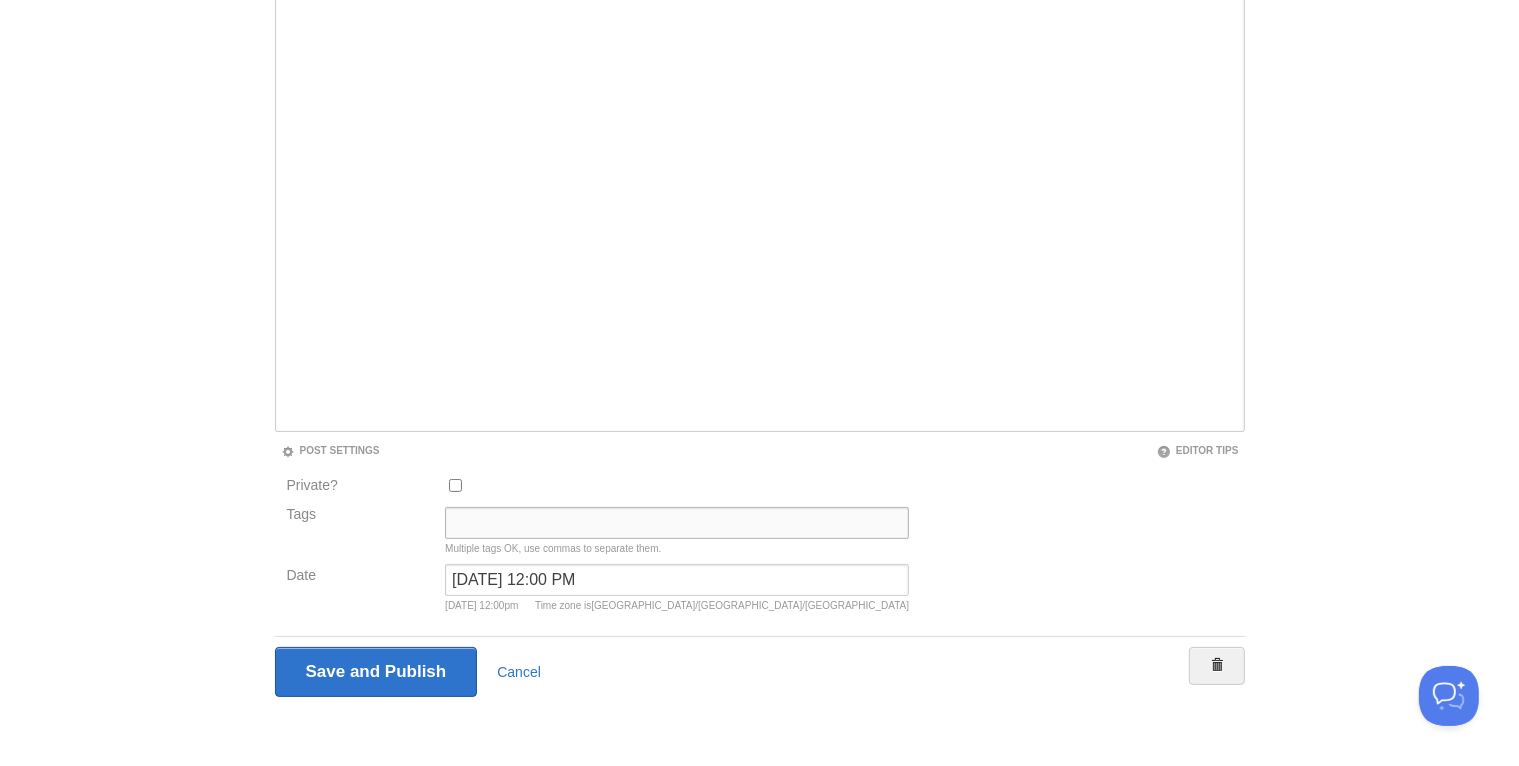 click on "Tags" at bounding box center (677, 523) 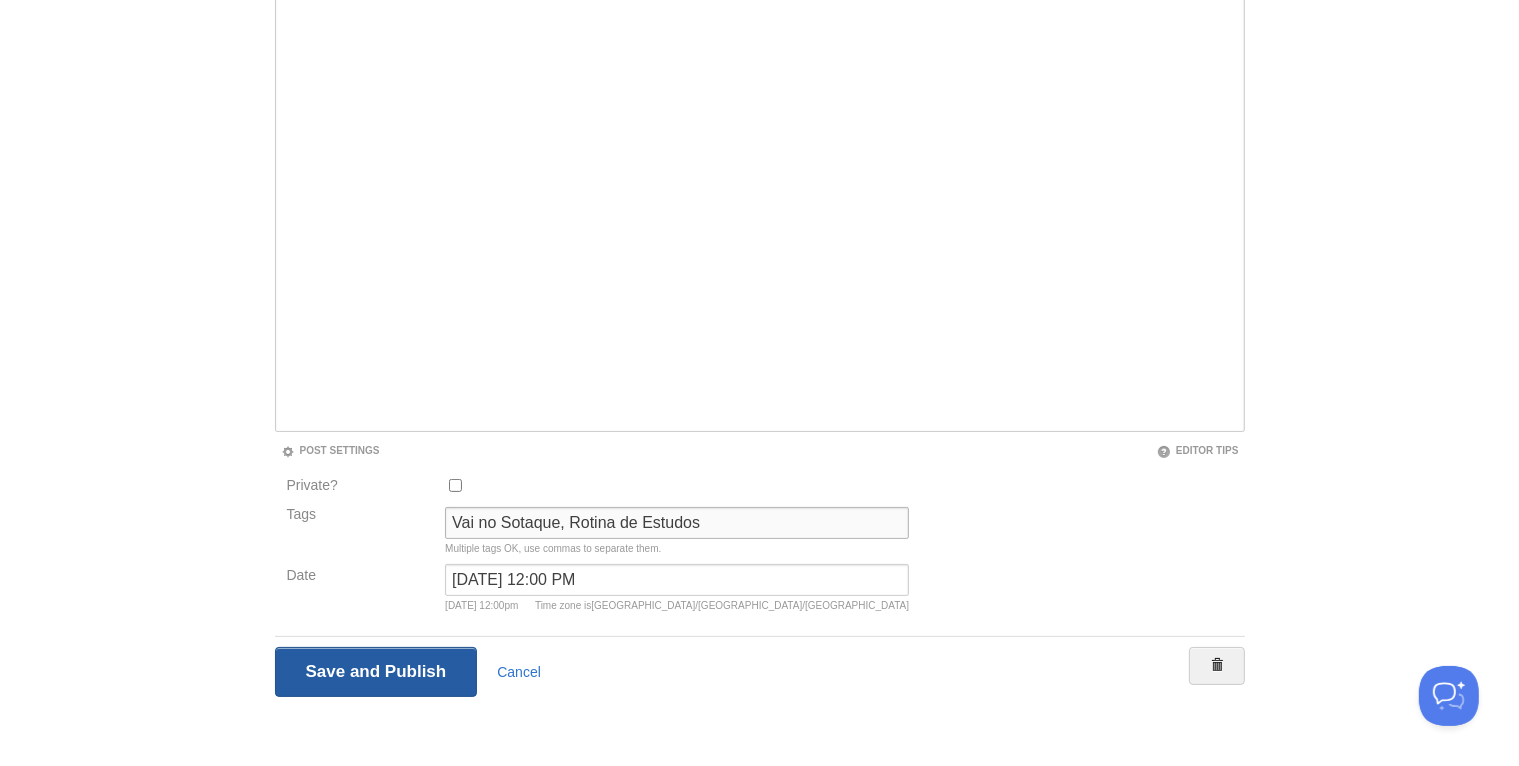 type on "Vai no Sotaque, Rotina de Estudos" 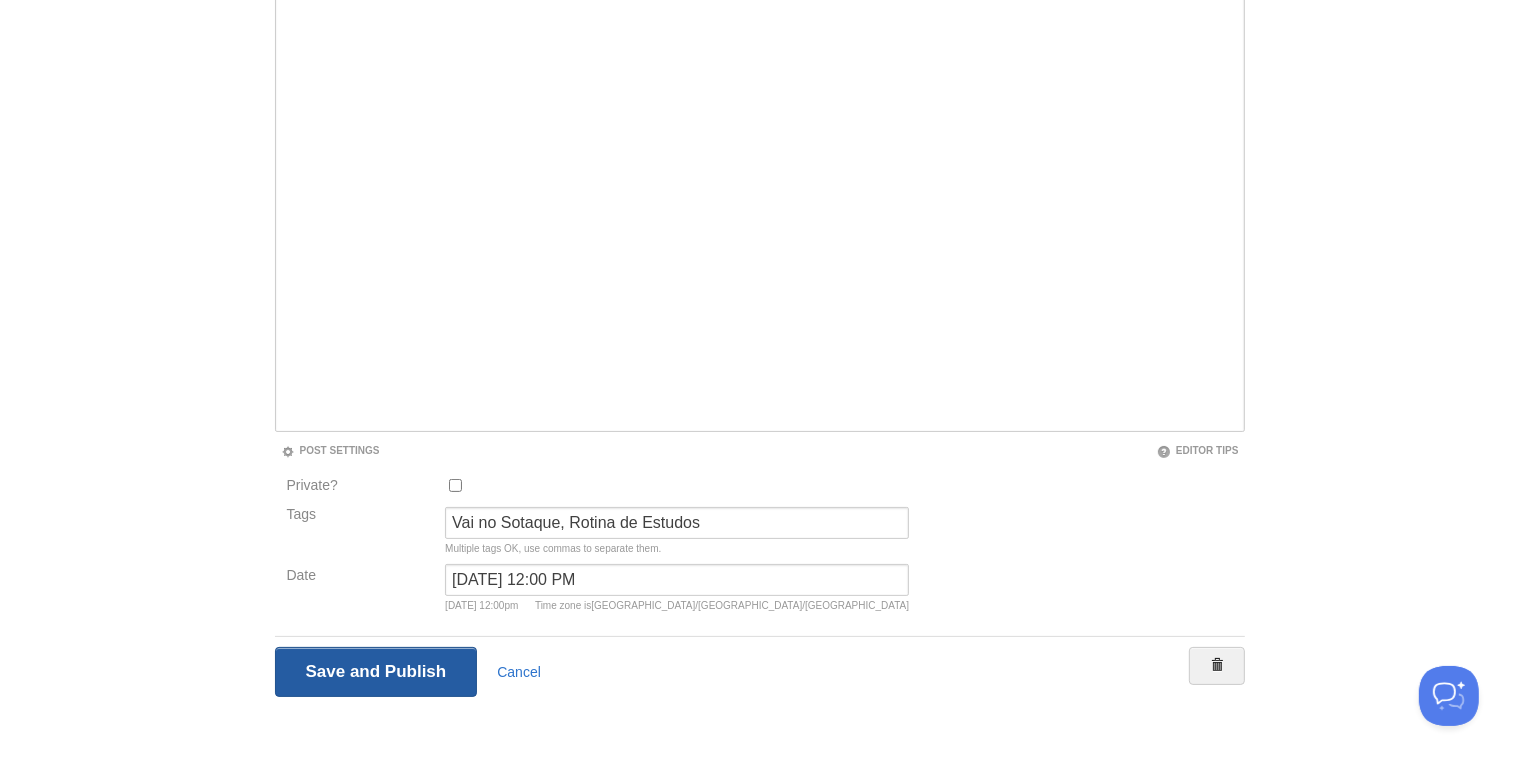 click on "Save and Publish" at bounding box center [376, 672] 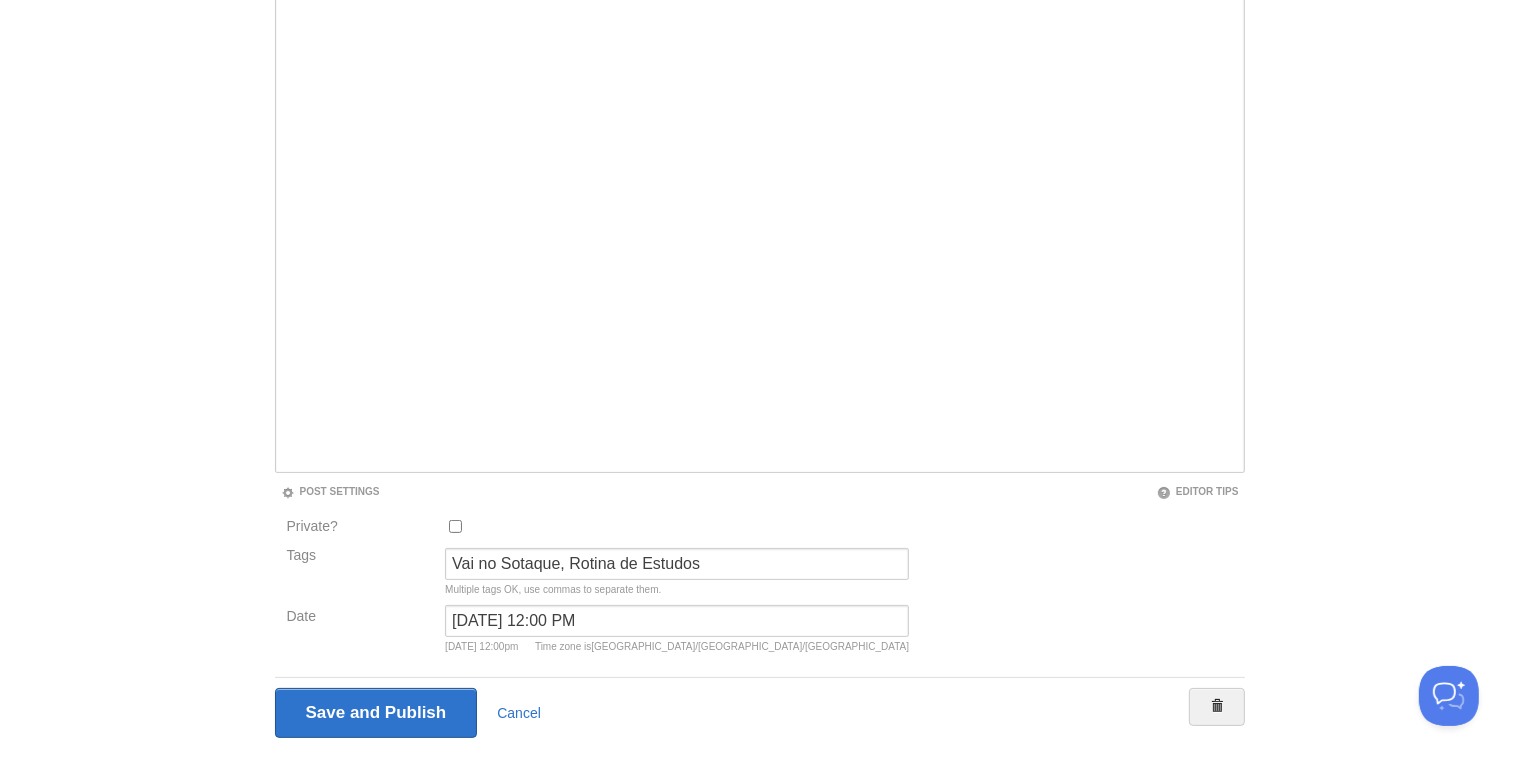 scroll, scrollTop: 0, scrollLeft: 0, axis: both 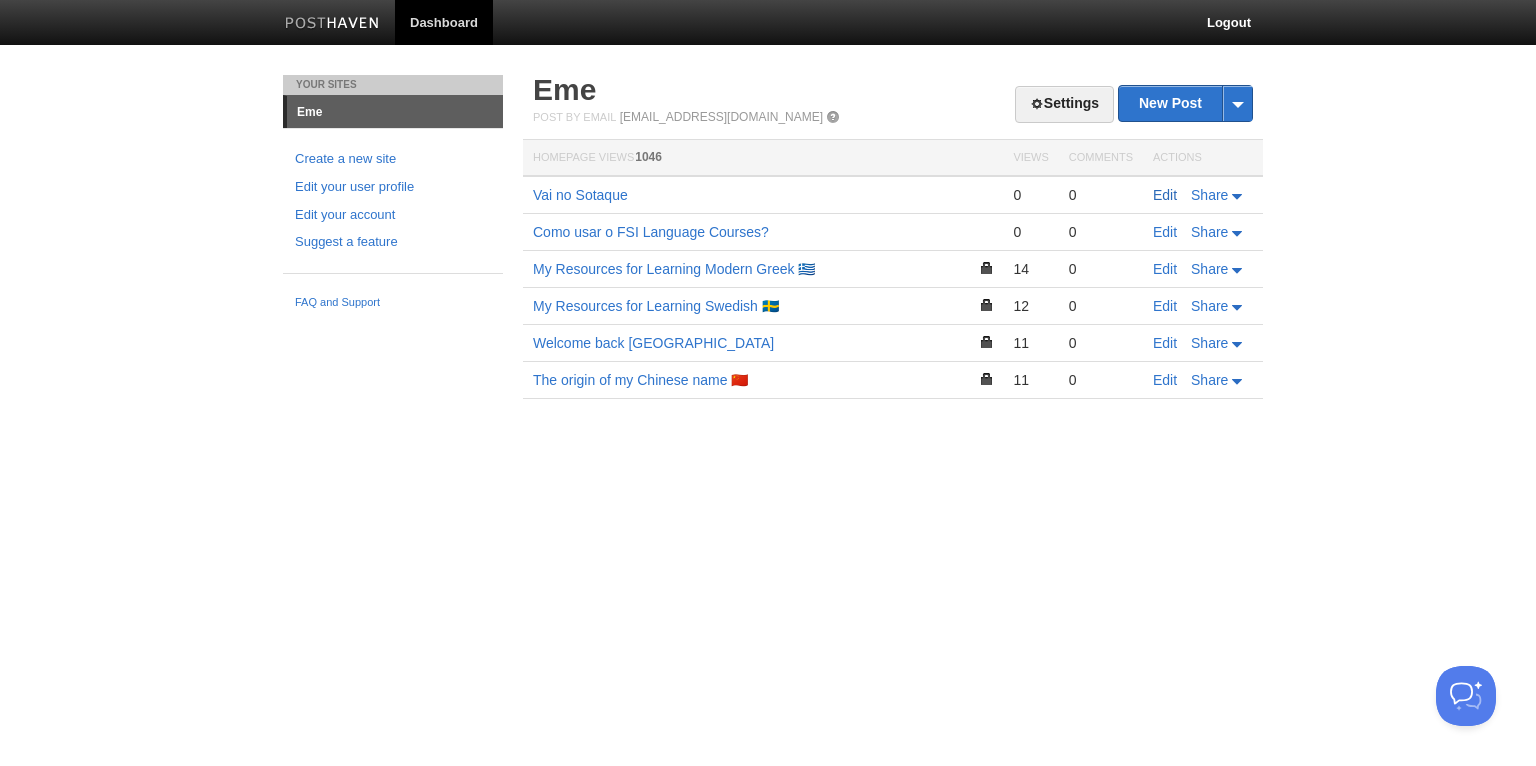 click on "Edit" at bounding box center (1165, 195) 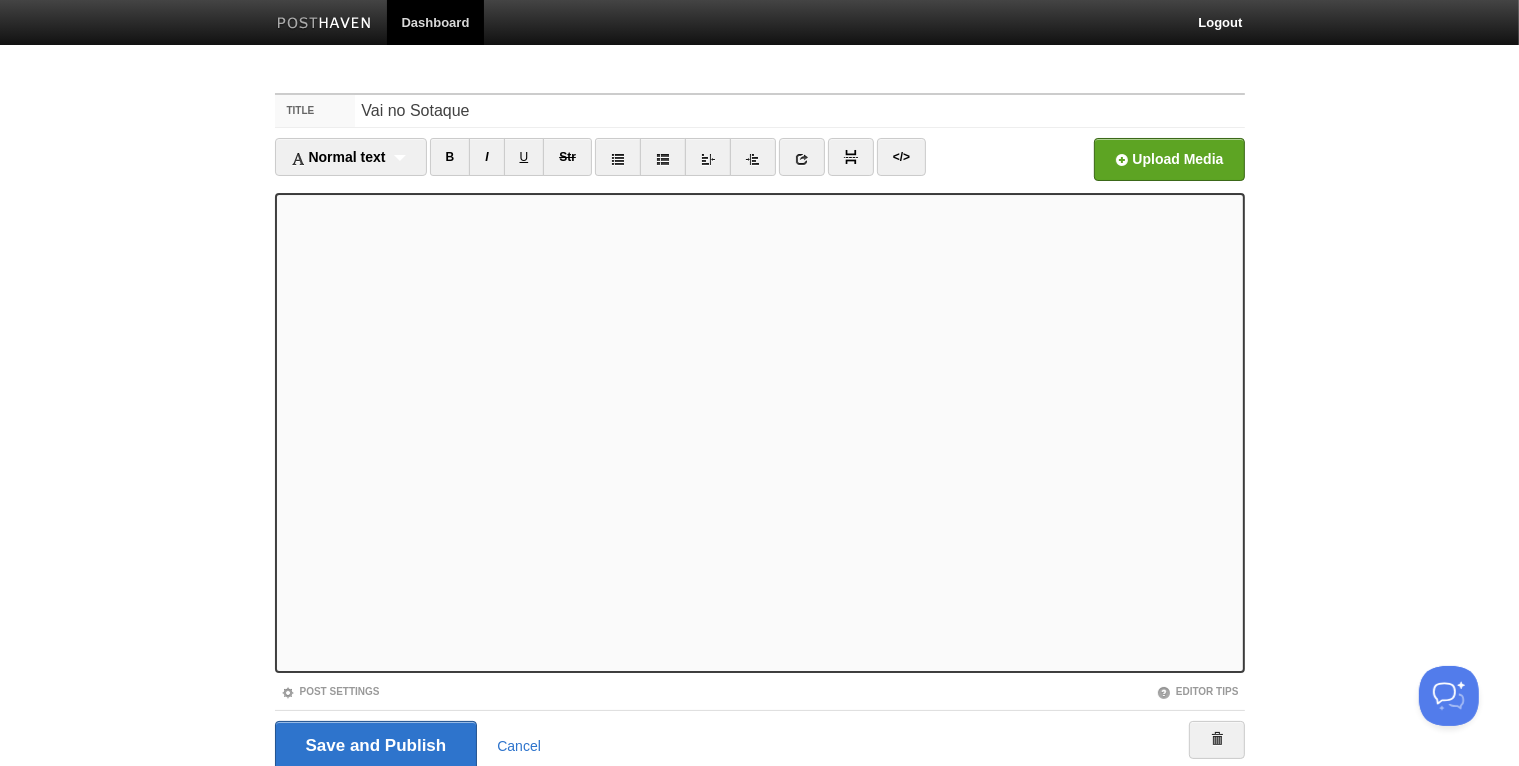 scroll, scrollTop: 74, scrollLeft: 0, axis: vertical 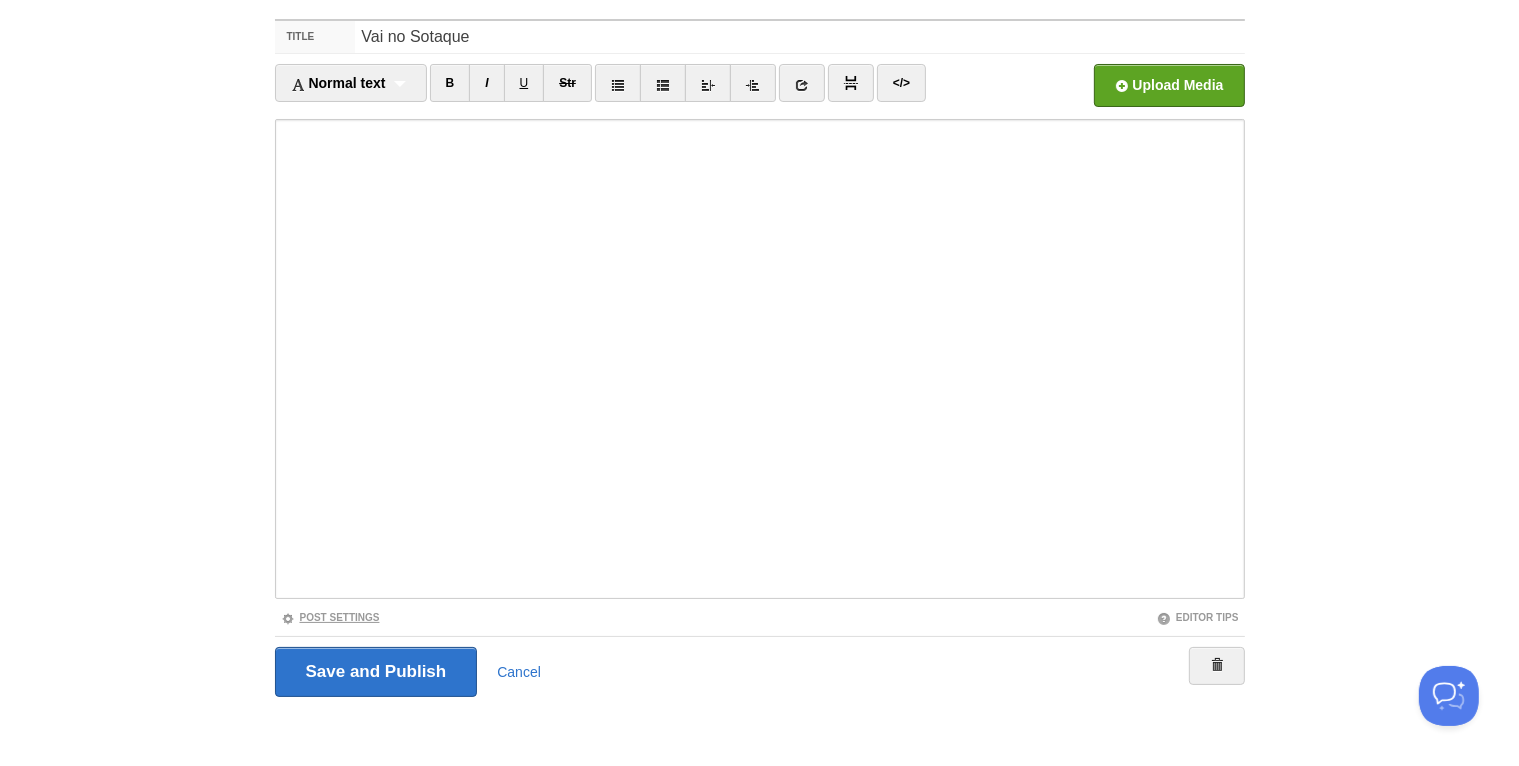 click on "Post Settings" at bounding box center (330, 617) 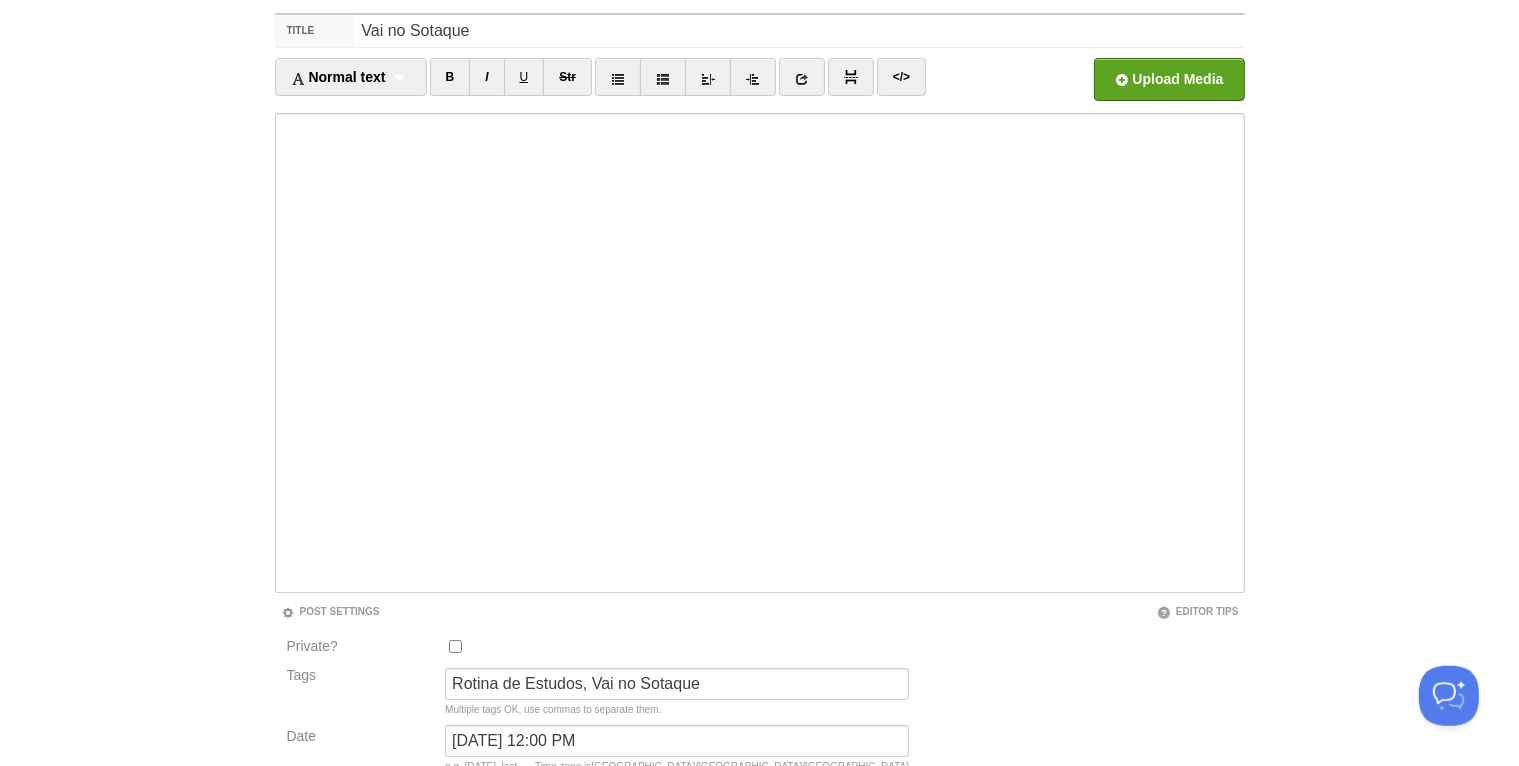 scroll, scrollTop: 241, scrollLeft: 0, axis: vertical 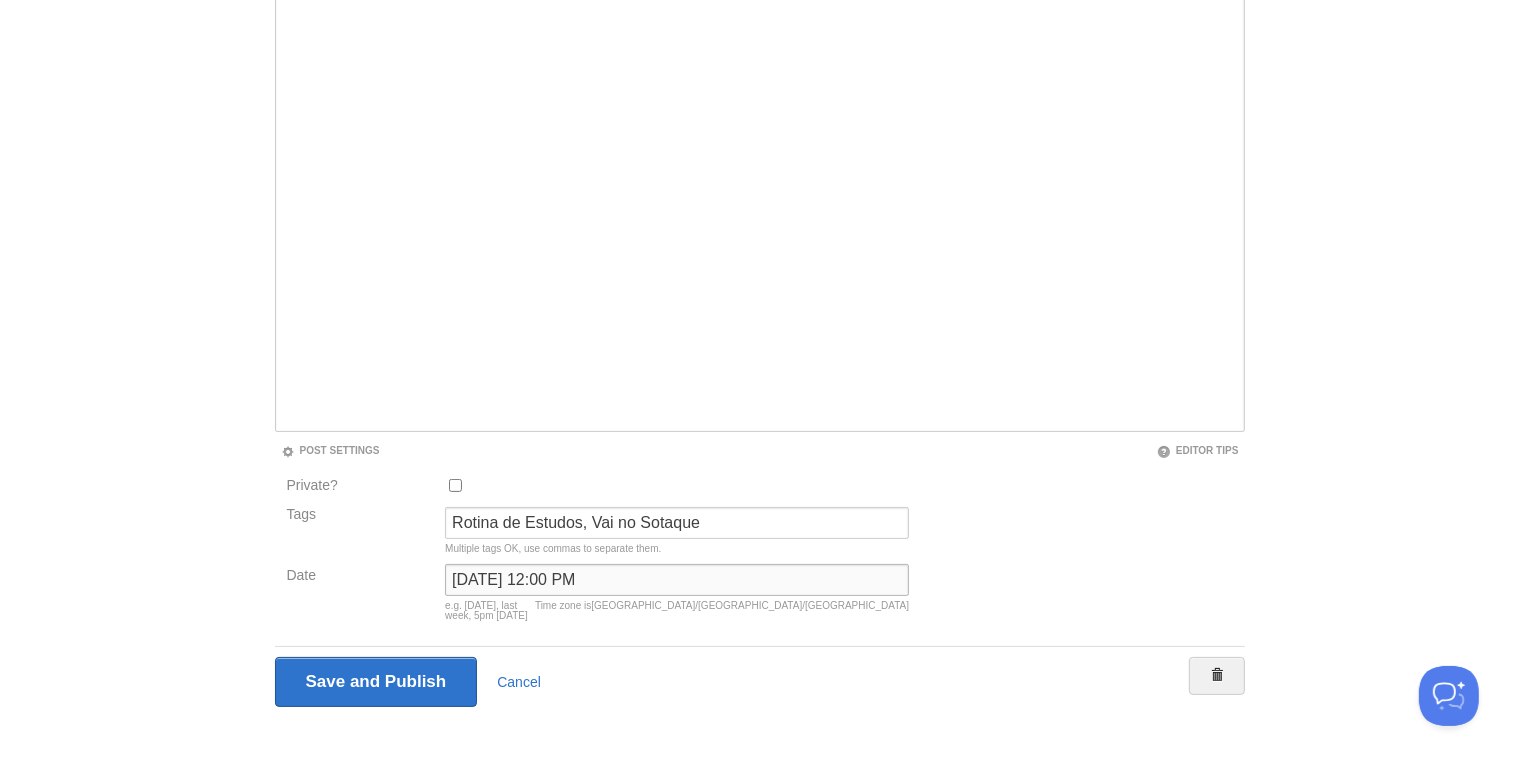drag, startPoint x: 487, startPoint y: 579, endPoint x: 420, endPoint y: 579, distance: 67 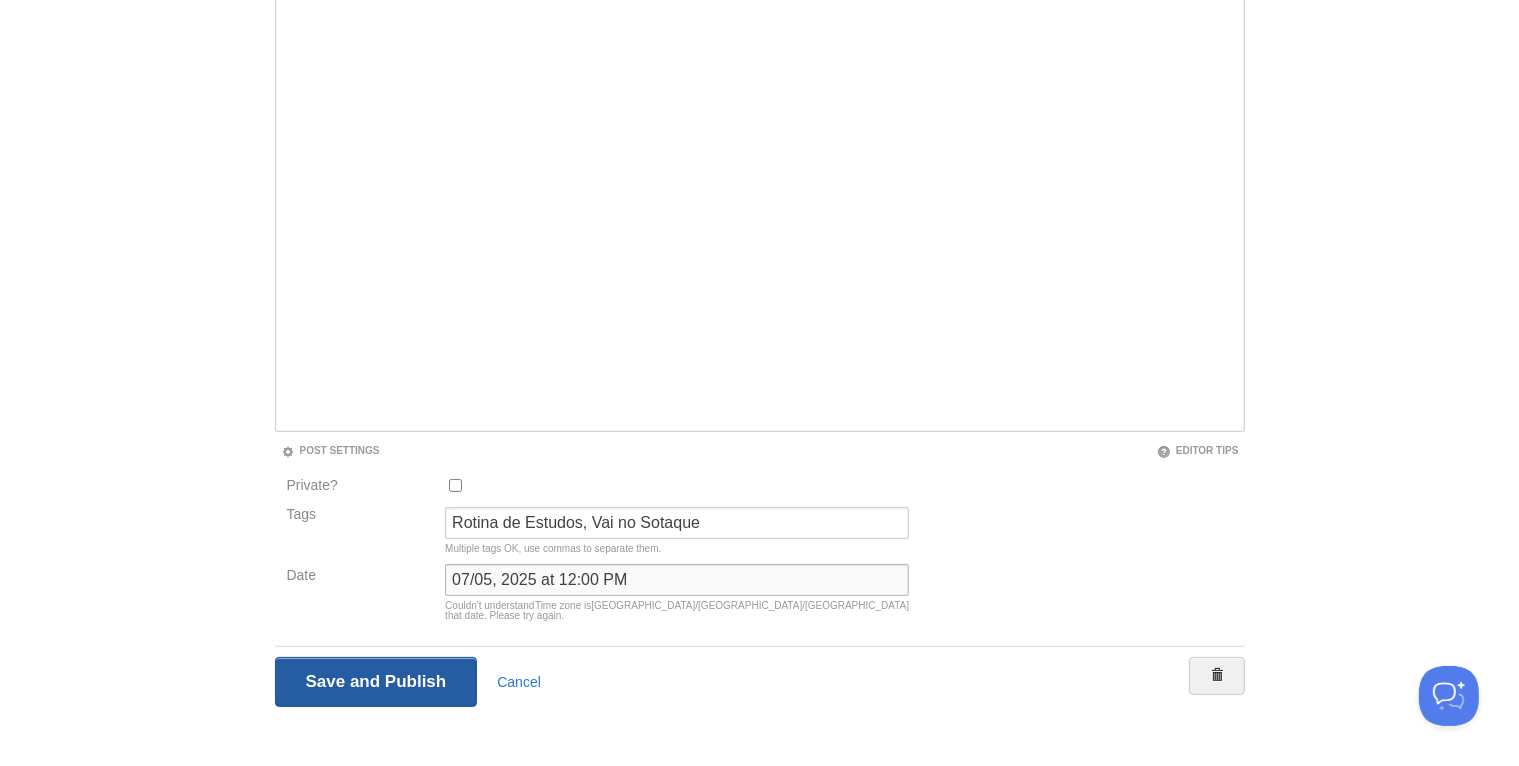 type on "07/05, 2025 at 12:00 PM" 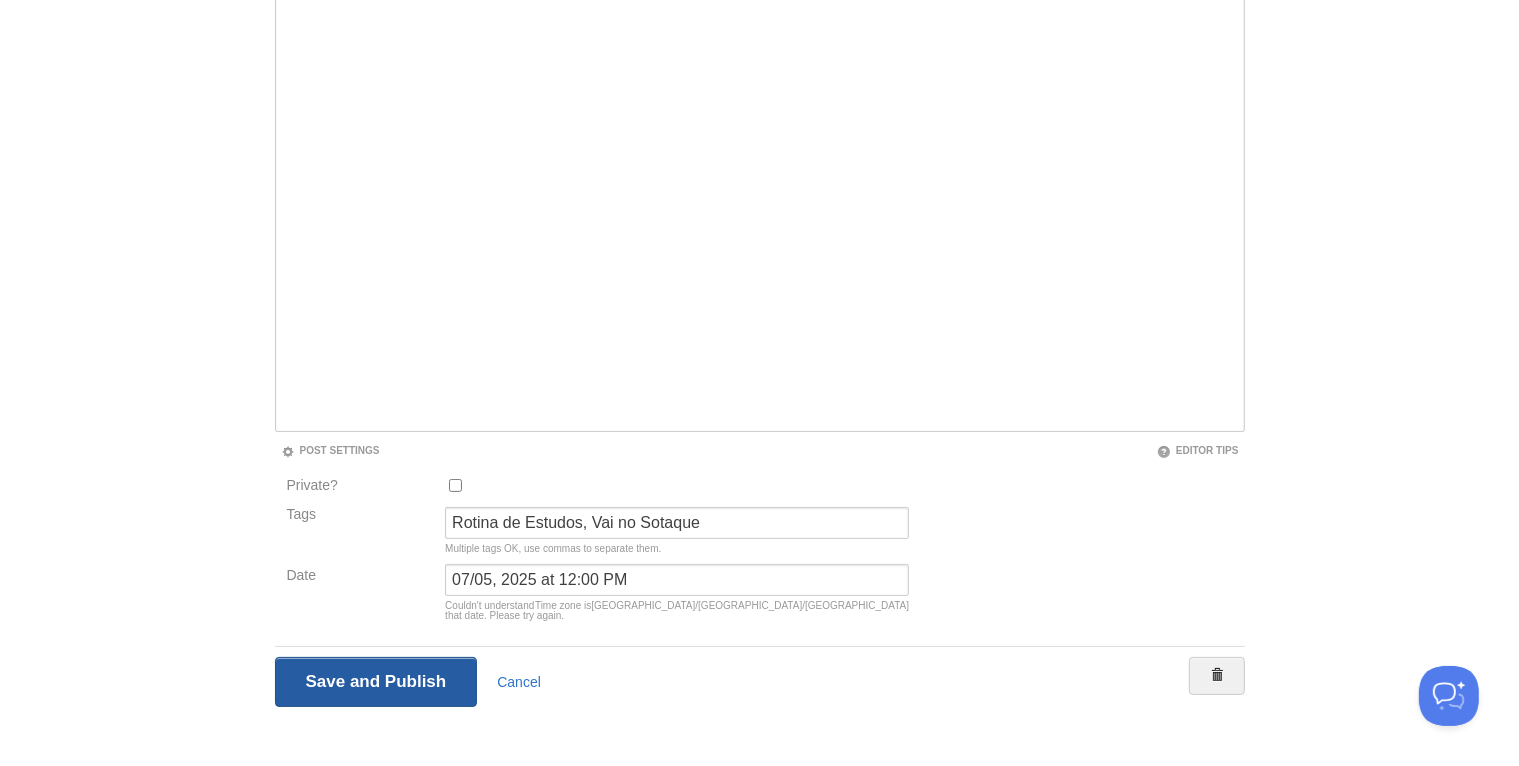click on "Save and Publish" at bounding box center [376, 682] 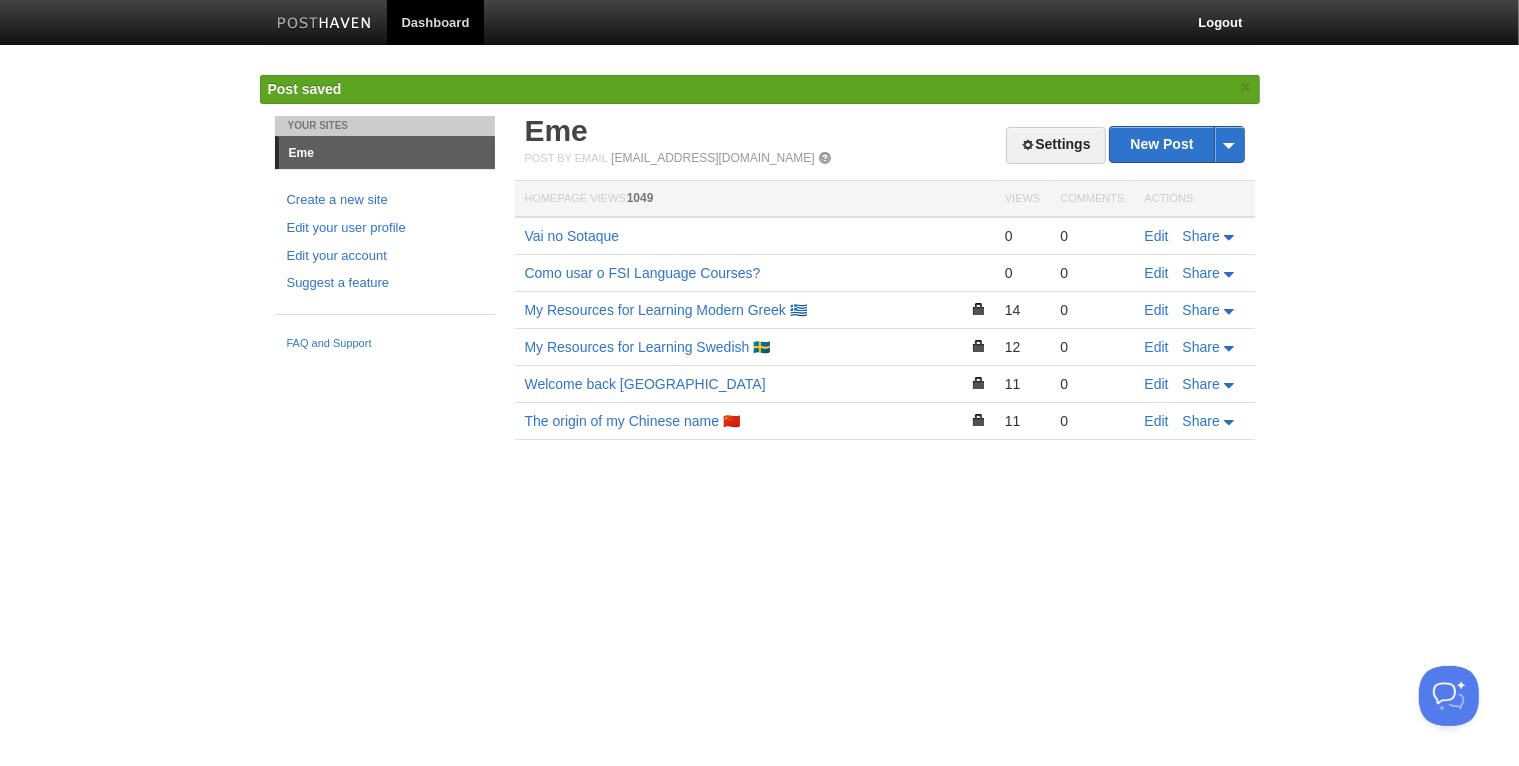 scroll, scrollTop: 0, scrollLeft: 0, axis: both 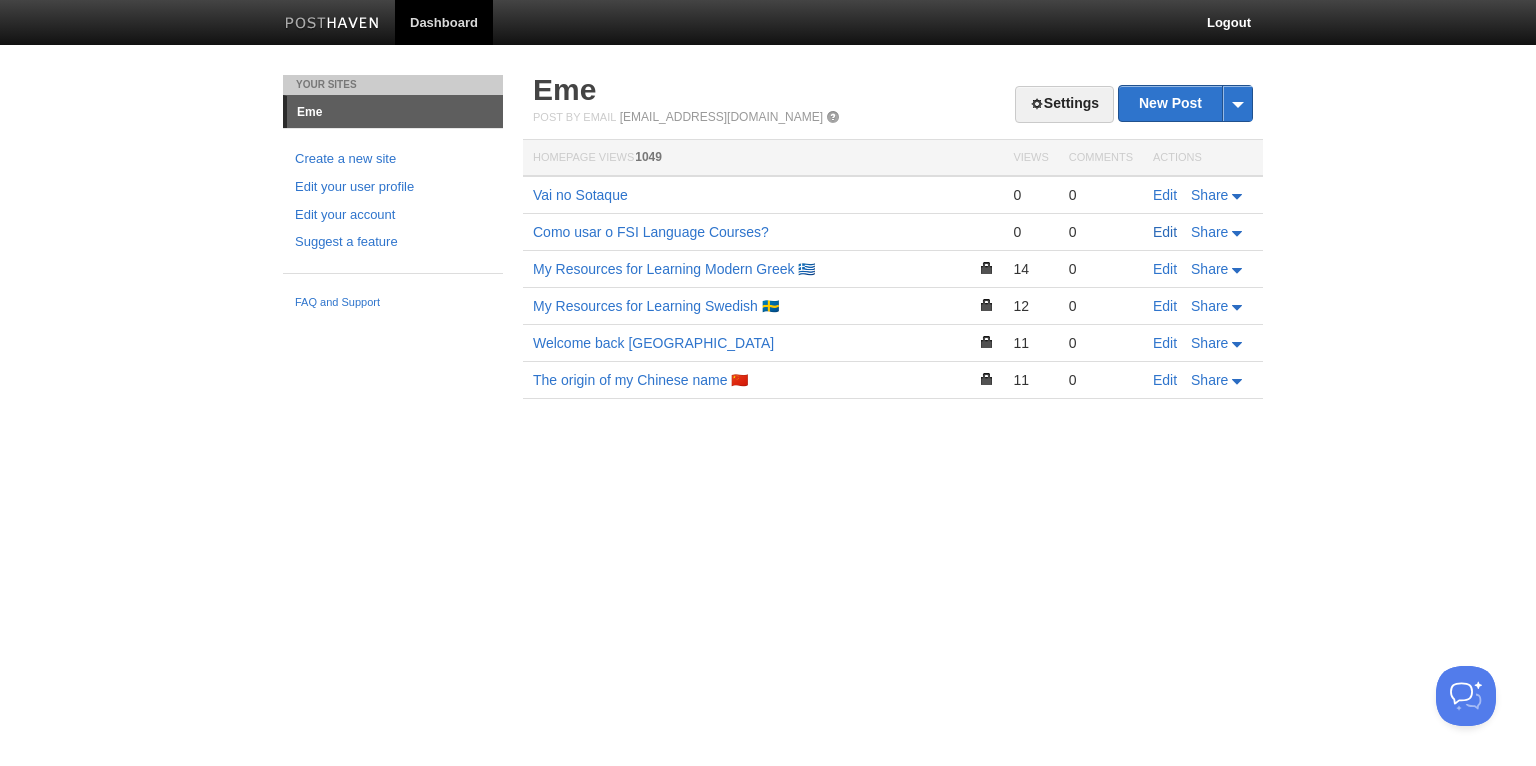 click on "Edit" at bounding box center (1165, 232) 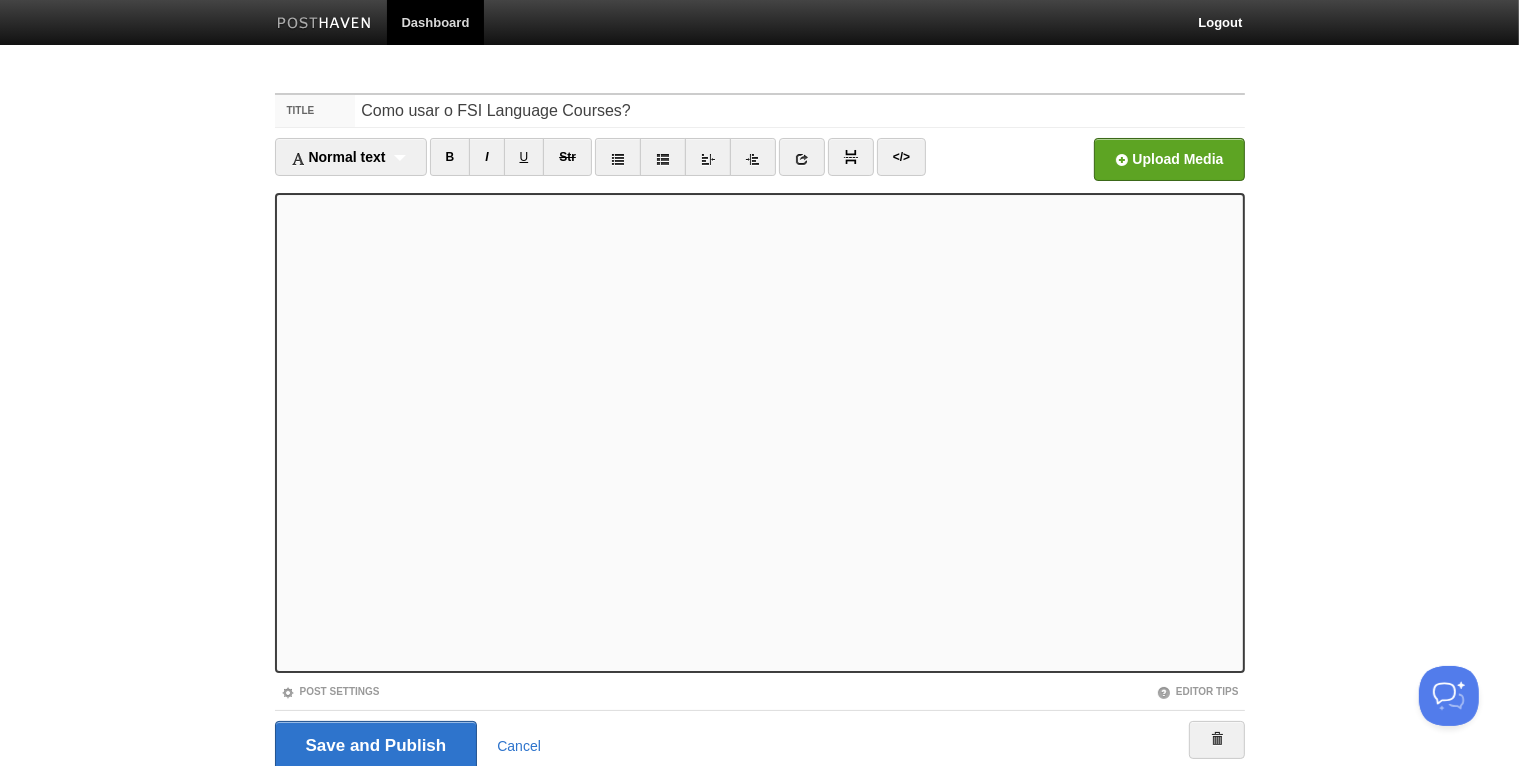scroll, scrollTop: 74, scrollLeft: 0, axis: vertical 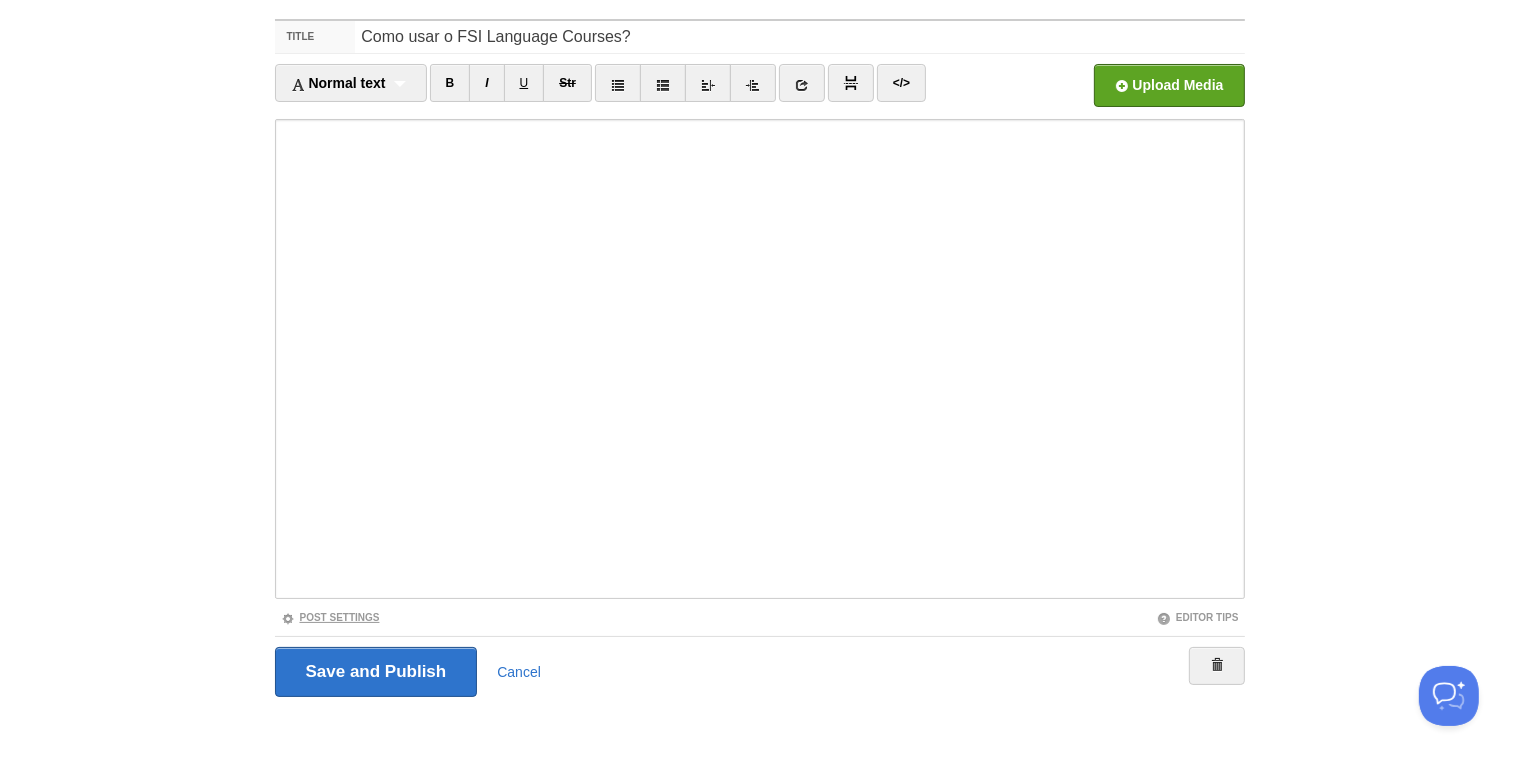 click on "Post Settings" at bounding box center [330, 617] 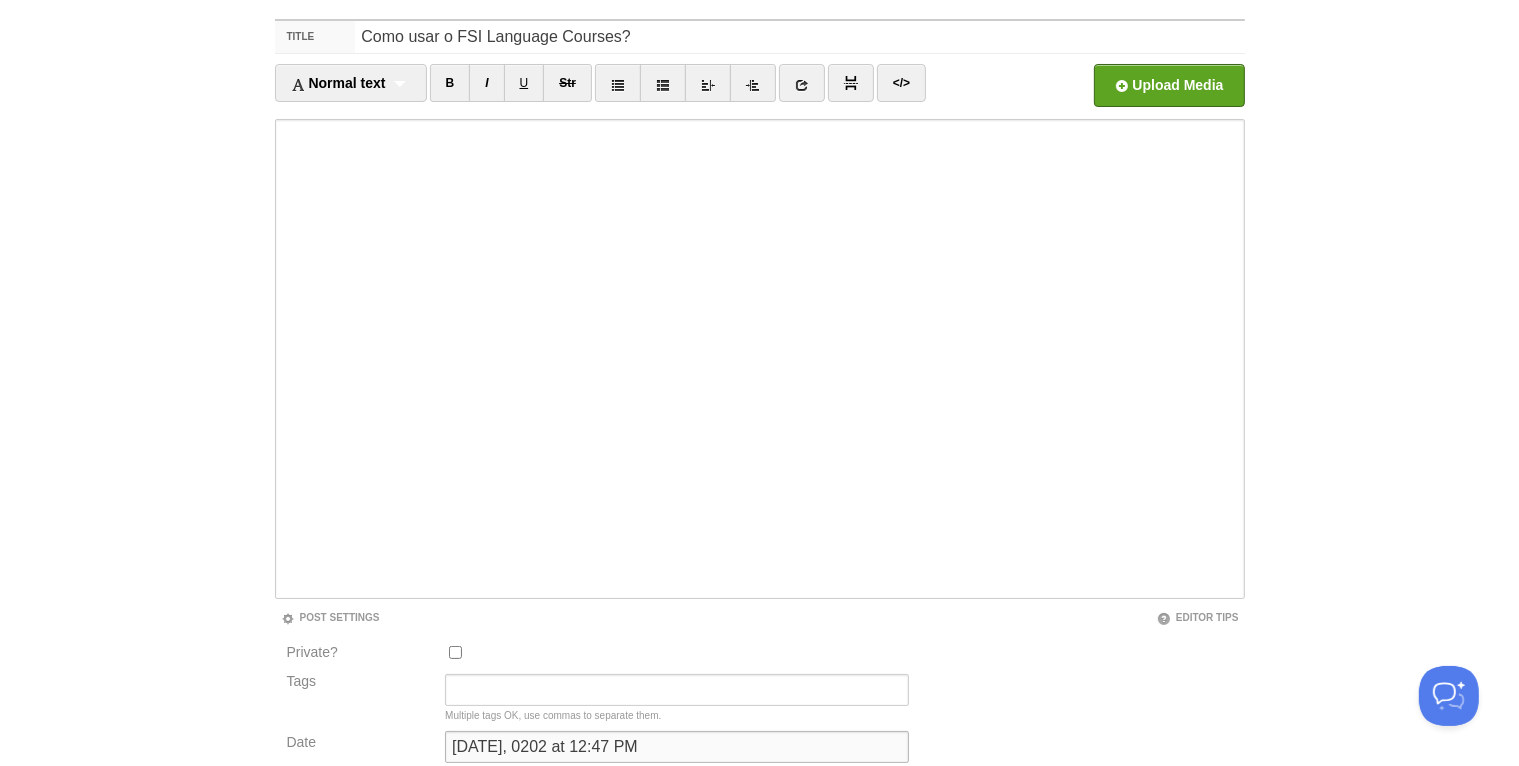 drag, startPoint x: 454, startPoint y: 746, endPoint x: 688, endPoint y: 743, distance: 234.01923 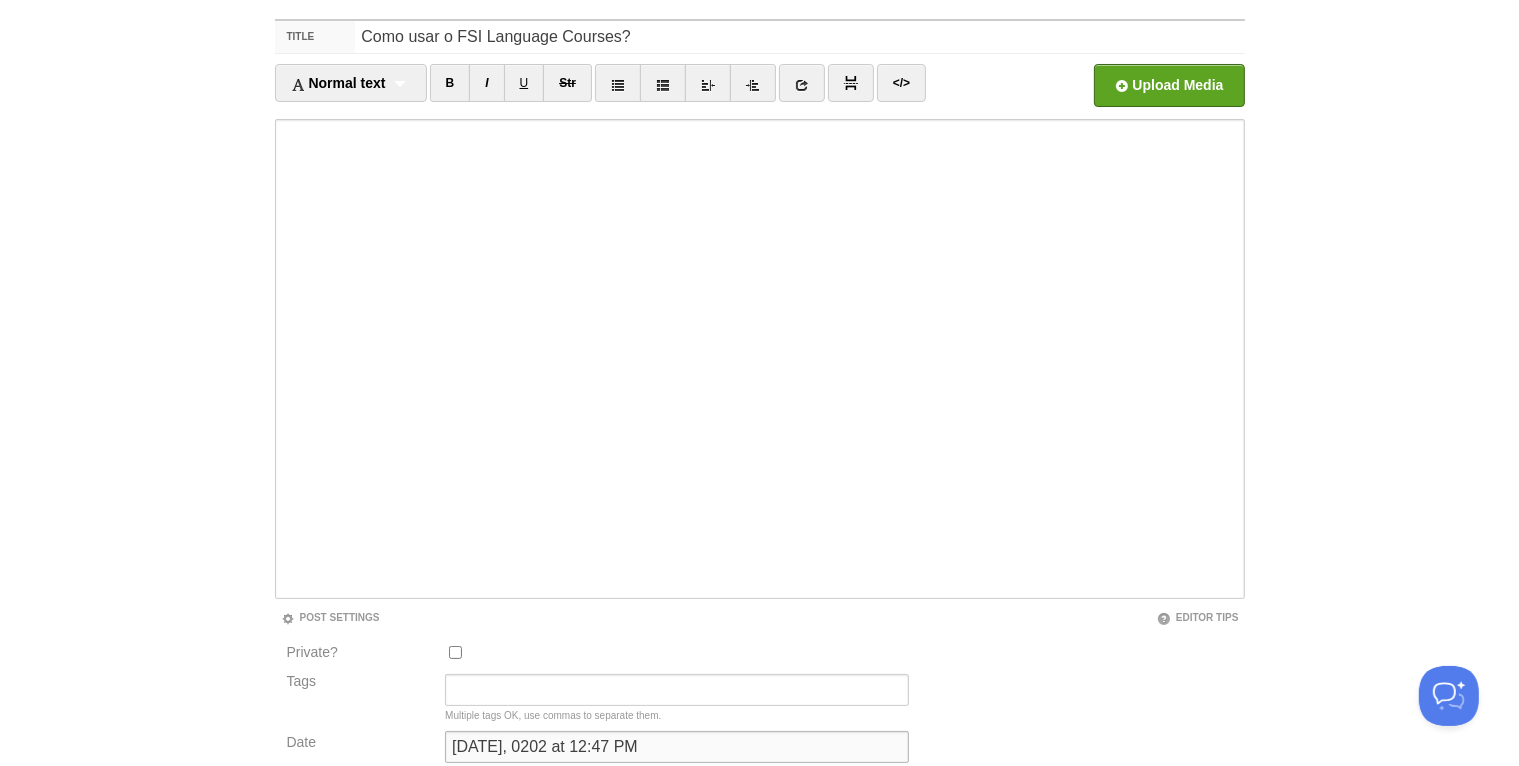 scroll, scrollTop: 0, scrollLeft: 0, axis: both 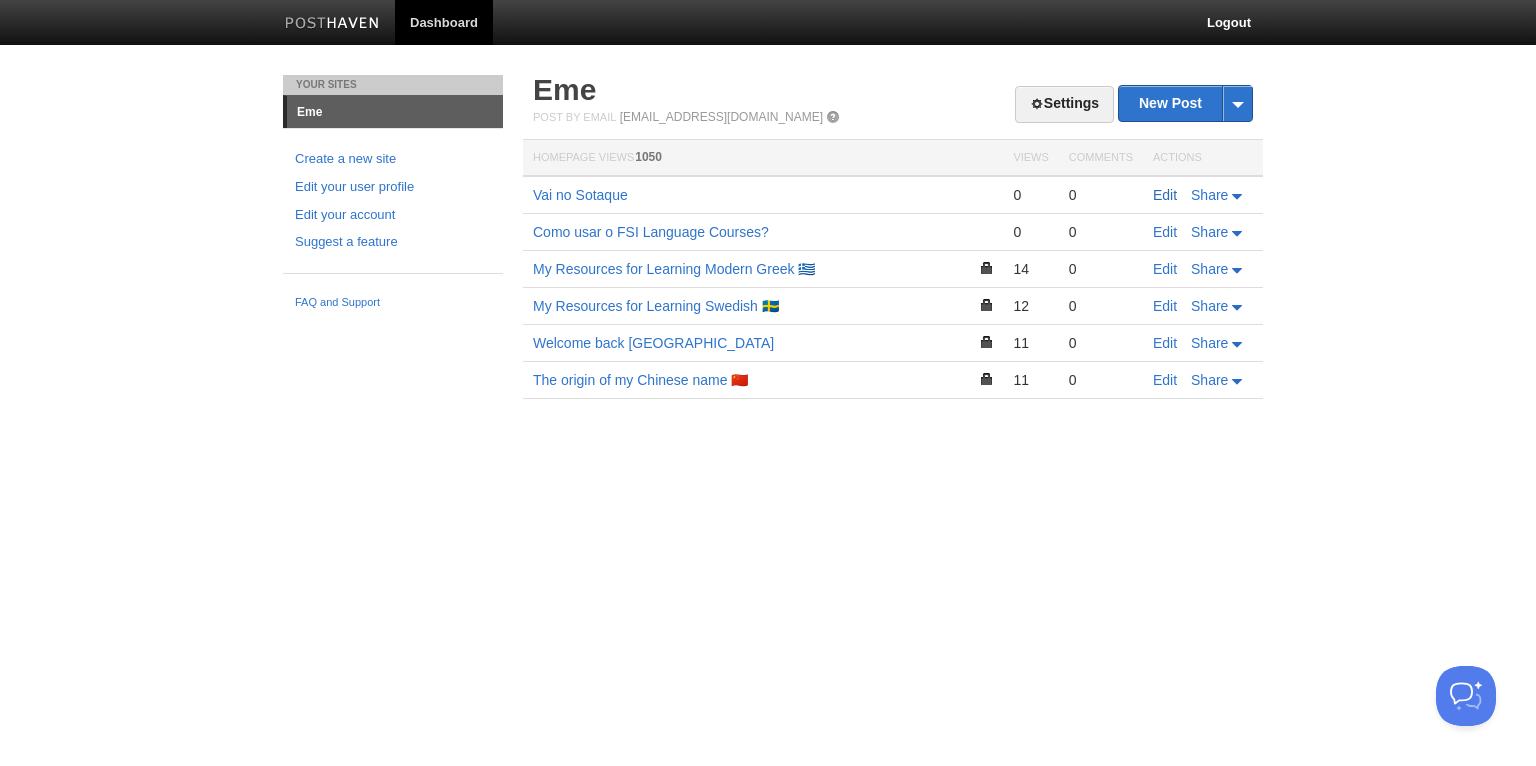 click on "Edit" at bounding box center (1165, 195) 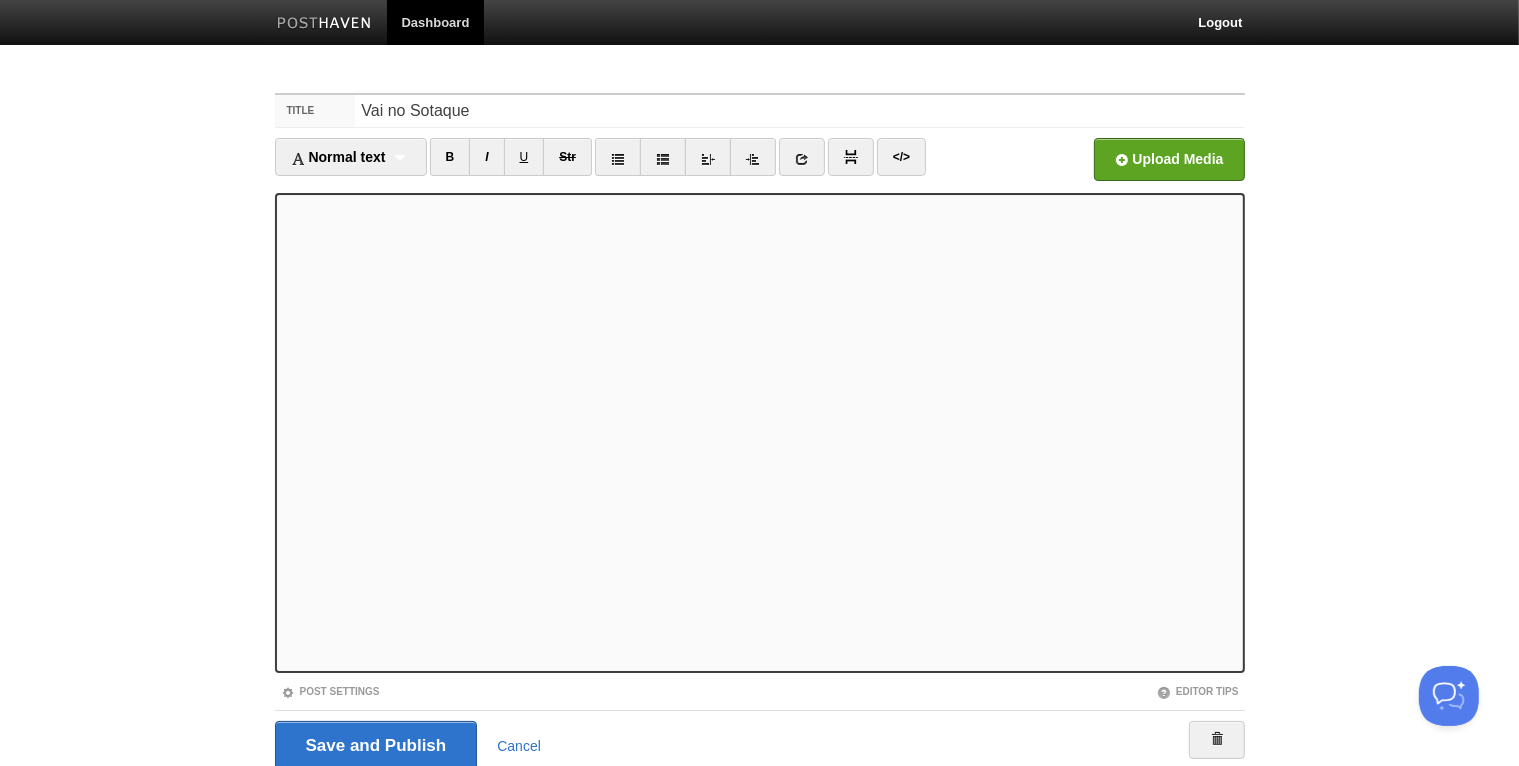 scroll, scrollTop: 74, scrollLeft: 0, axis: vertical 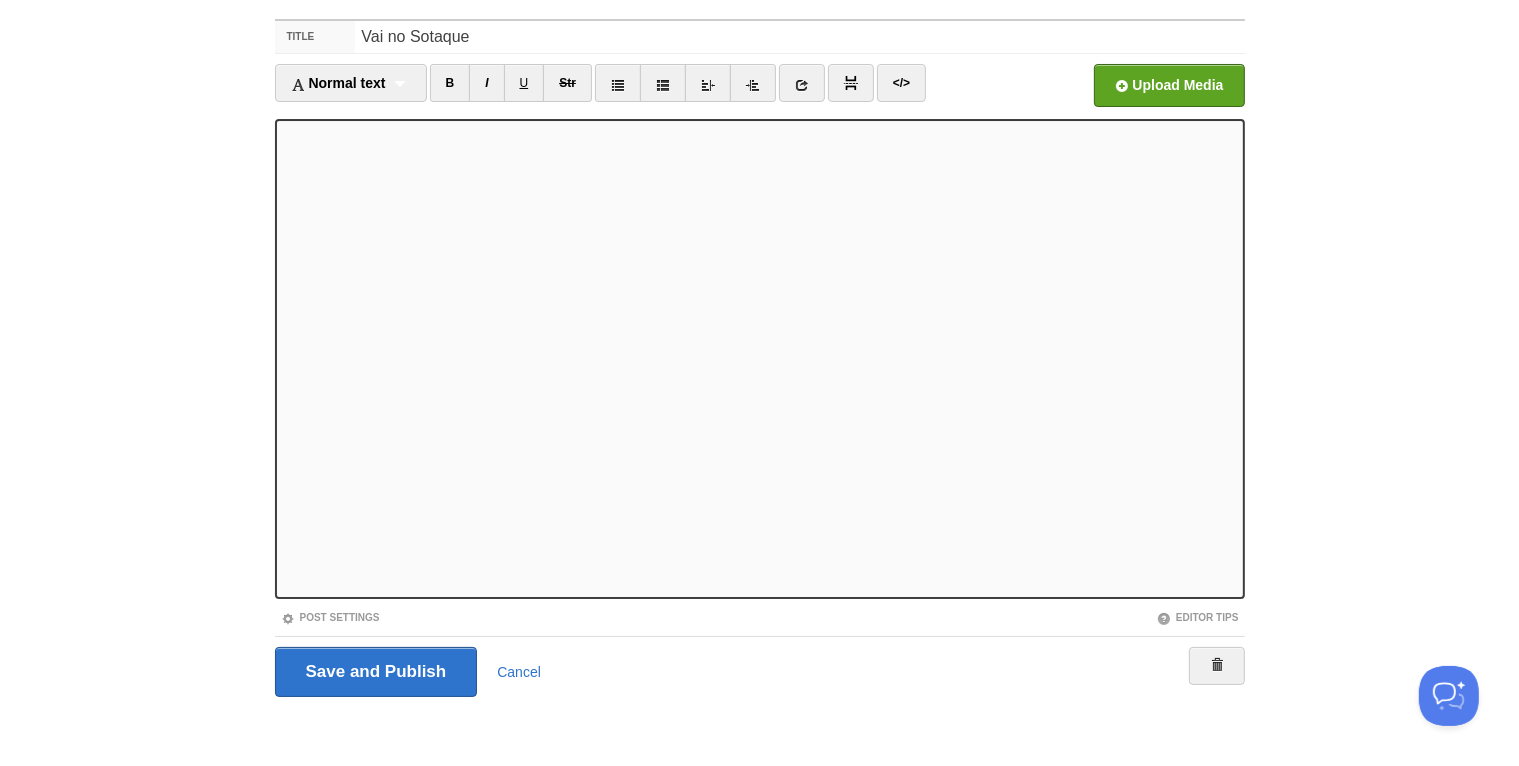 click on "Post Settings" at bounding box center (517, 617) 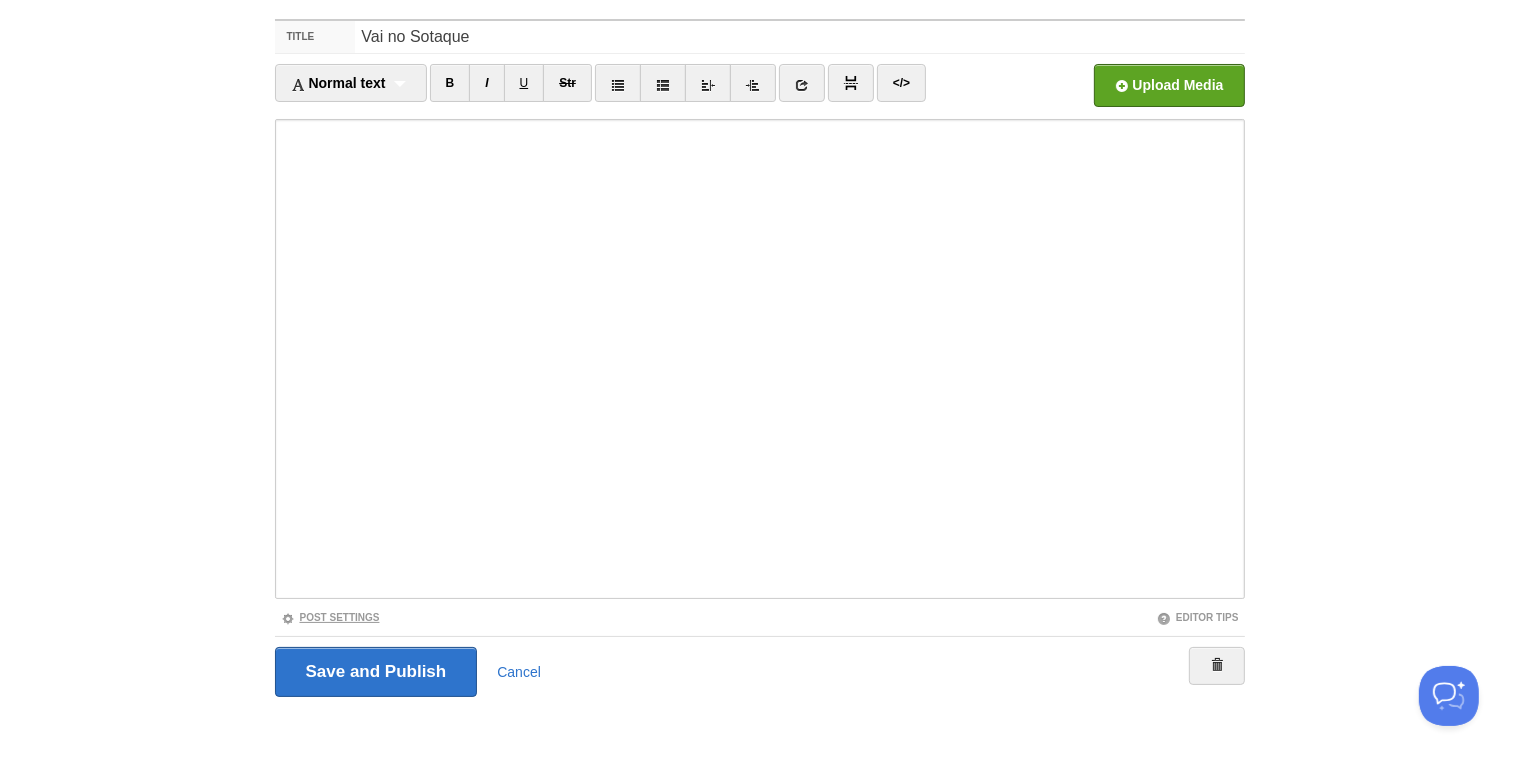 click on "Post Settings" at bounding box center (330, 617) 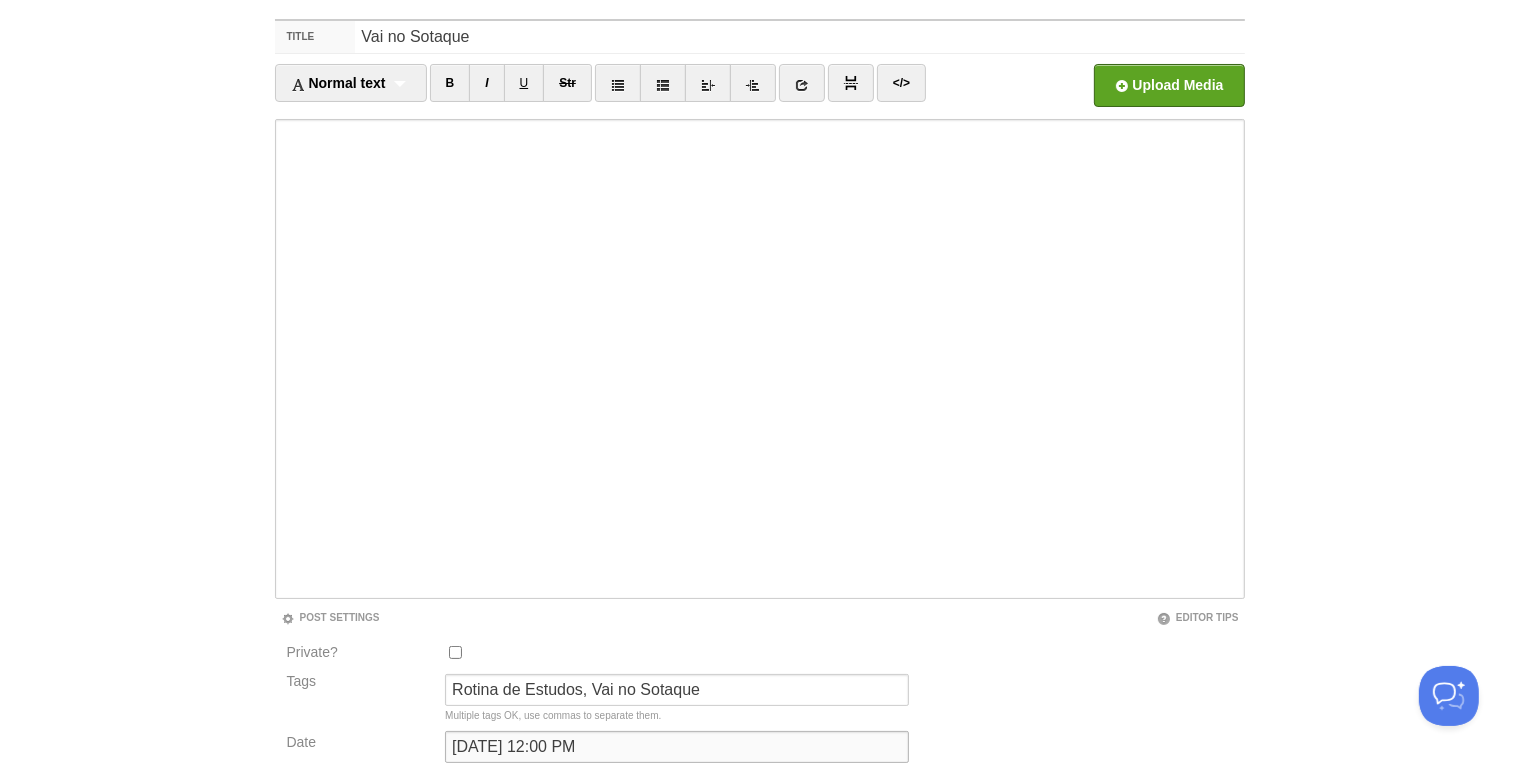 drag, startPoint x: 658, startPoint y: 741, endPoint x: 377, endPoint y: 746, distance: 281.0445 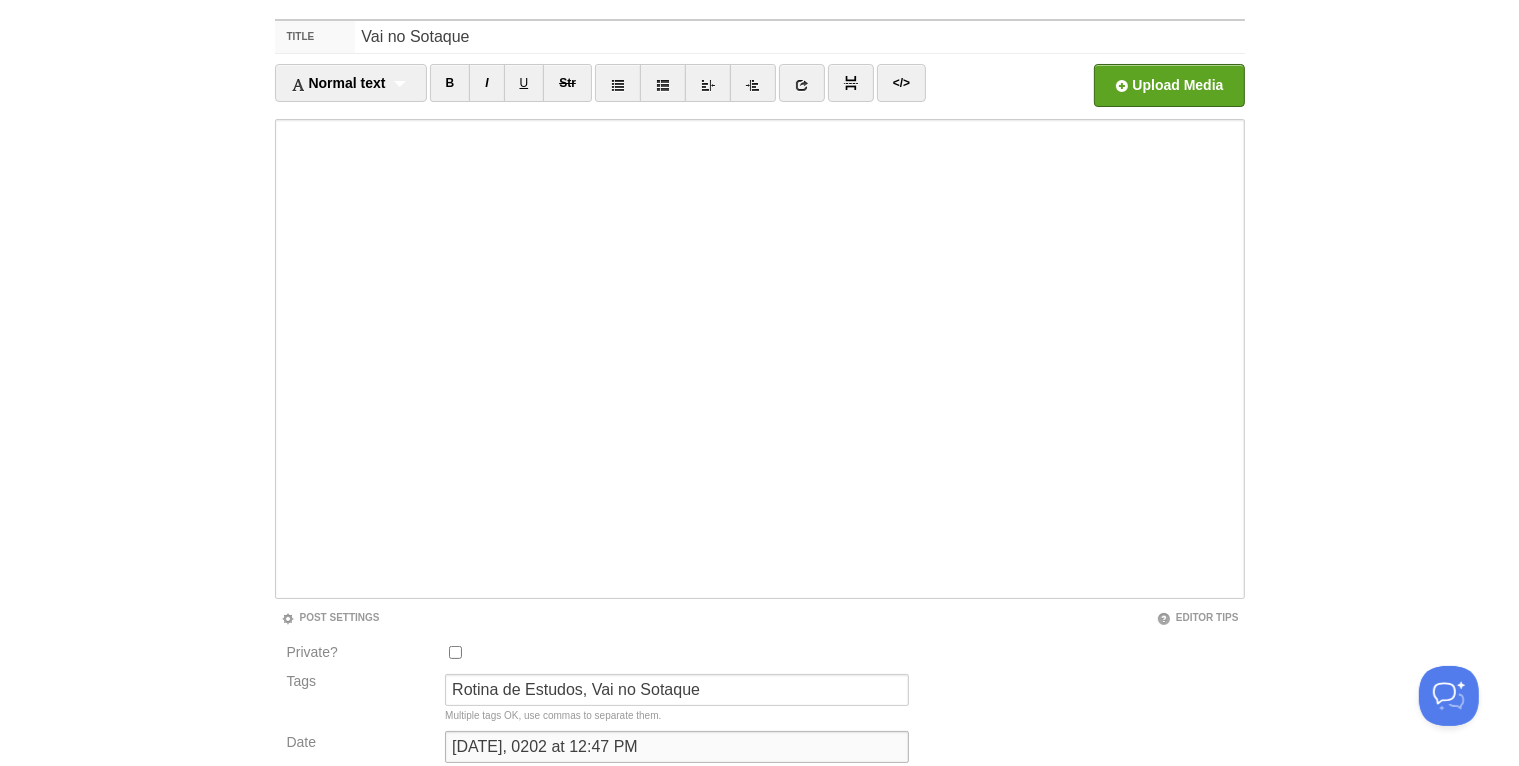 drag, startPoint x: 503, startPoint y: 744, endPoint x: 486, endPoint y: 745, distance: 17.029387 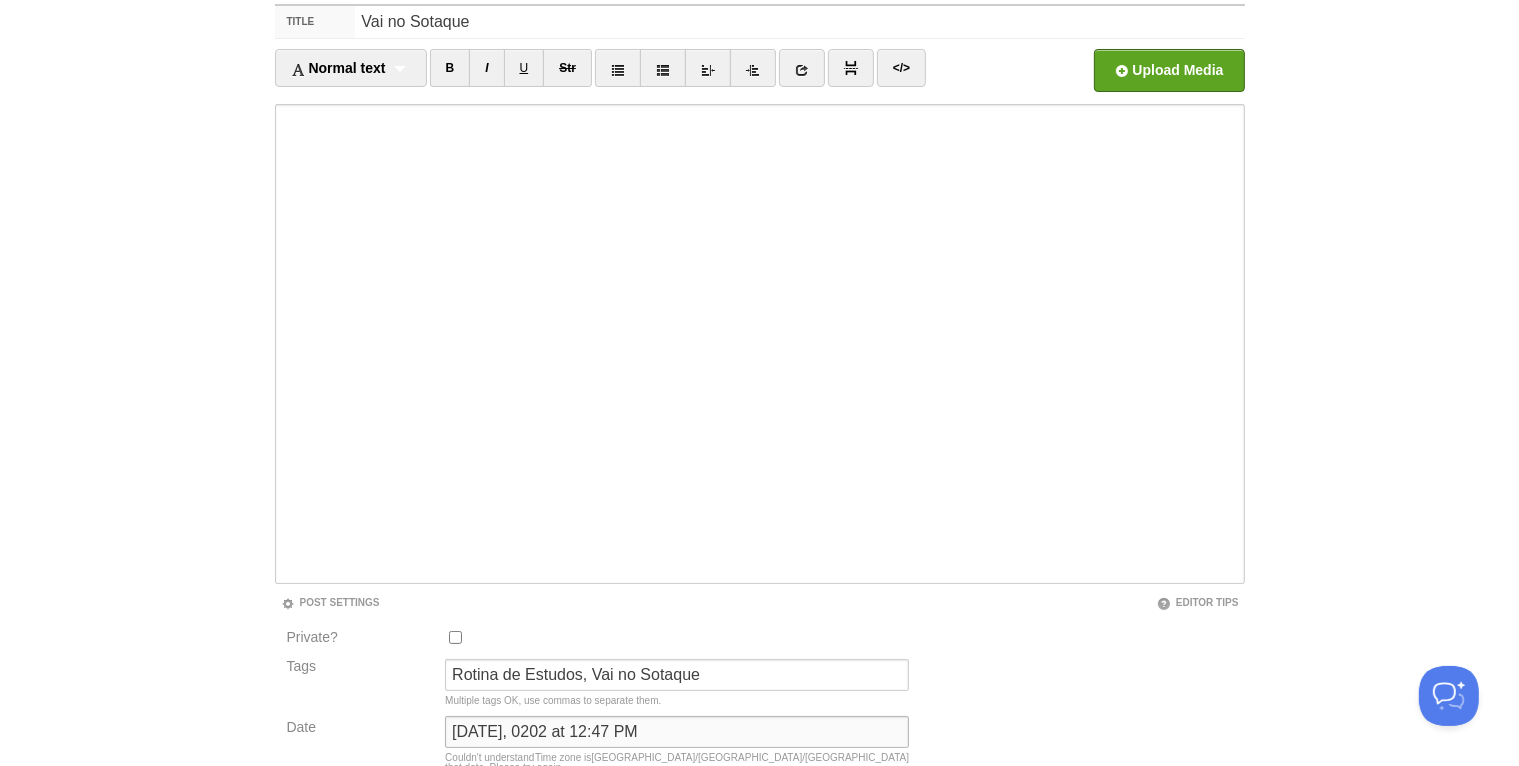 scroll, scrollTop: 241, scrollLeft: 0, axis: vertical 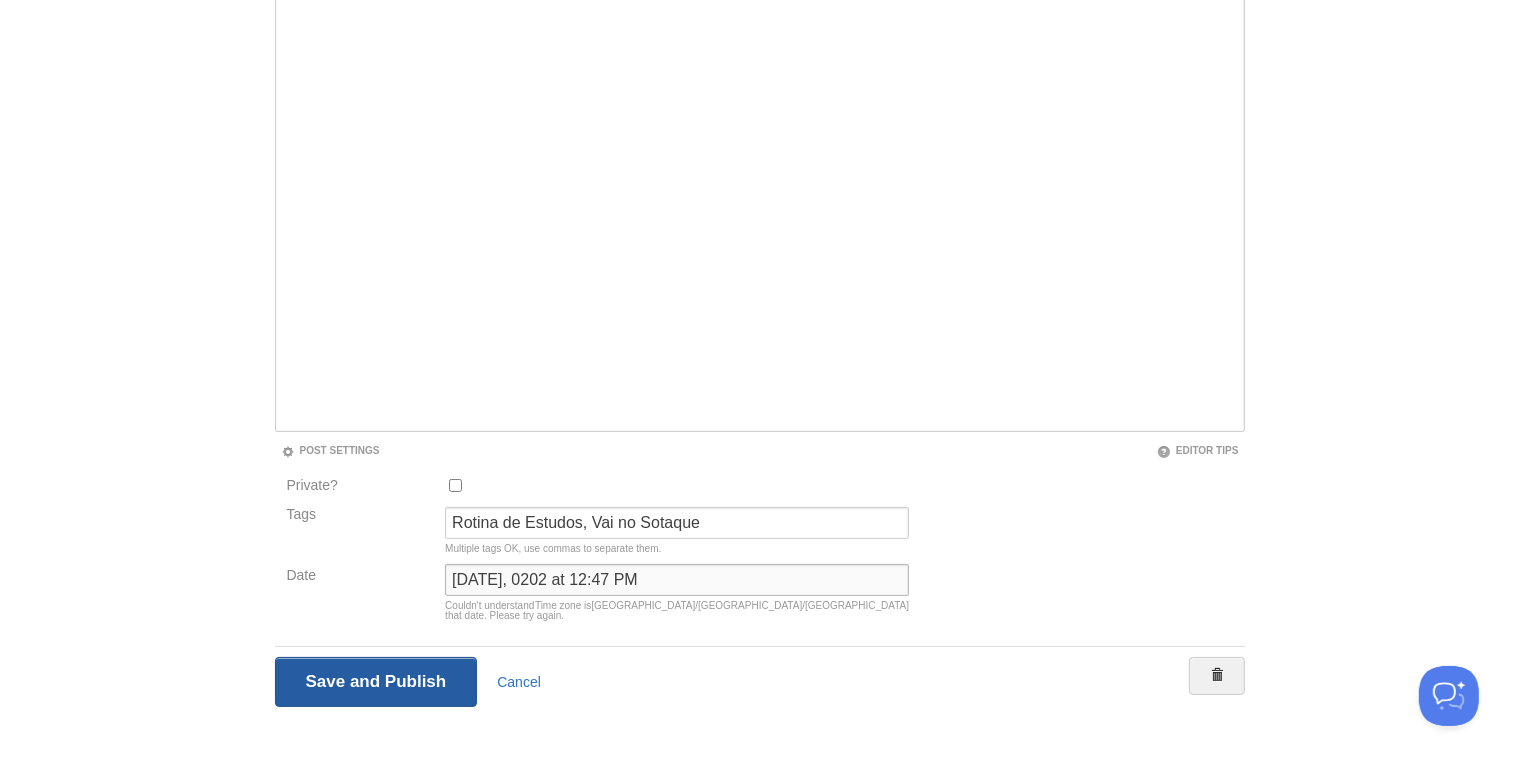 type on "[DATE], 0202 at 12:47 PM" 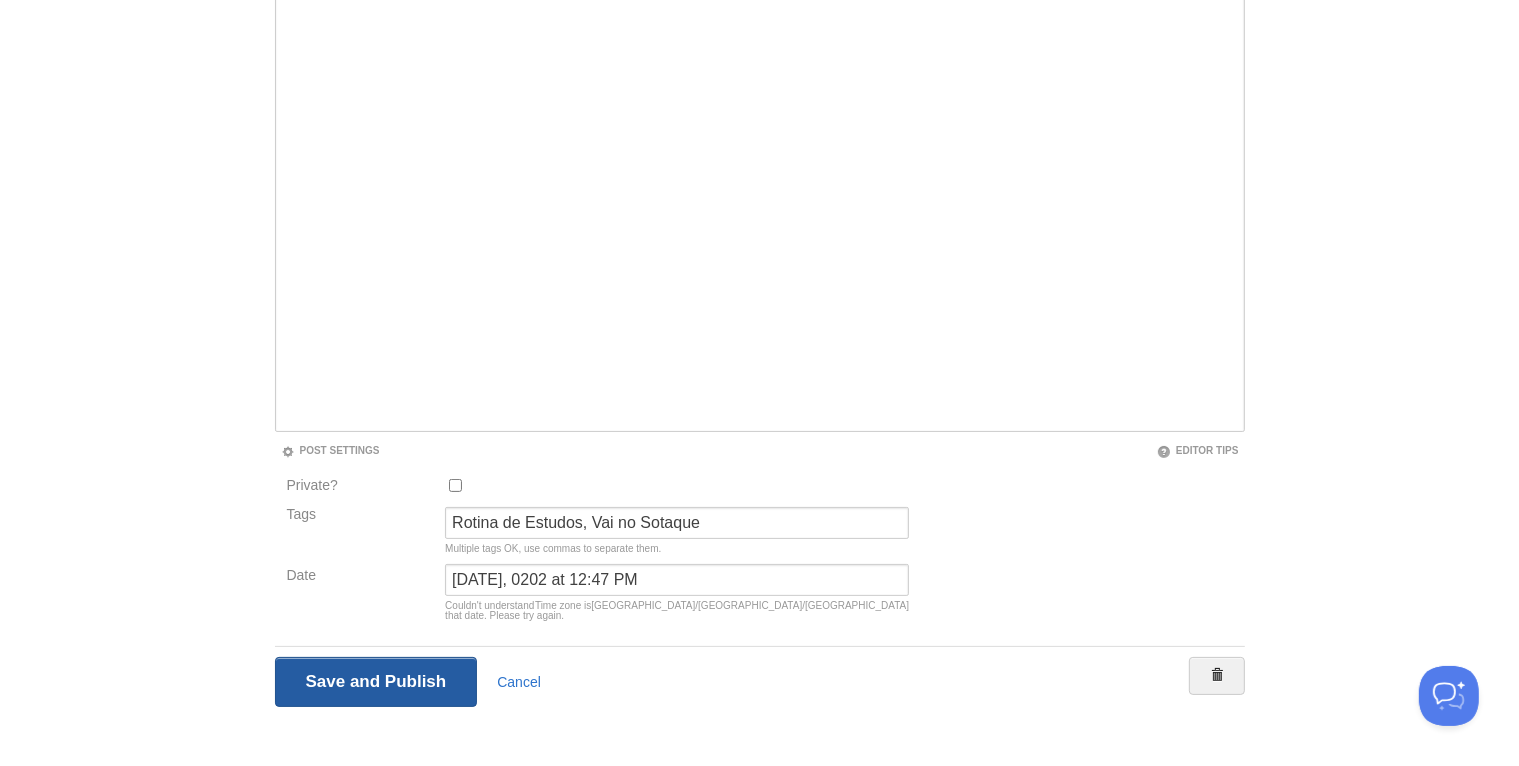 click on "Save and Publish" at bounding box center [376, 682] 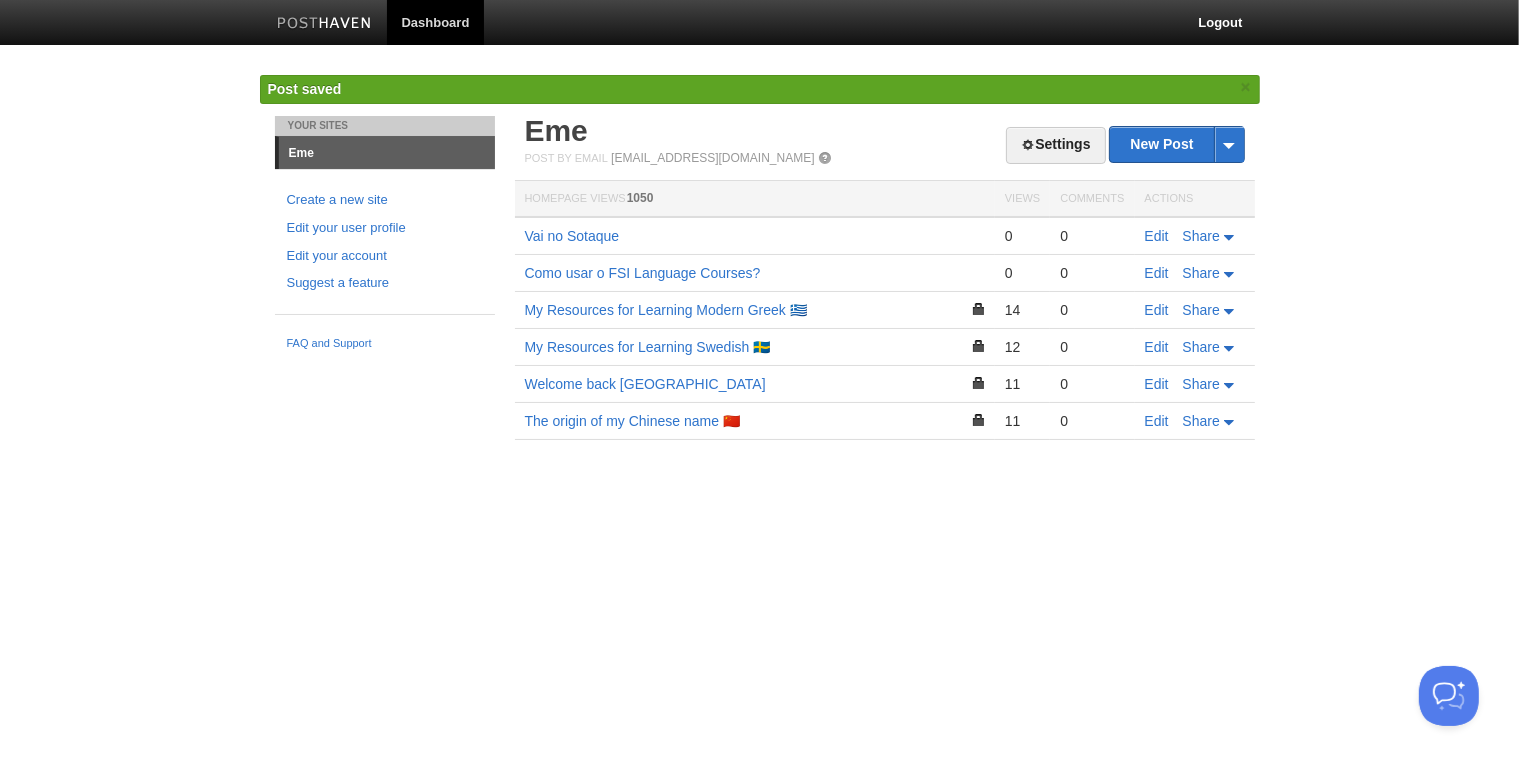 scroll, scrollTop: 0, scrollLeft: 0, axis: both 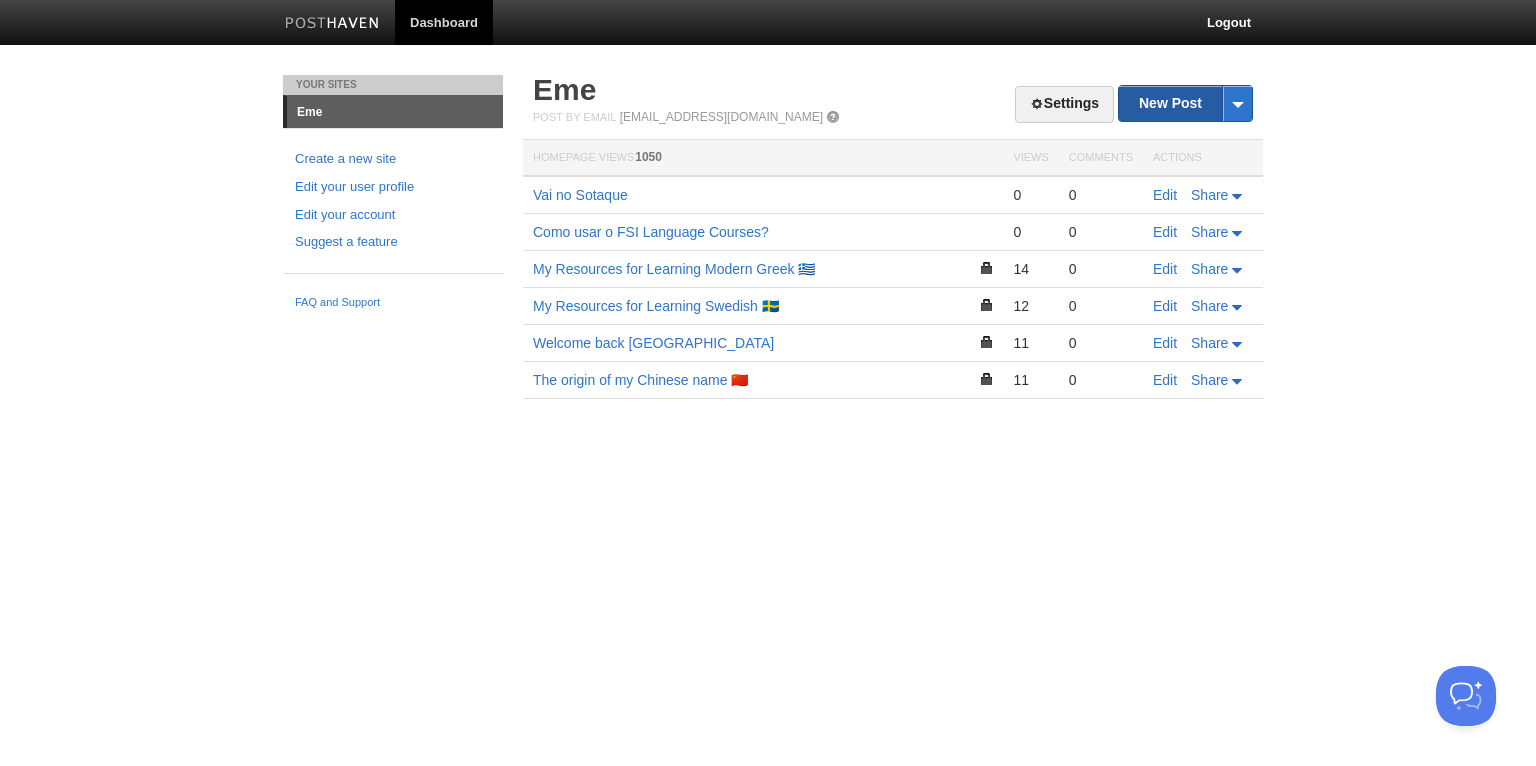click on "New Post" at bounding box center (1185, 103) 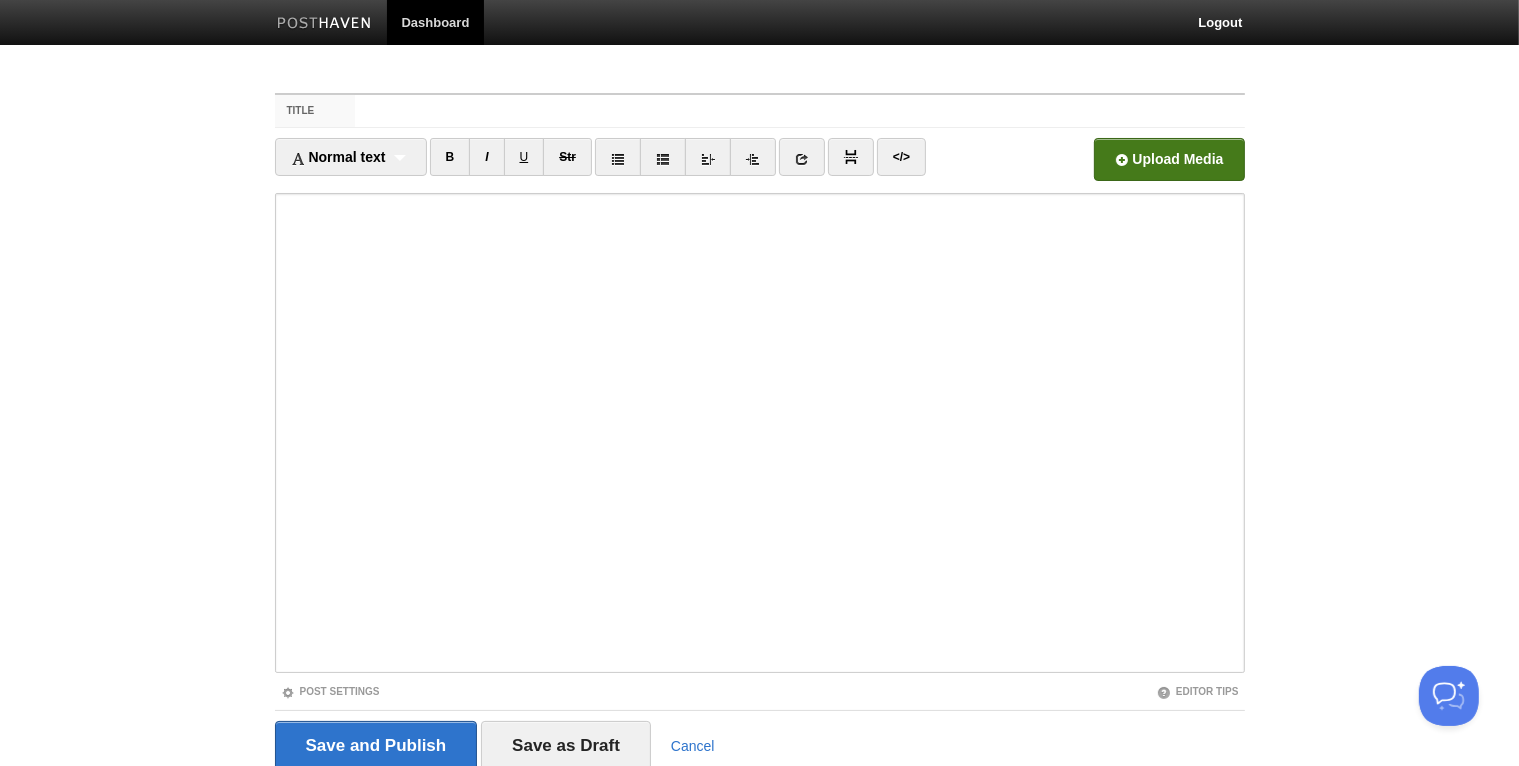 click at bounding box center (565, 165) 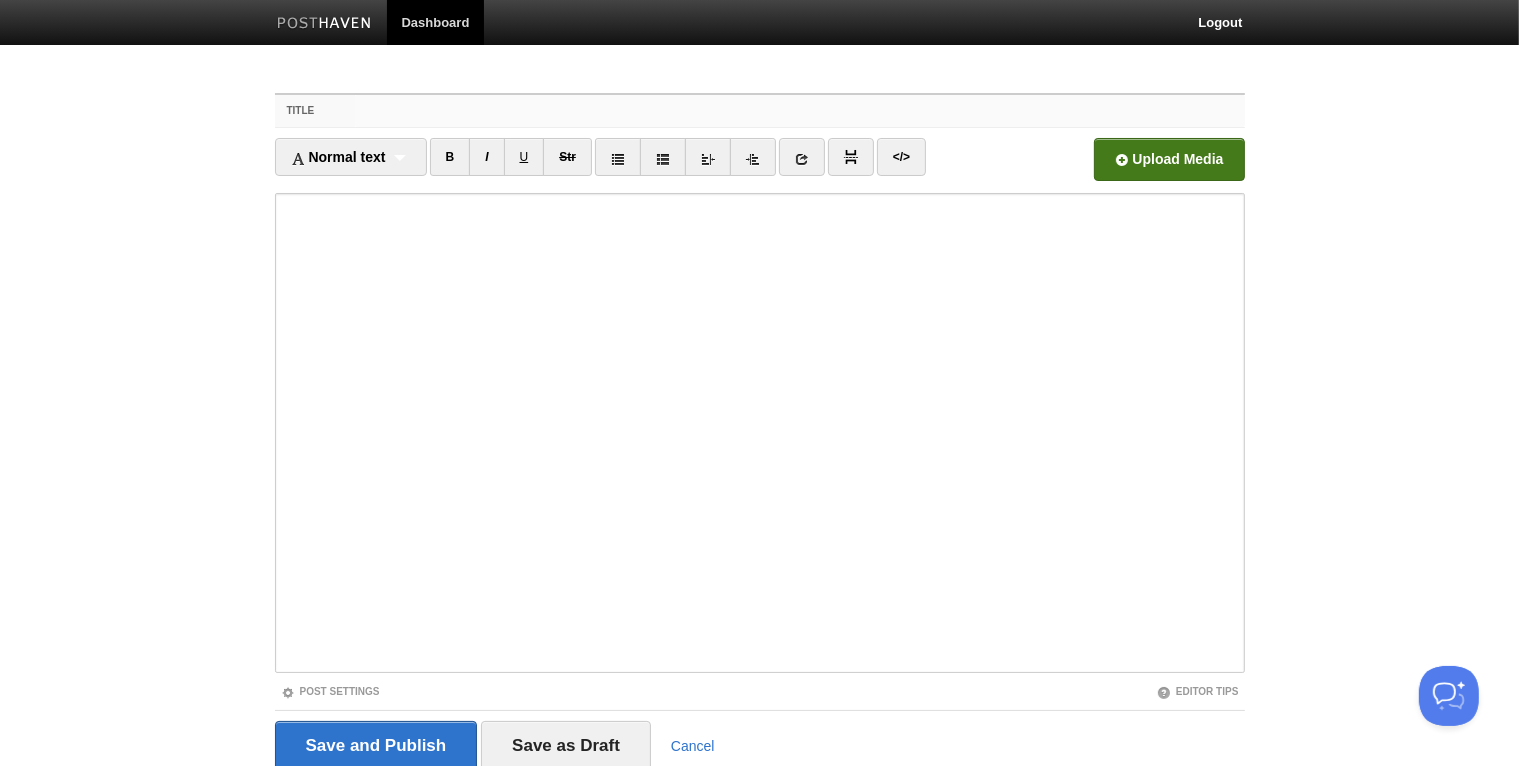 click on "Title" at bounding box center (799, 111) 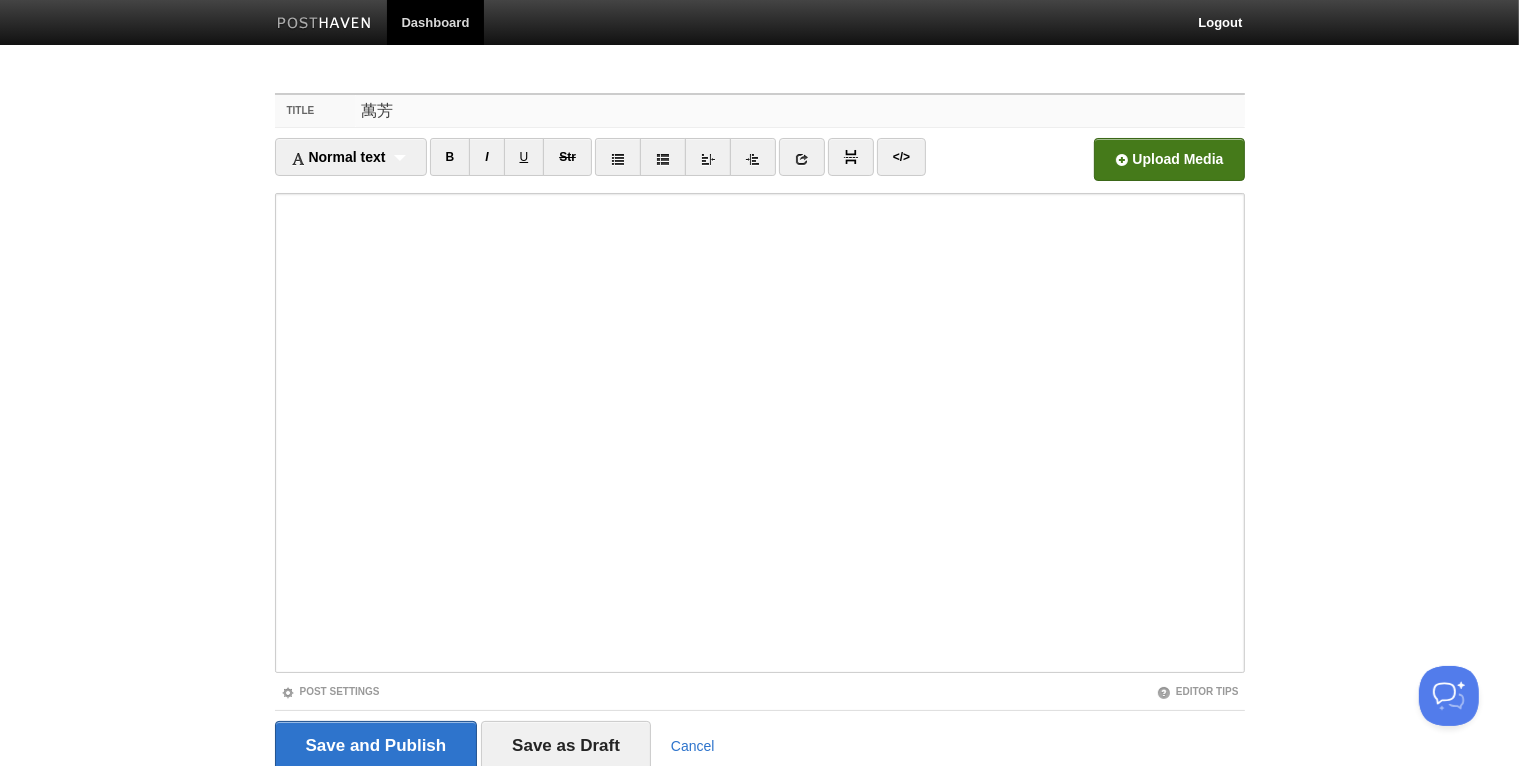 type on "萬芳" 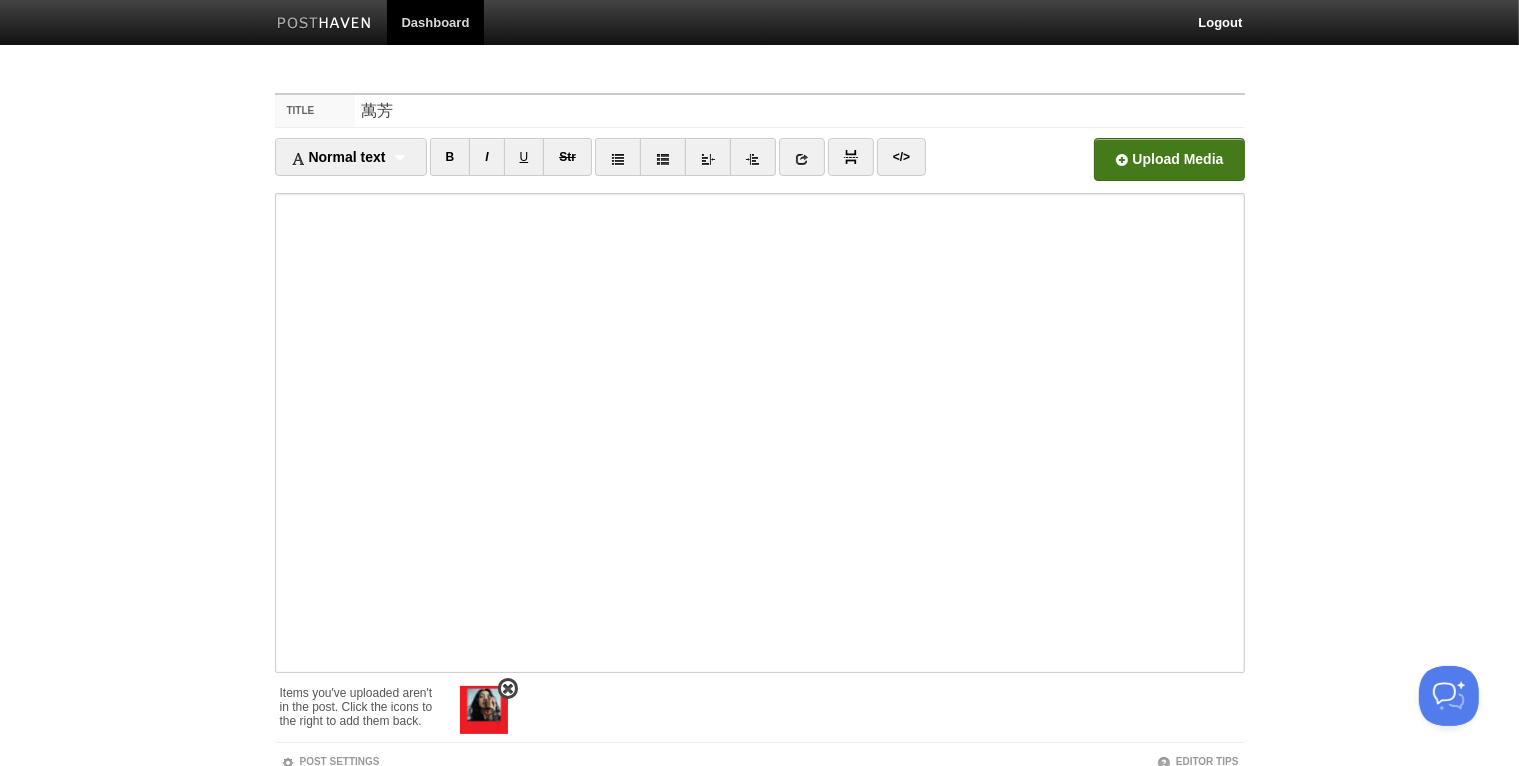 click at bounding box center (484, 710) 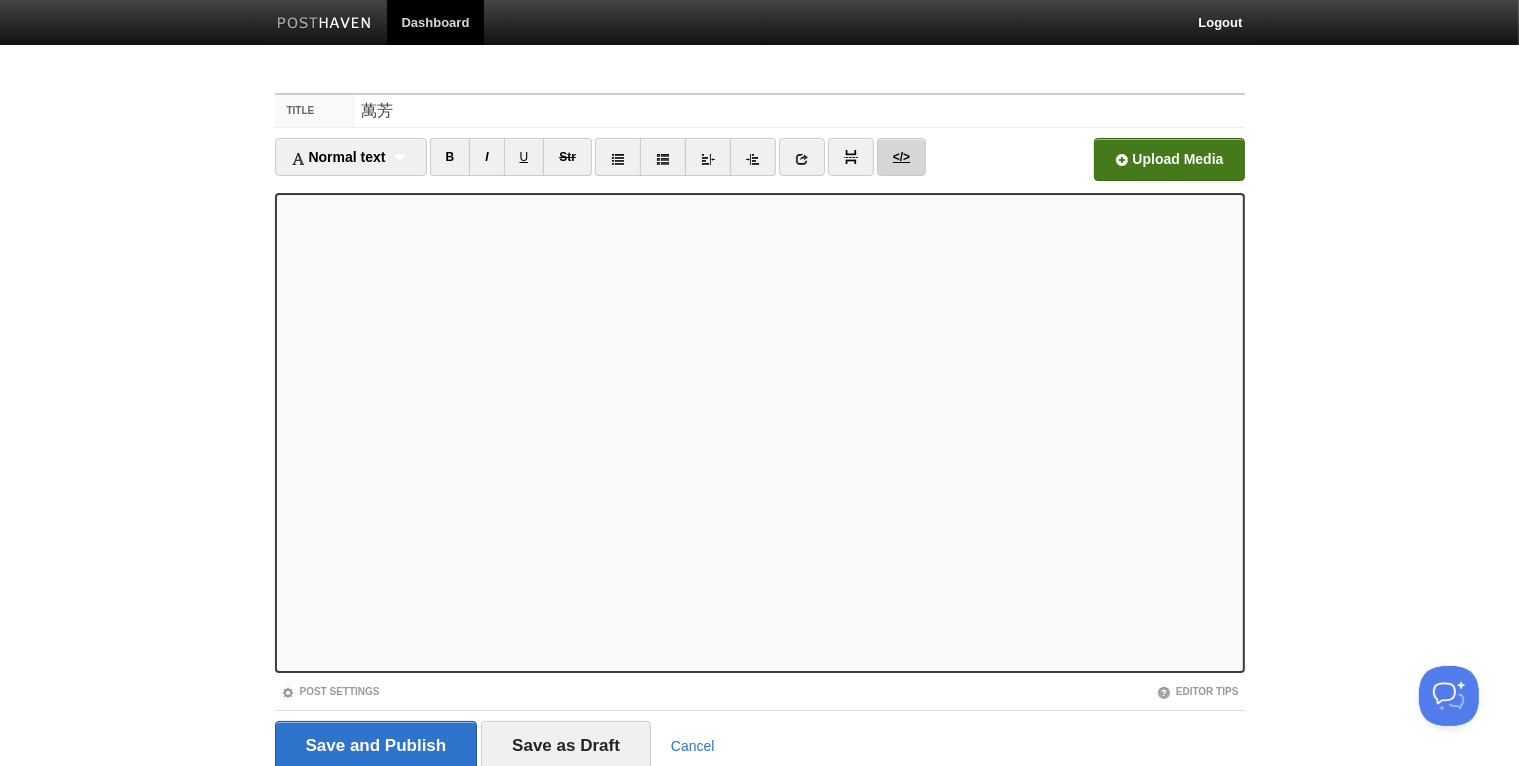 click on "</>" at bounding box center (901, 157) 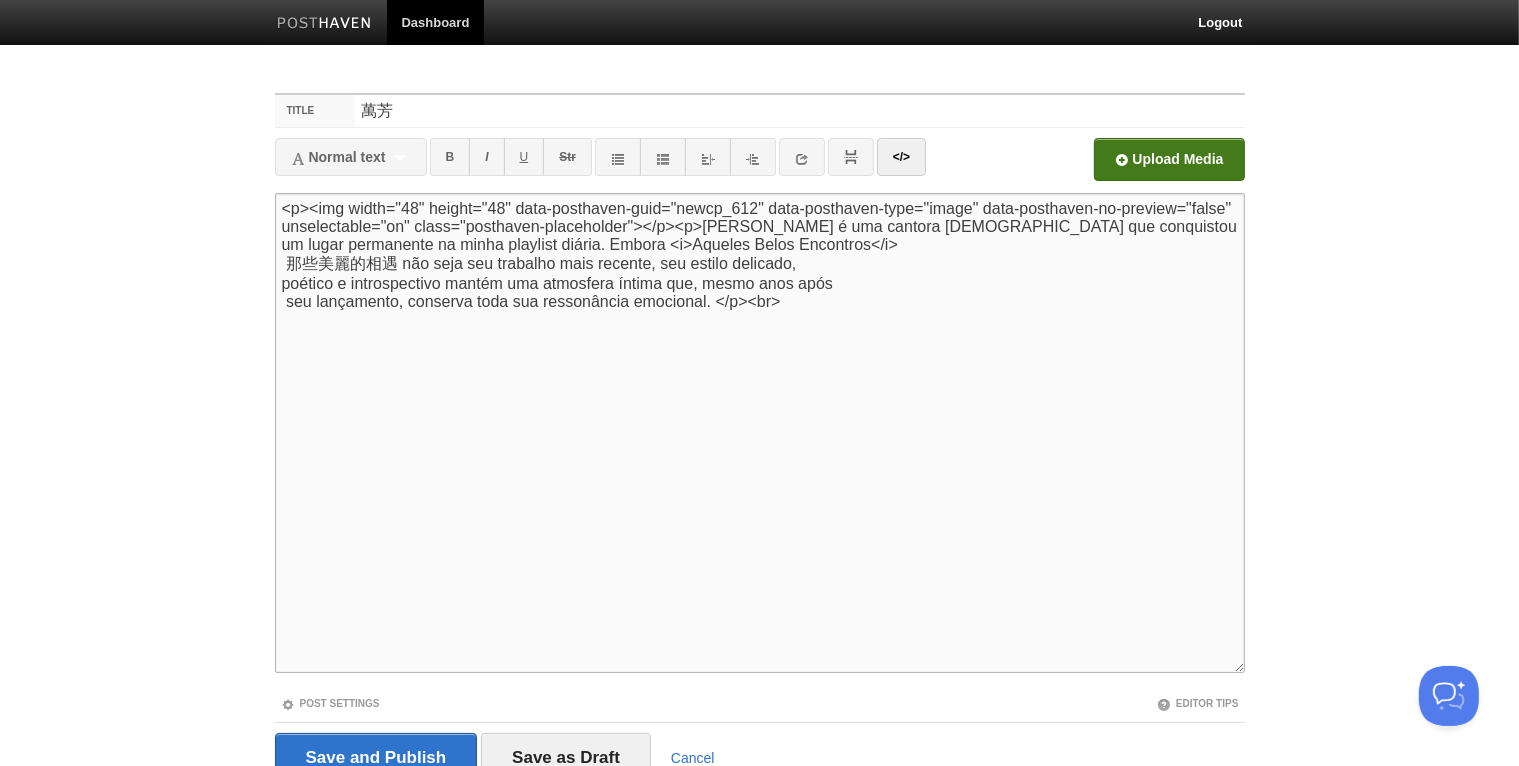 paste on "<iframe allow="autoplay; clipboard-write; encrypted-media; fullscreen; picture-in-picture" allowfullscreen="" frameborder="0" height="352" loading="lazy" src="[URL][DOMAIN_NAME]" style="border-radius: 12px;" width="100%"></iframe>" 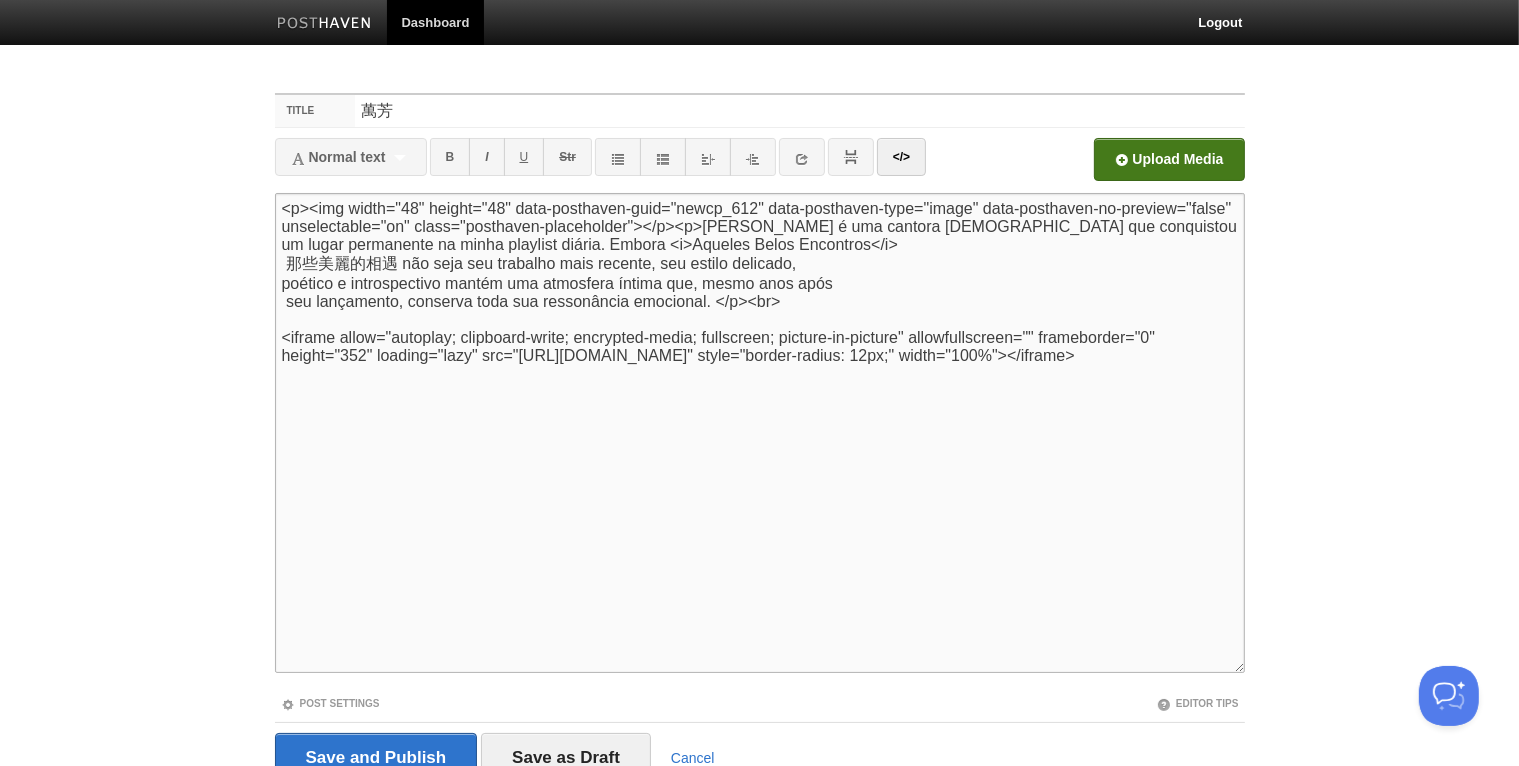 scroll, scrollTop: 86, scrollLeft: 0, axis: vertical 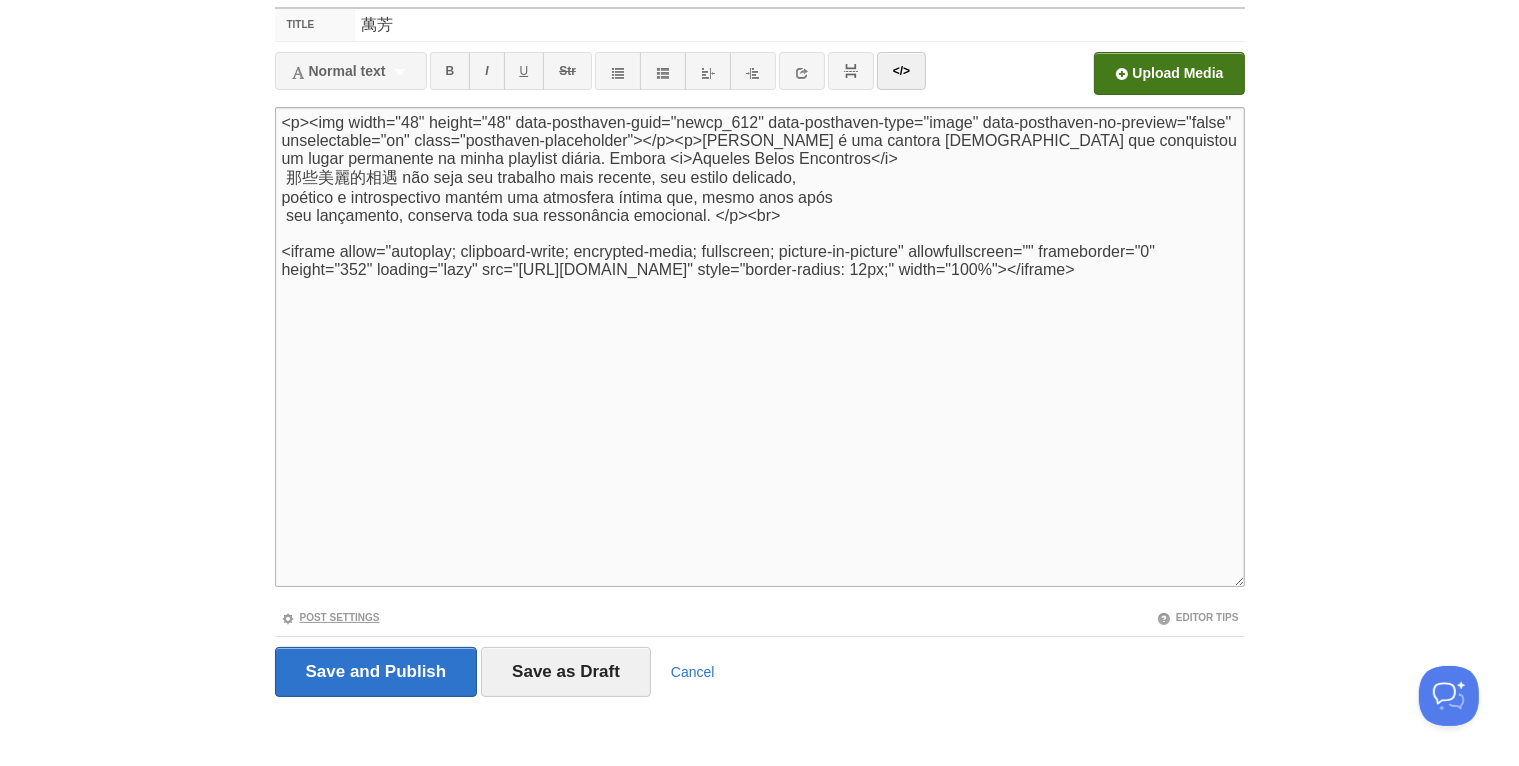 type on "<p><img width="48" height="48" data-posthaven-guid="newcp_612" data-posthaven-type="image" data-posthaven-no-preview="false" unselectable="on" class="posthaven-placeholder"></p><p>[PERSON_NAME] é uma cantora [DEMOGRAPHIC_DATA] que conquistou um lugar permanente na minha playlist diária. Embora <i>Aqueles Belos Encontros</i>
那些美麗的相遇 não seja seu trabalho mais recente, seu estilo delicado,
poético e introspectivo mantém uma atmosfera íntima que, mesmo anos após
seu lançamento, conserva toda sua ressonância emocional. </p><br>
<iframe allow="autoplay; clipboard-write; encrypted-media; fullscreen; picture-in-picture" allowfullscreen="" frameborder="0" height="352" loading="lazy" src="[URL][DOMAIN_NAME]" style="border-radius: 12px;" width="100%"></iframe>" 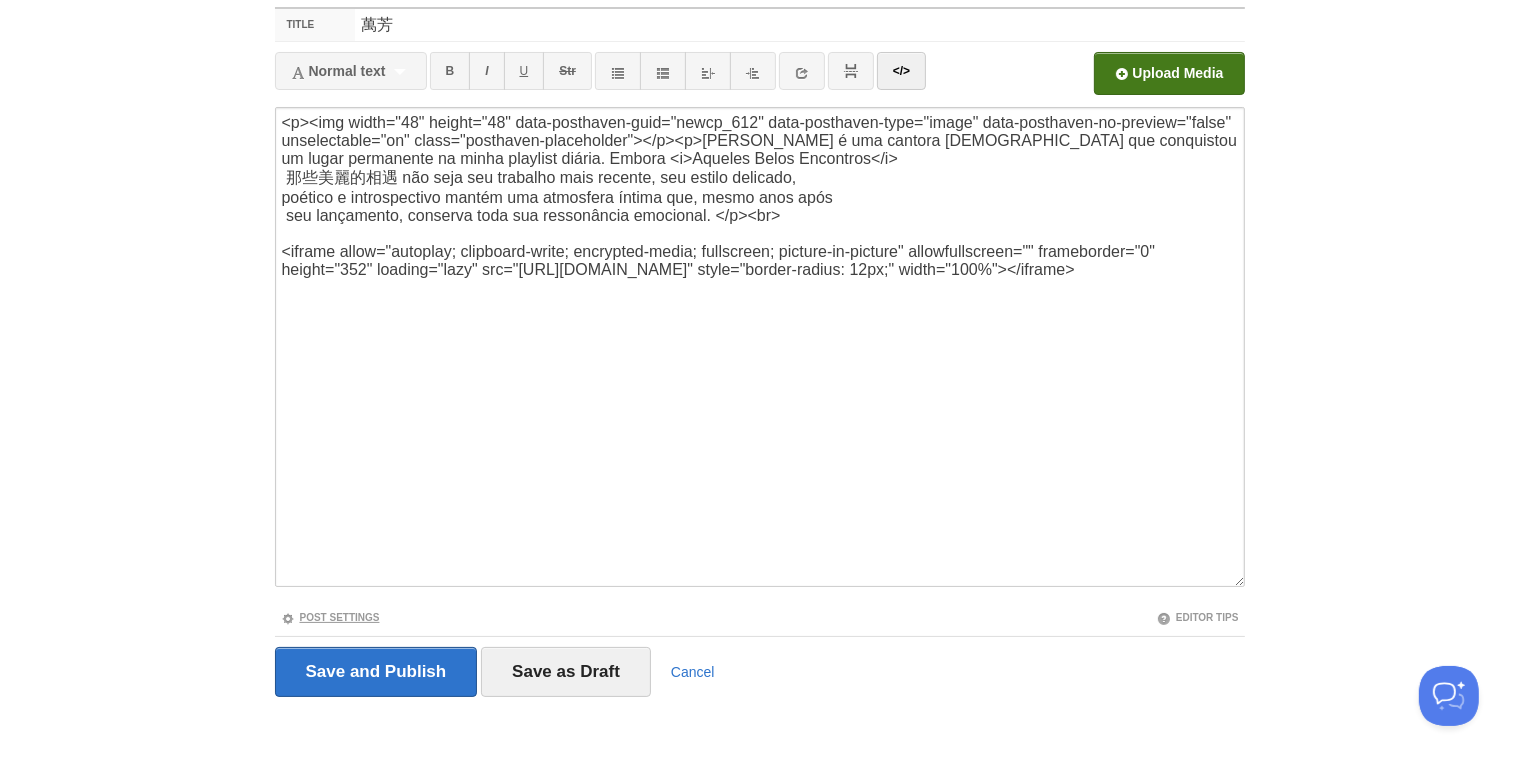 click on "Post Settings" at bounding box center (330, 617) 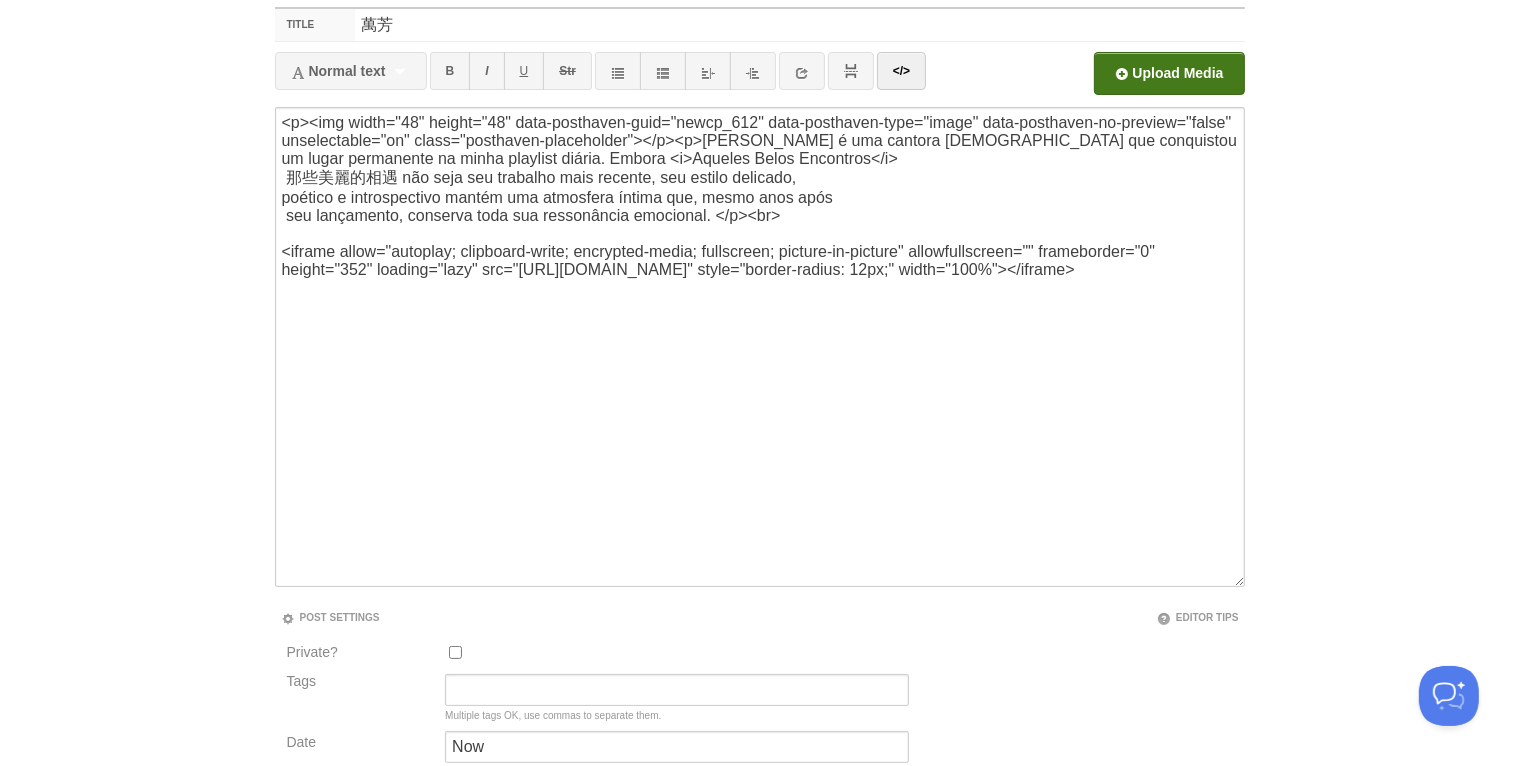 scroll, scrollTop: 286, scrollLeft: 0, axis: vertical 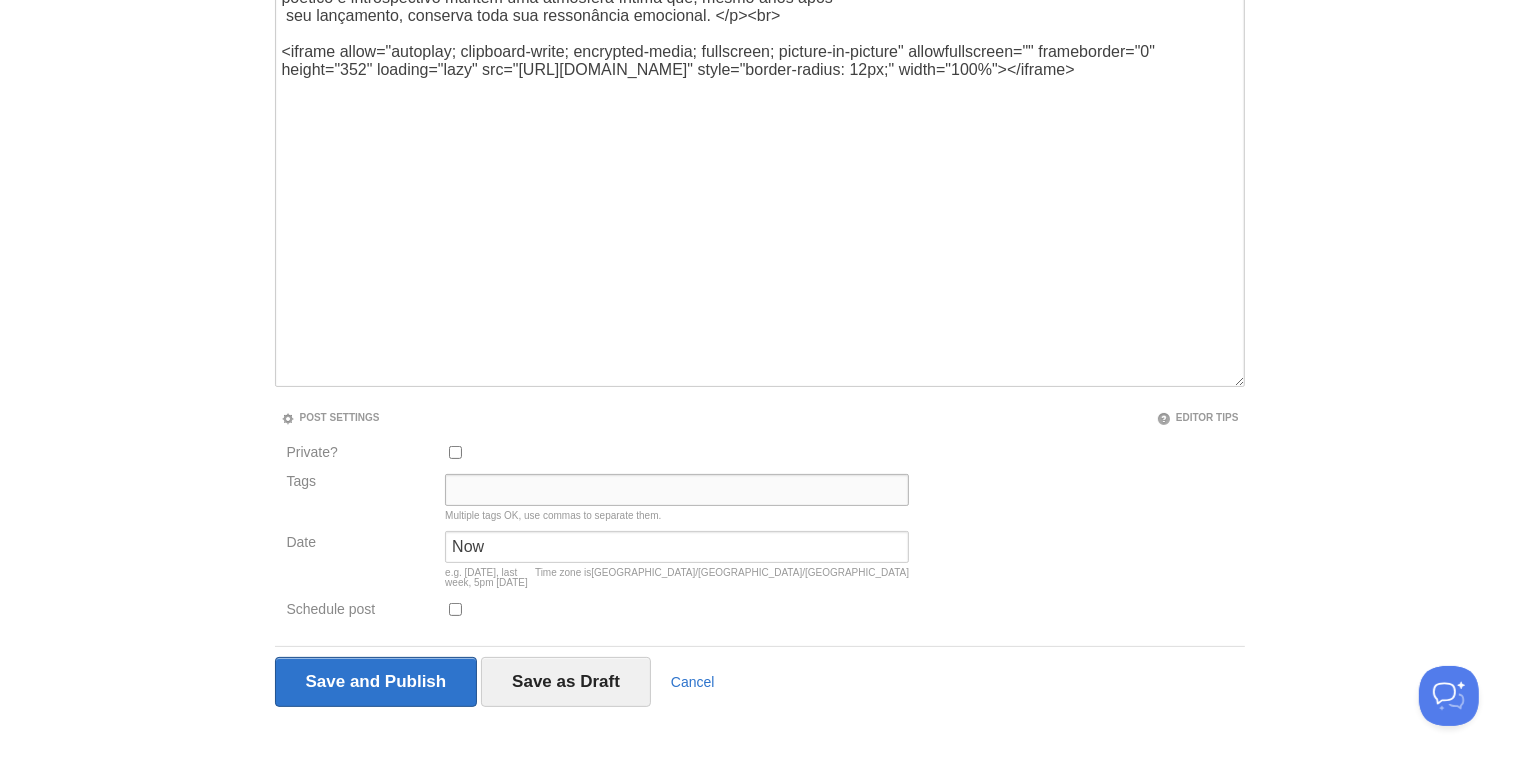 click on "Tags" at bounding box center (677, 490) 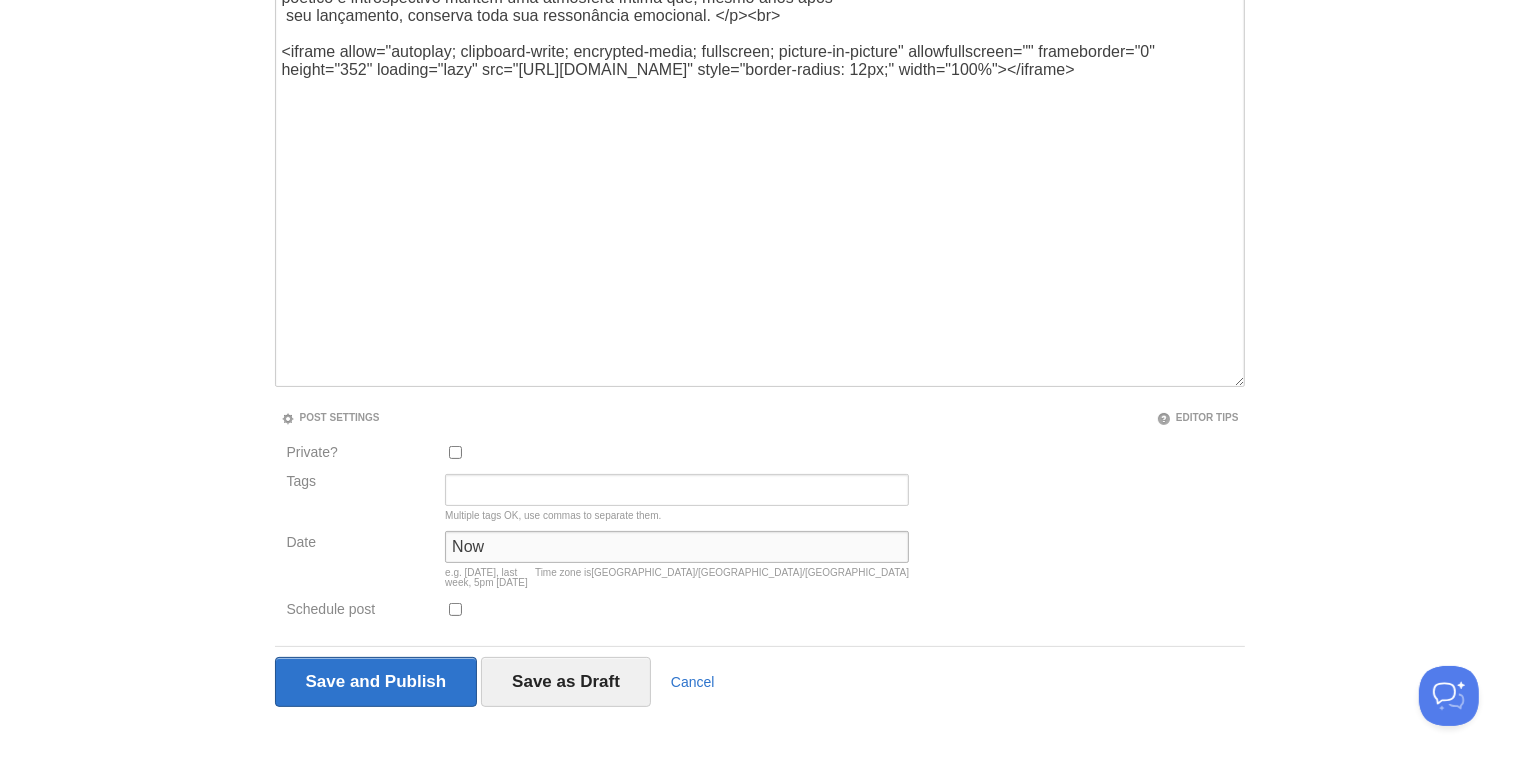 click on "Now" at bounding box center [677, 547] 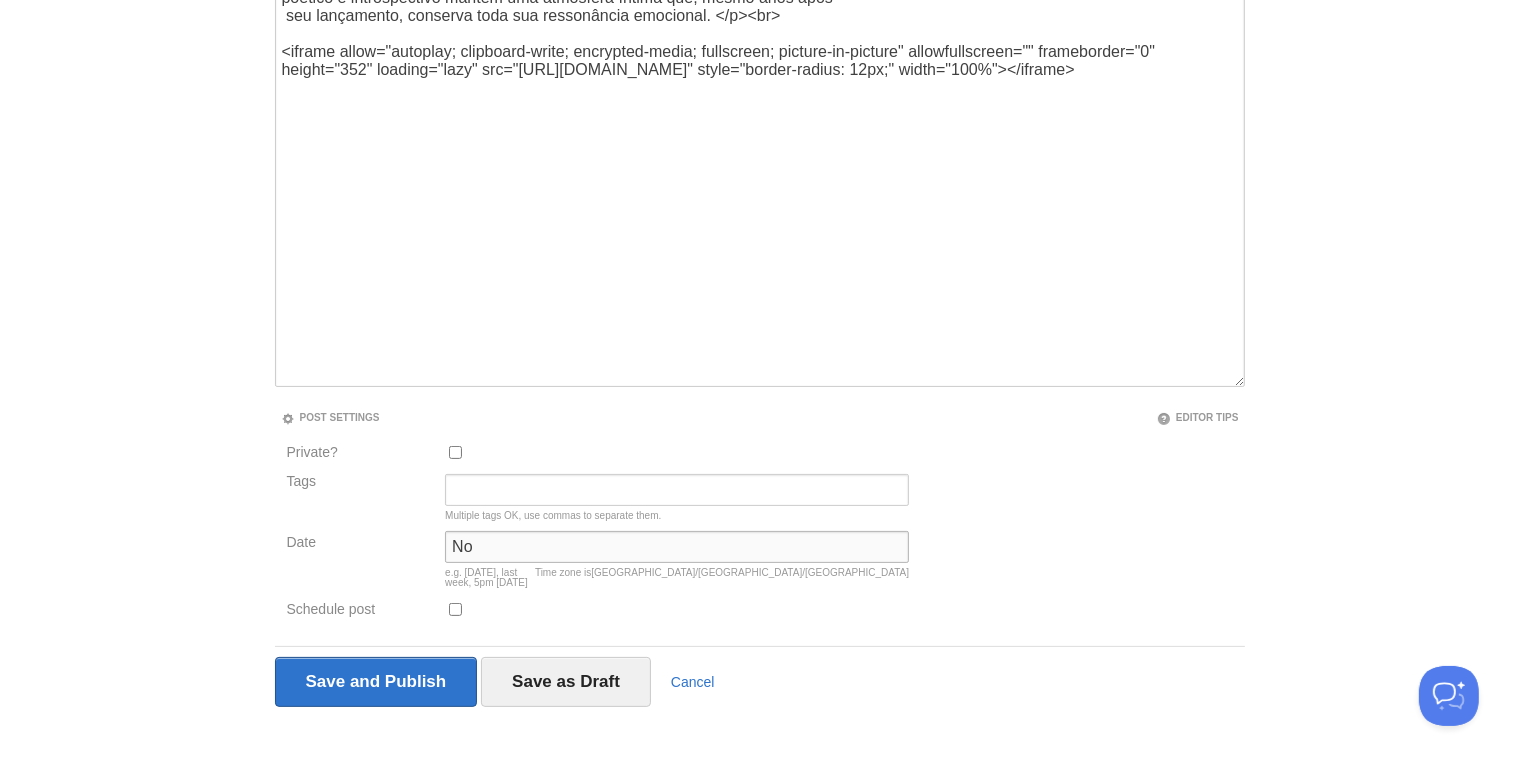 type on "N" 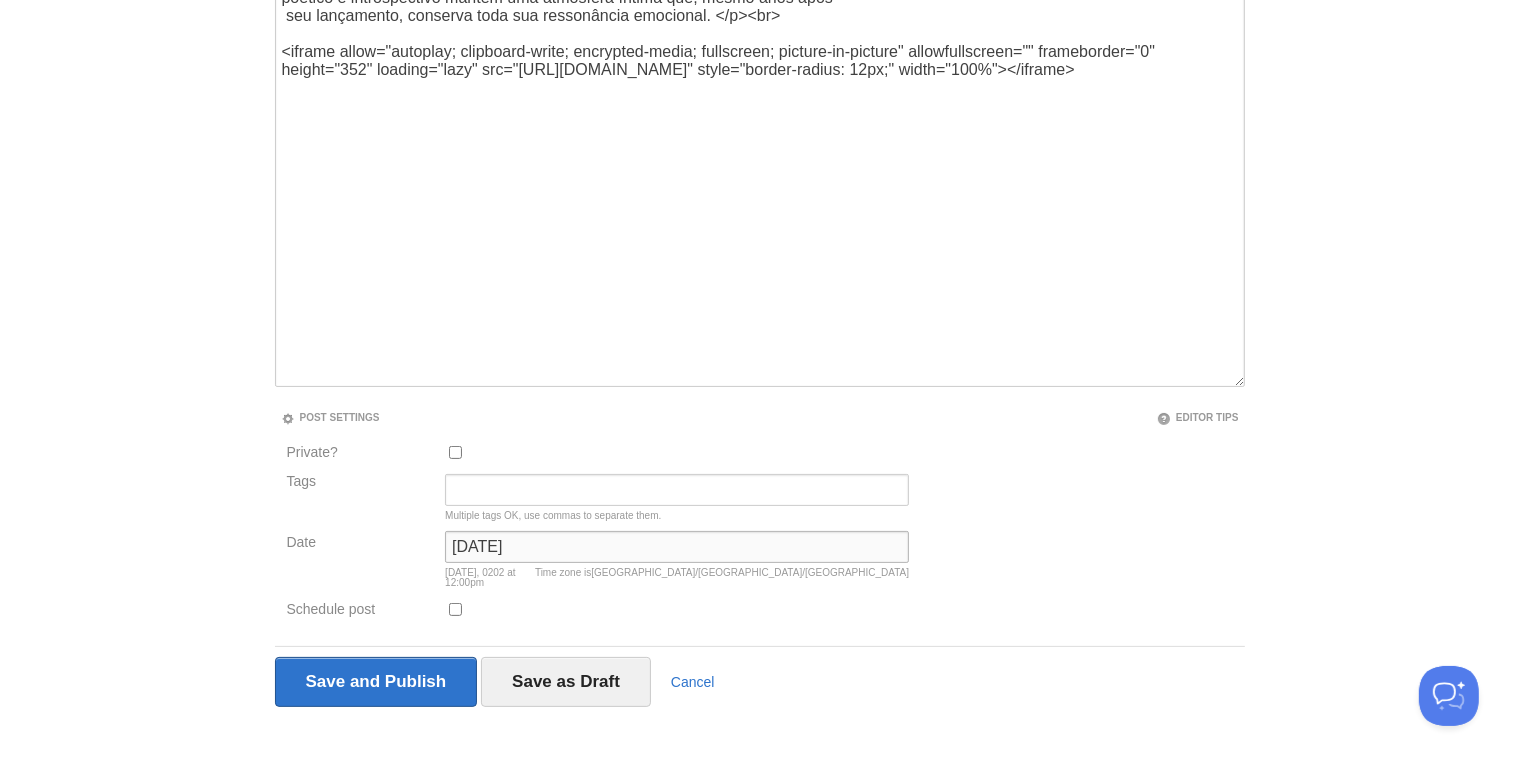 type on "[DATE]" 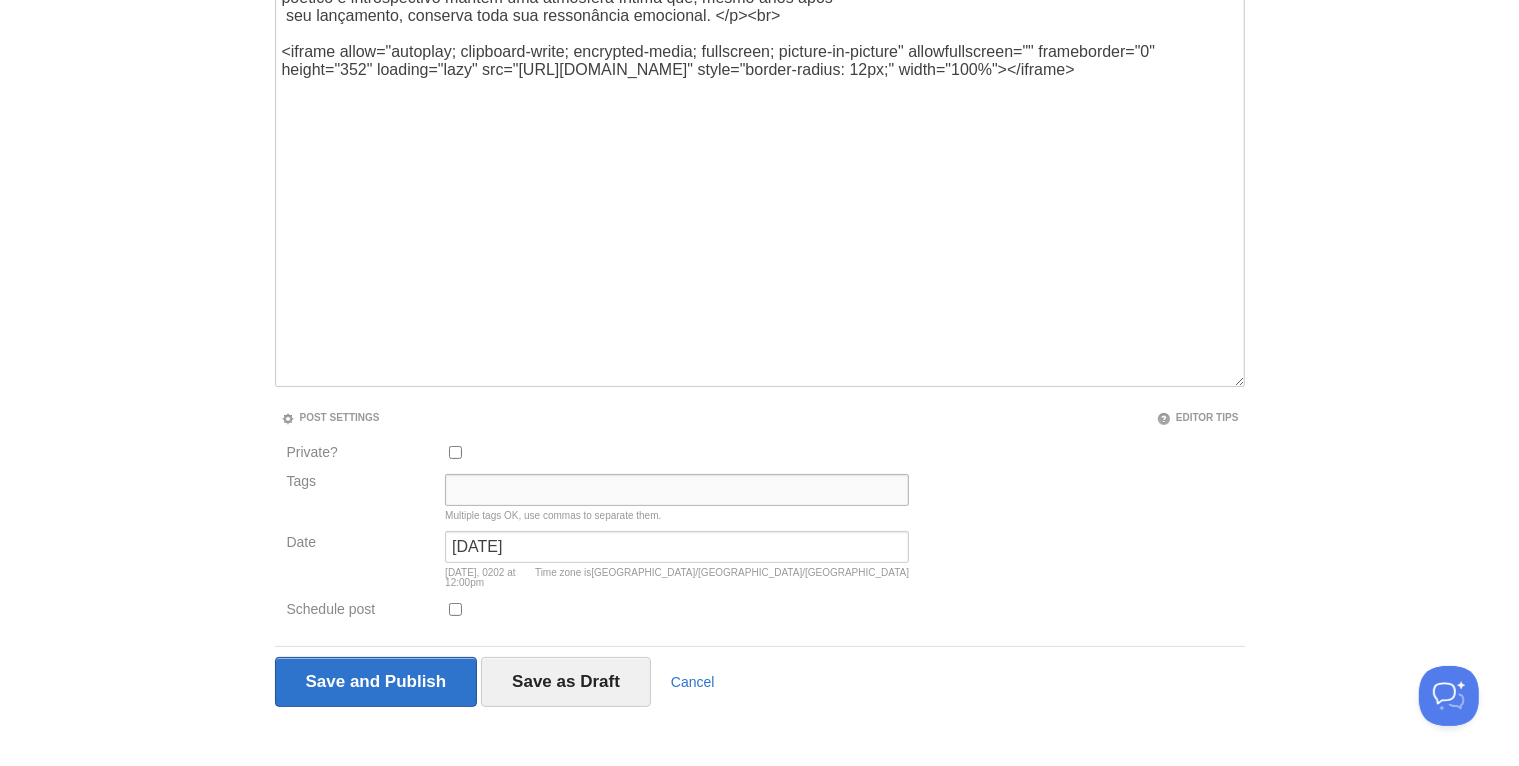 click on "Tags" at bounding box center [677, 490] 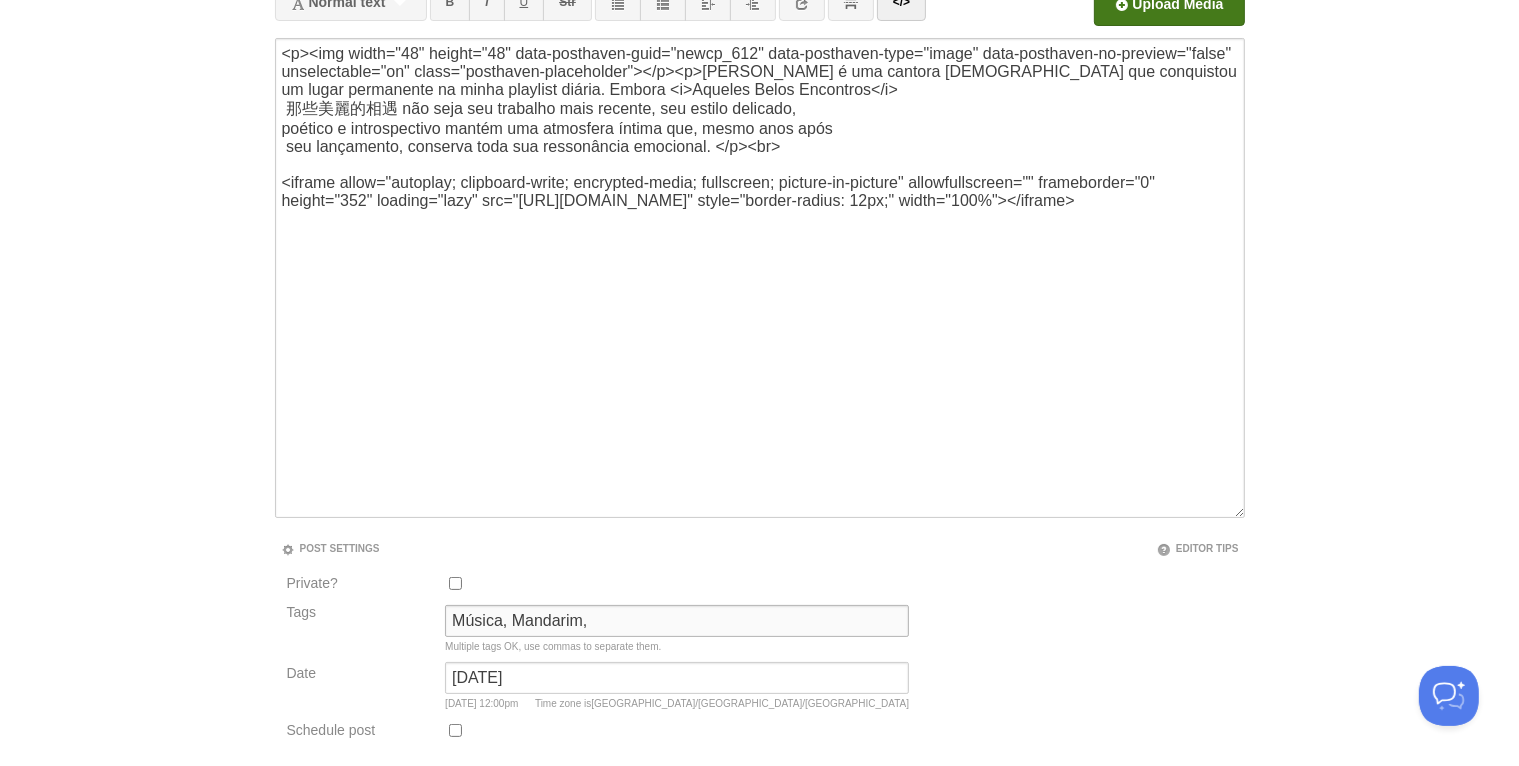 scroll, scrollTop: 143, scrollLeft: 0, axis: vertical 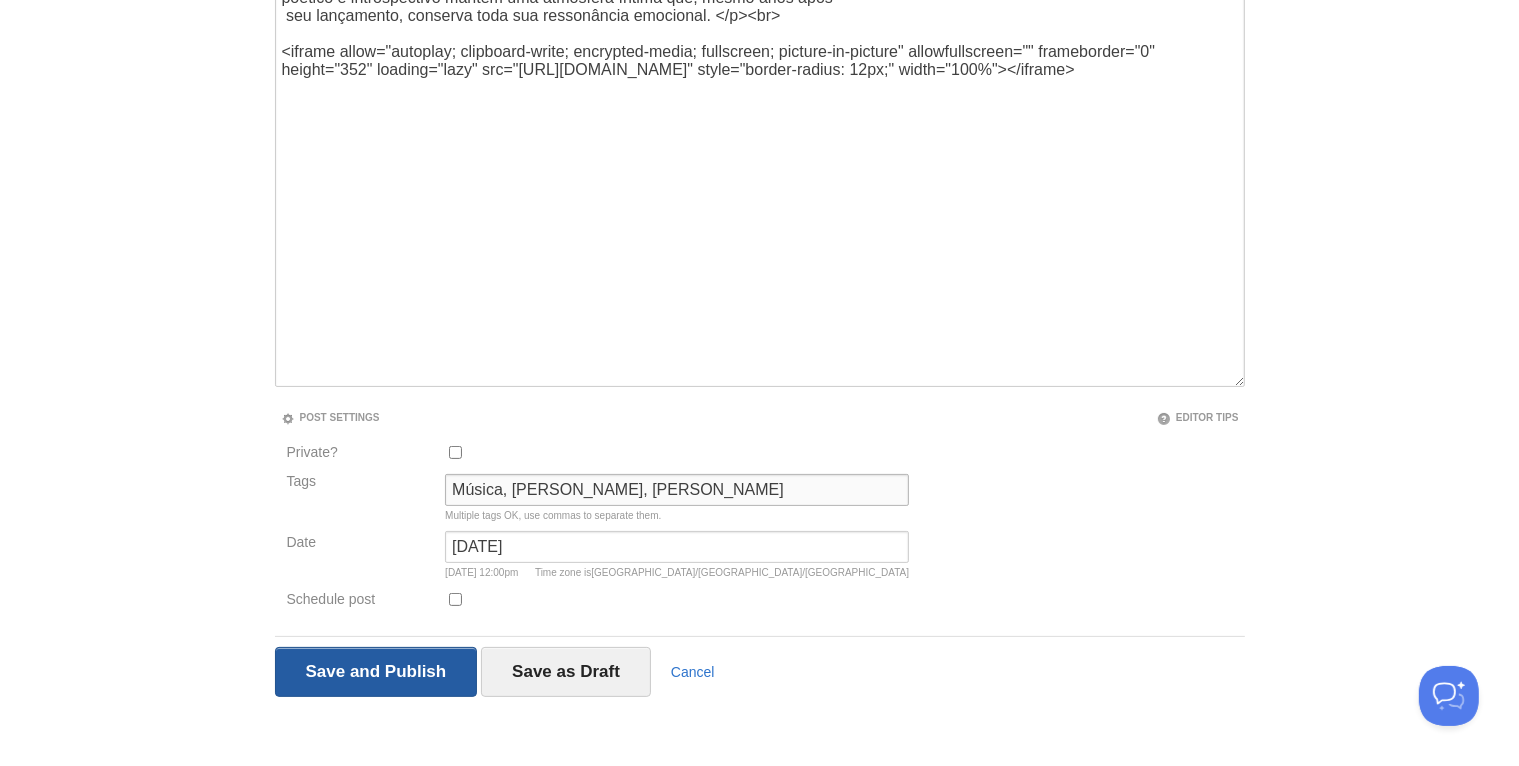 type on "Música, [PERSON_NAME], [PERSON_NAME]" 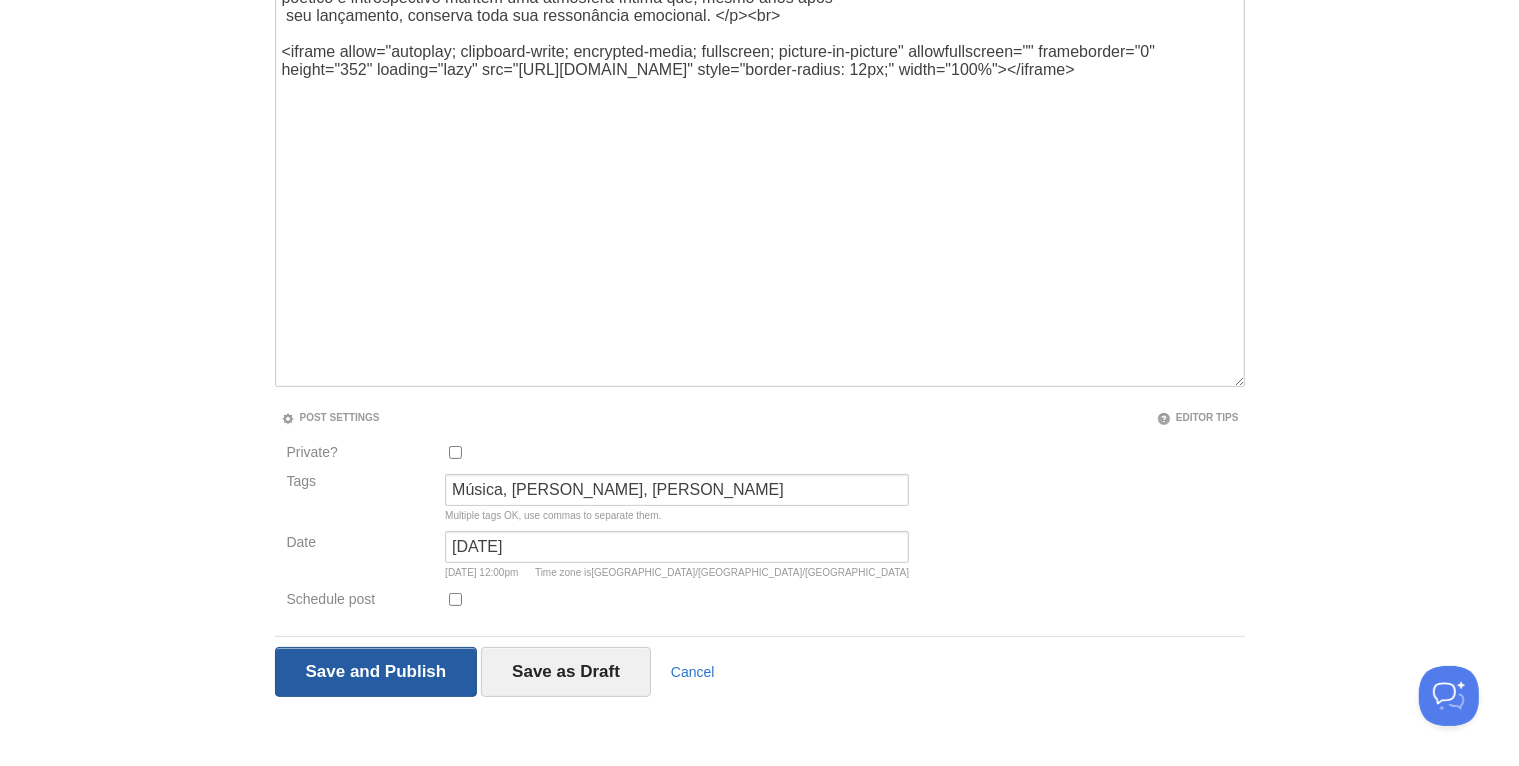 click on "Save and Publish" at bounding box center [376, 672] 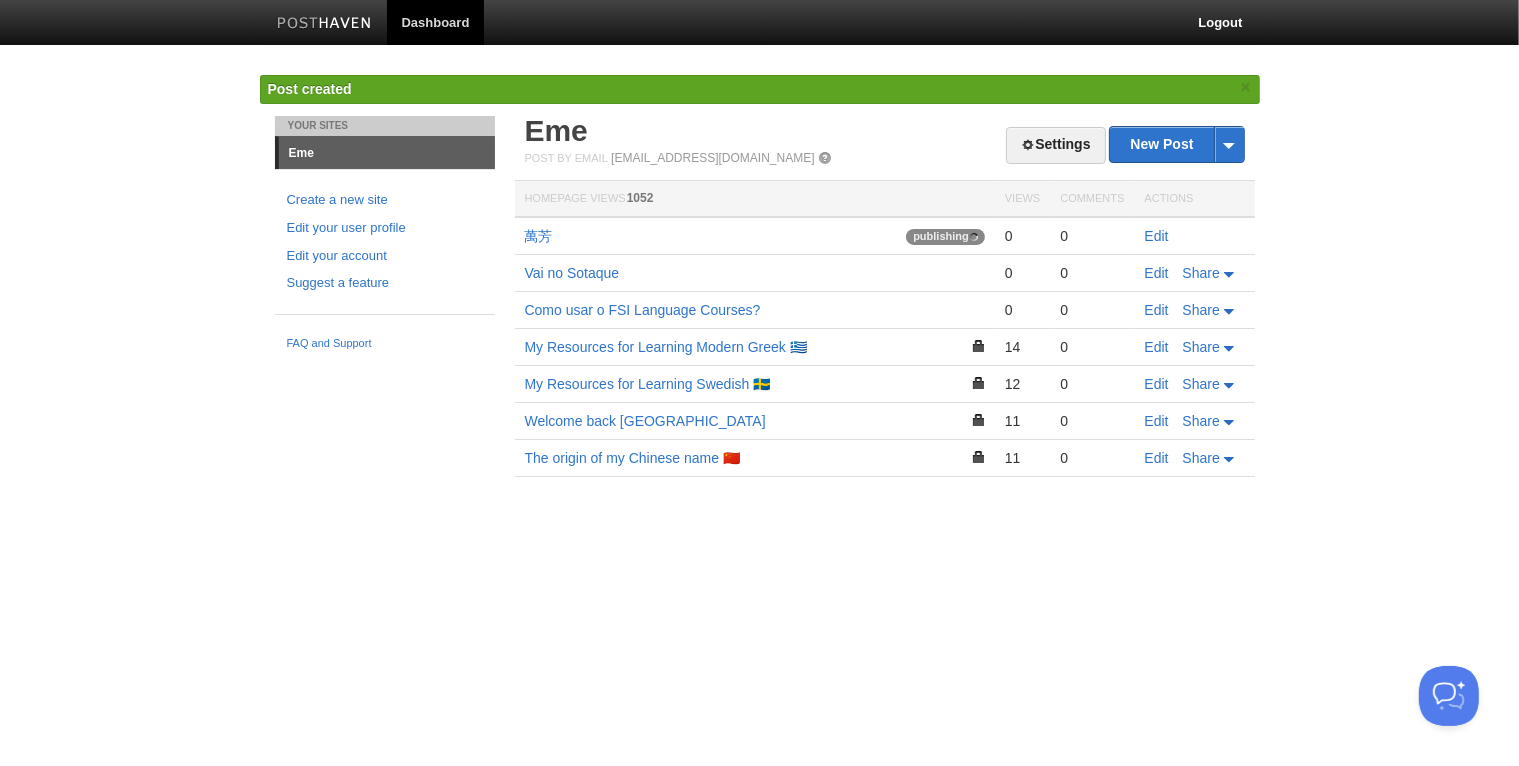 scroll, scrollTop: 0, scrollLeft: 0, axis: both 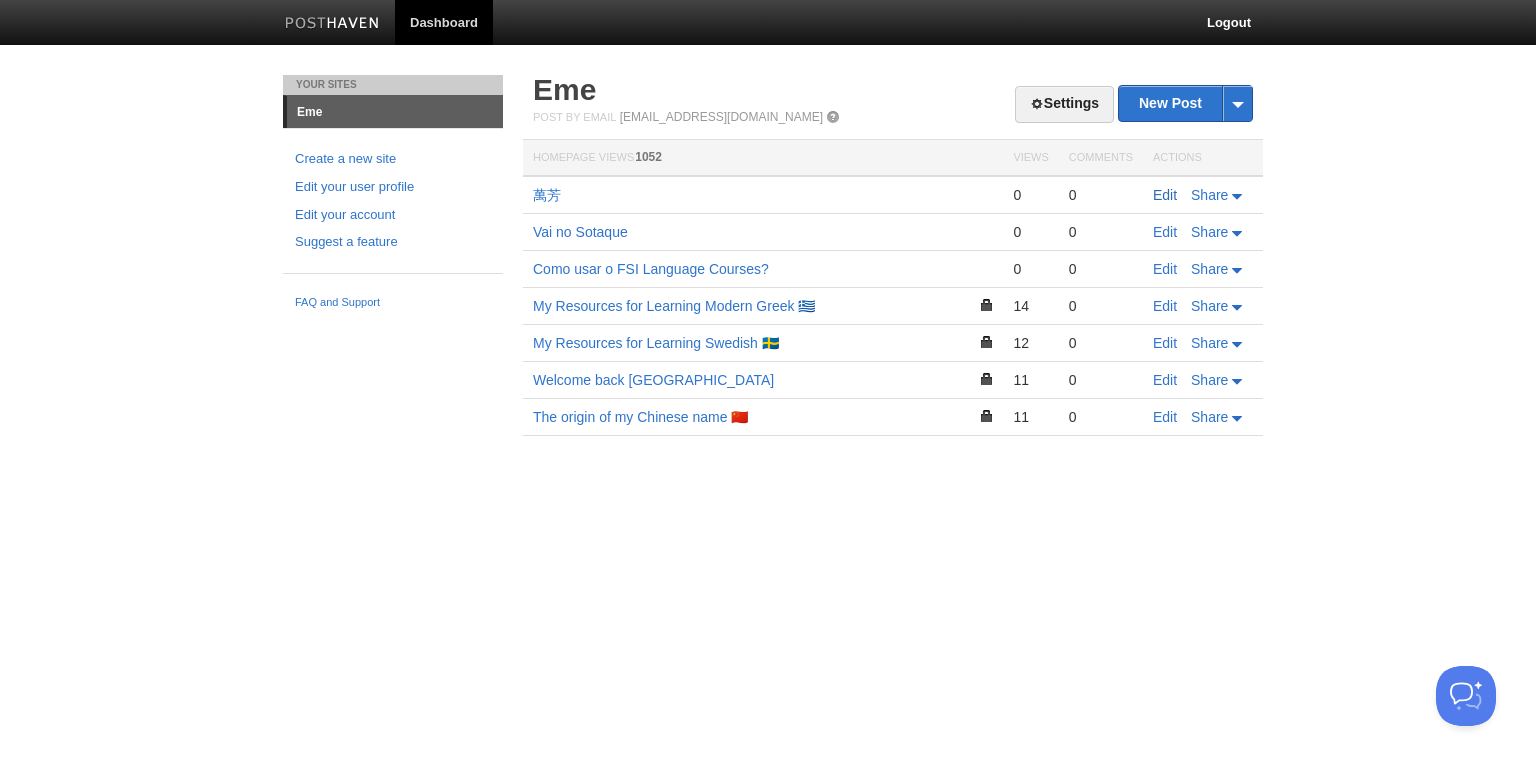 click on "Edit" at bounding box center [1165, 195] 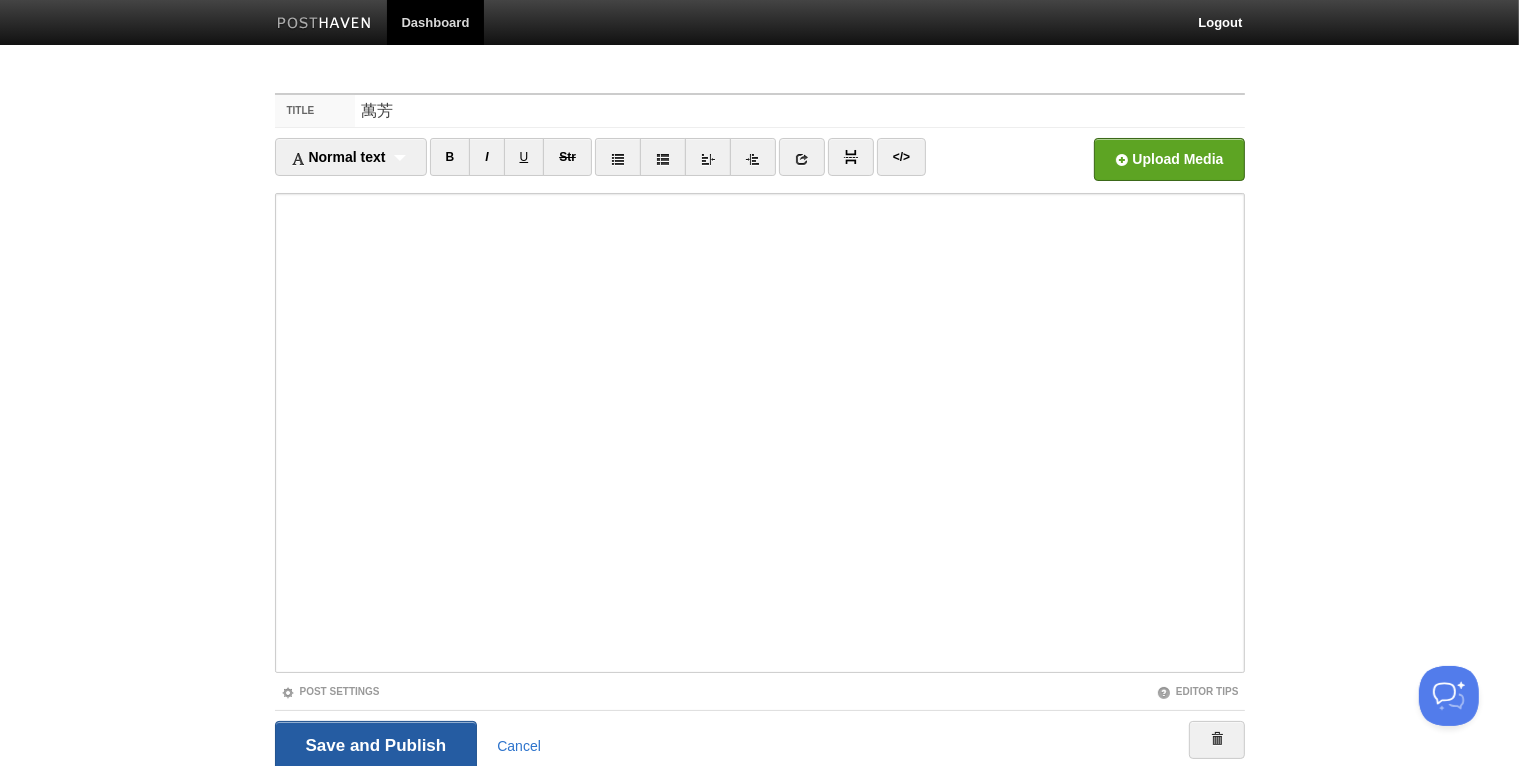 click on "Save and Publish" at bounding box center [376, 746] 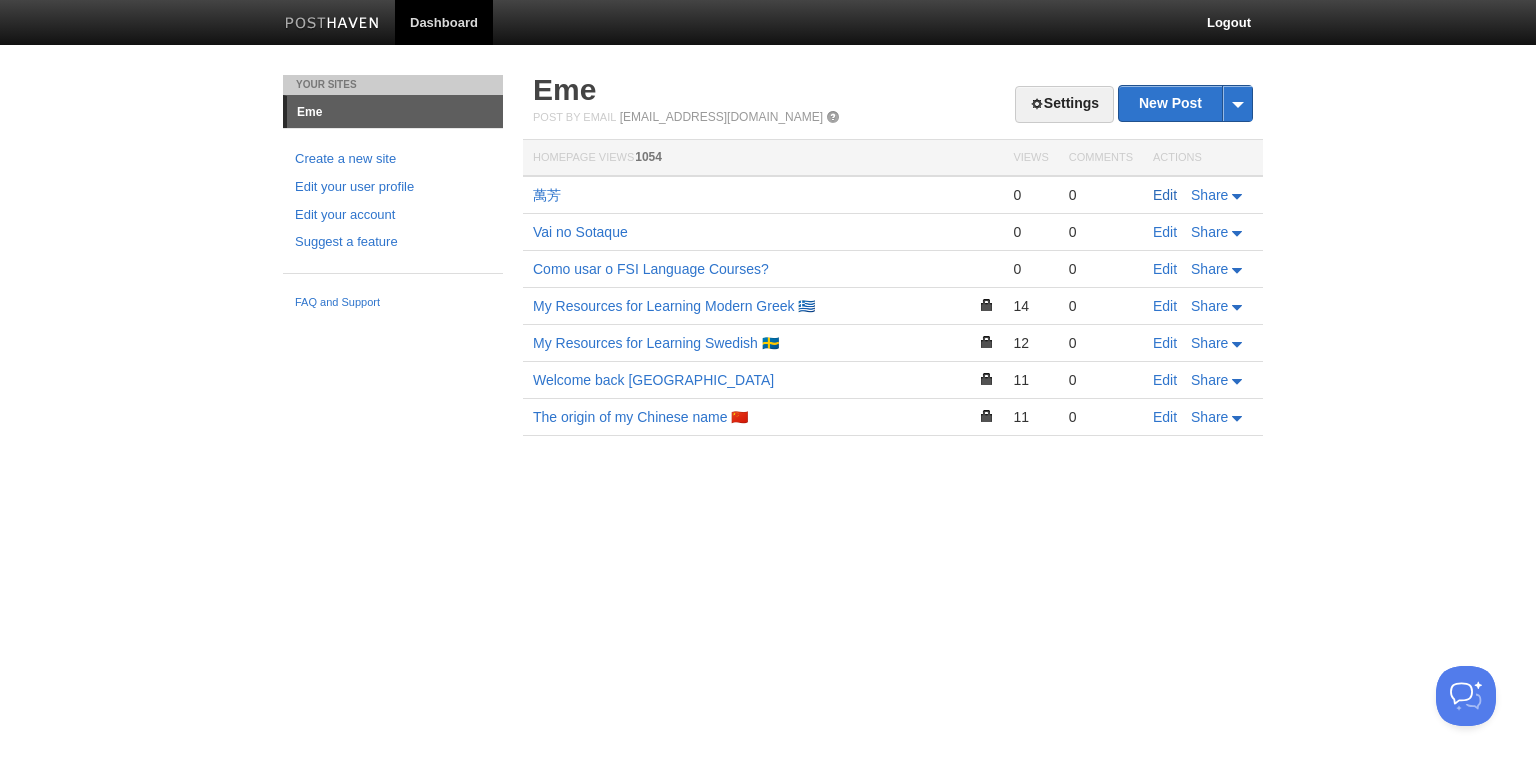 click on "Edit" at bounding box center [1165, 195] 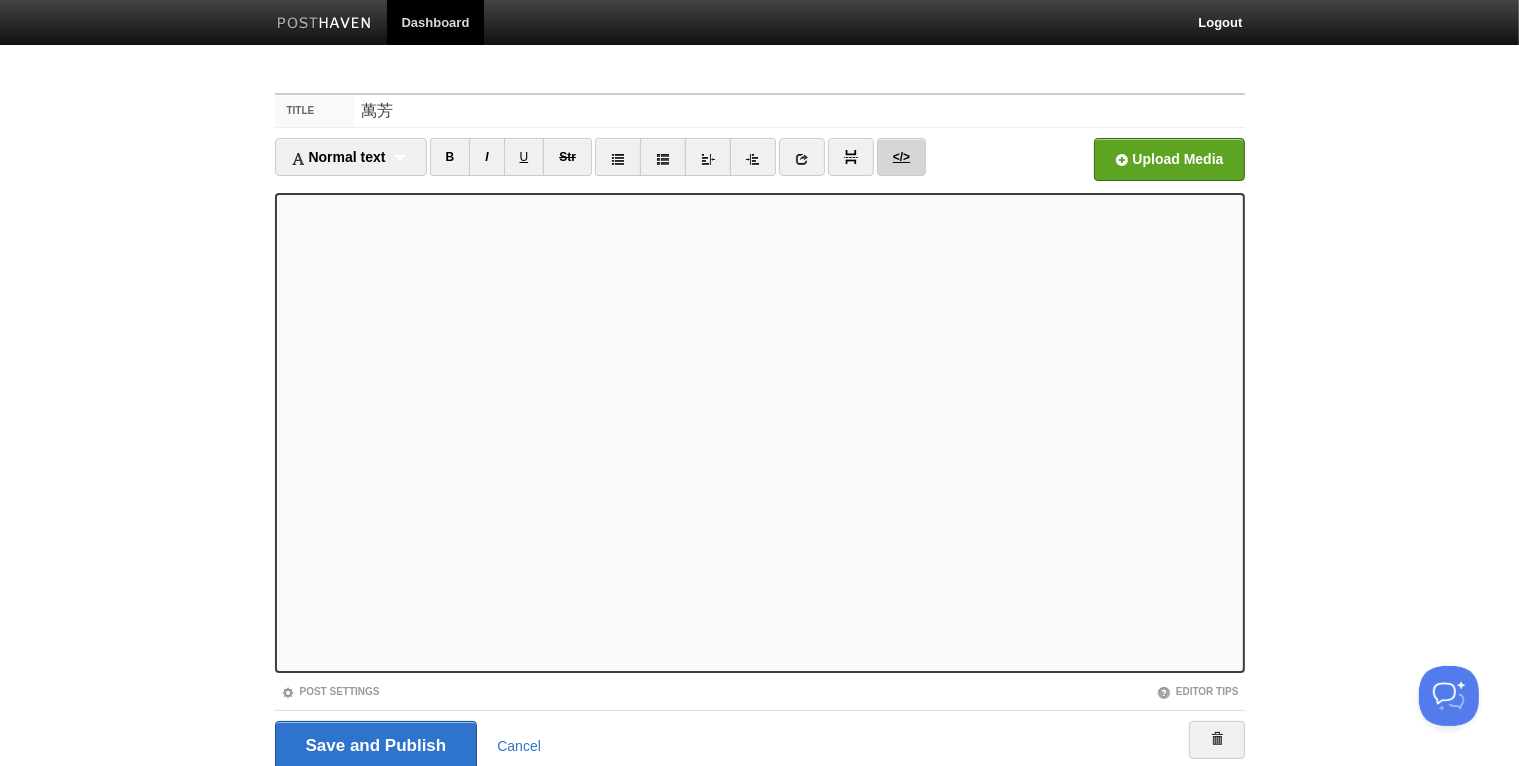 click on "</>" at bounding box center (901, 157) 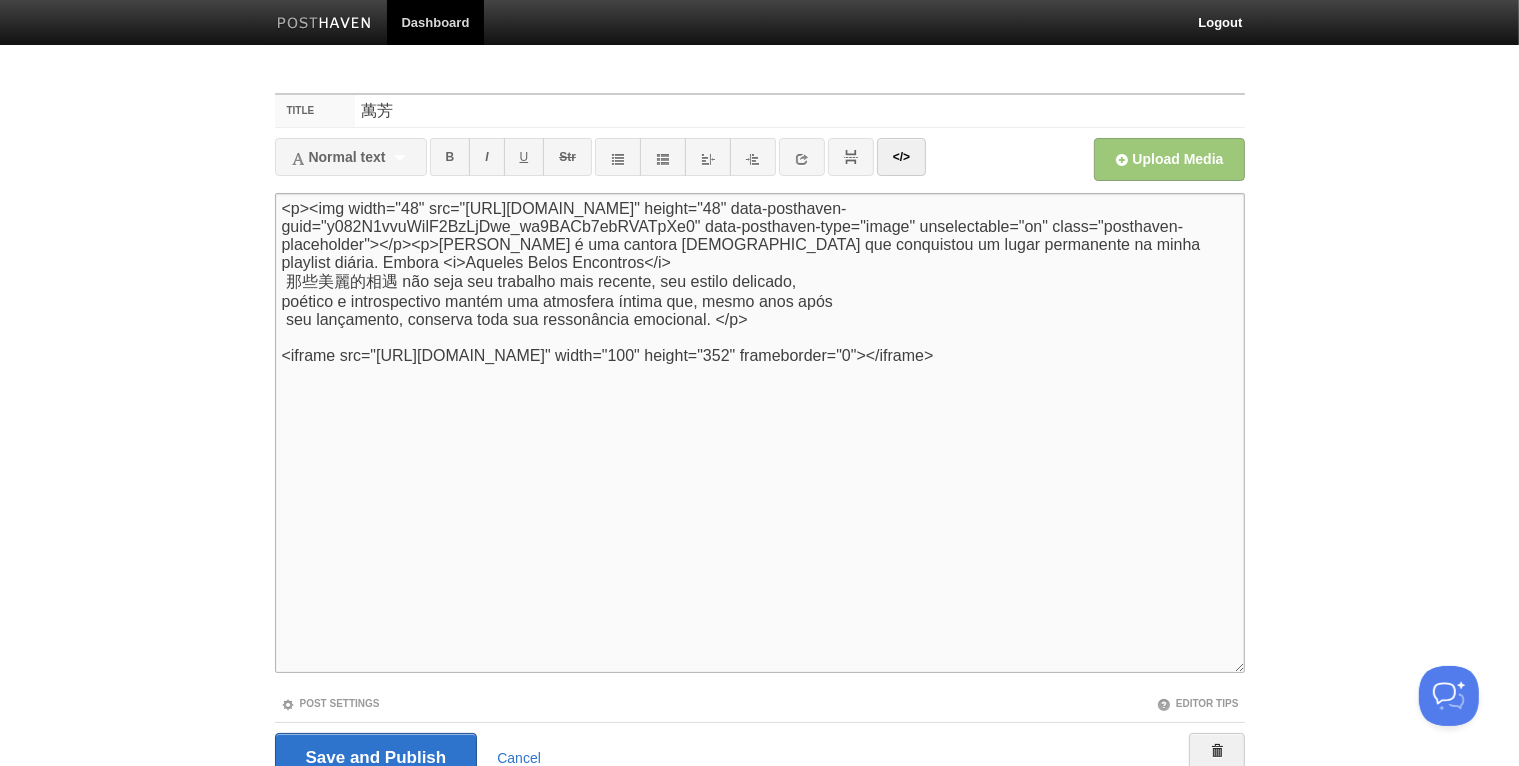 drag, startPoint x: 498, startPoint y: 408, endPoint x: 237, endPoint y: 370, distance: 263.75177 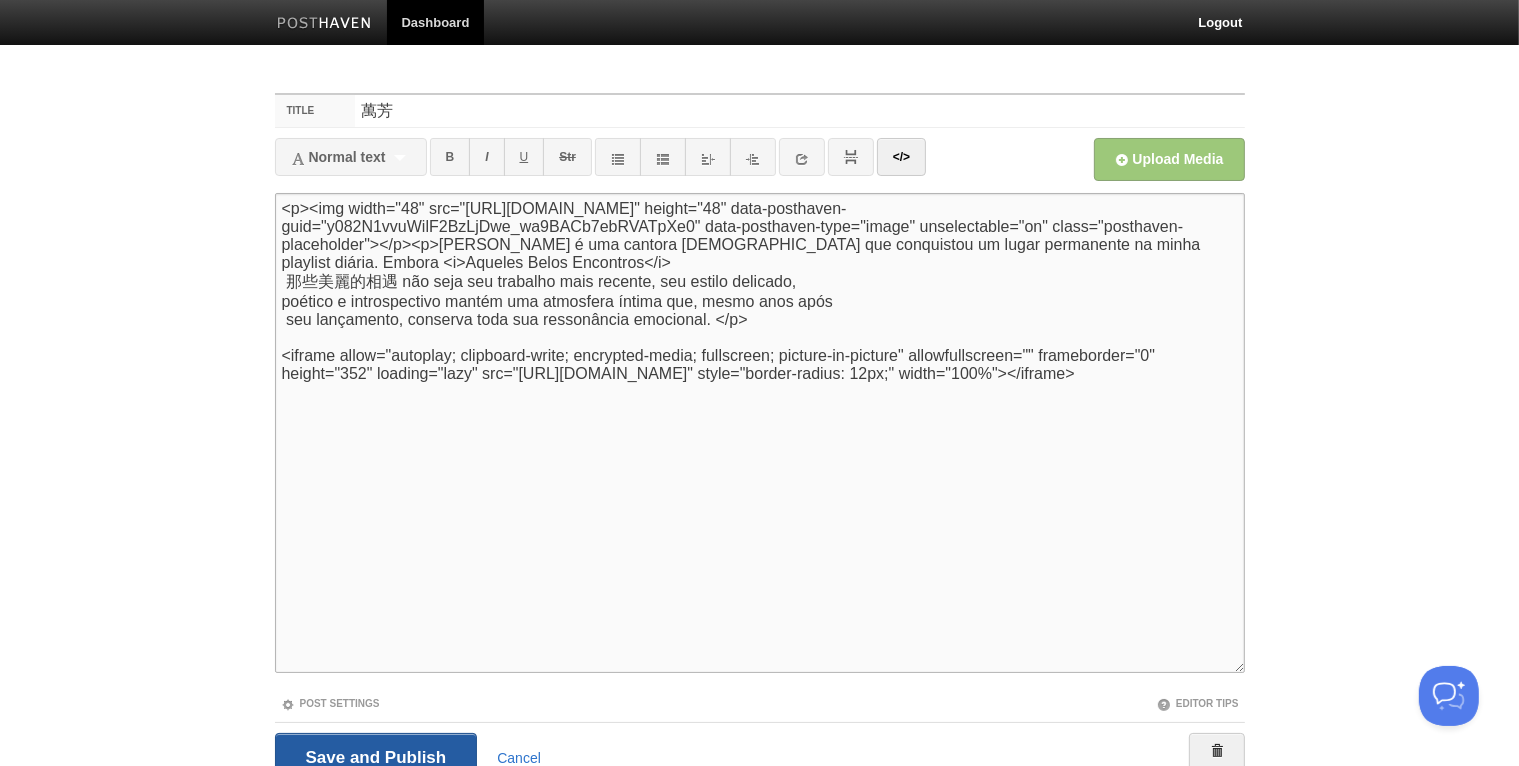 type on "<p><img width="48" src="[URL][DOMAIN_NAME]" height="48" data-posthaven-guid="y082N1vvuWilF2BzLjDwe_wa9BACb7ebRVATpXe0" data-posthaven-type="image" unselectable="on" class="posthaven-placeholder"></p><p>[PERSON_NAME] é uma cantora [DEMOGRAPHIC_DATA] que conquistou um lugar permanente na minha playlist diária. Embora <i>Aqueles Belos Encontros</i>
那些美麗的相遇 não seja seu trabalho mais recente, seu estilo delicado,
poético e introspectivo mantém uma atmosfera íntima que, mesmo anos após
seu lançamento, conserva toda sua ressonância emocional. </p>
<iframe allow="autoplay; clipboard-write; encrypted-media; fullscreen; picture-in-picture" allowfullscreen="" frameborder="0" height="352" loading="lazy" src="[URL][DOMAIN_NAME]" style="border-radius: 12px;" width="100%"></iframe>" 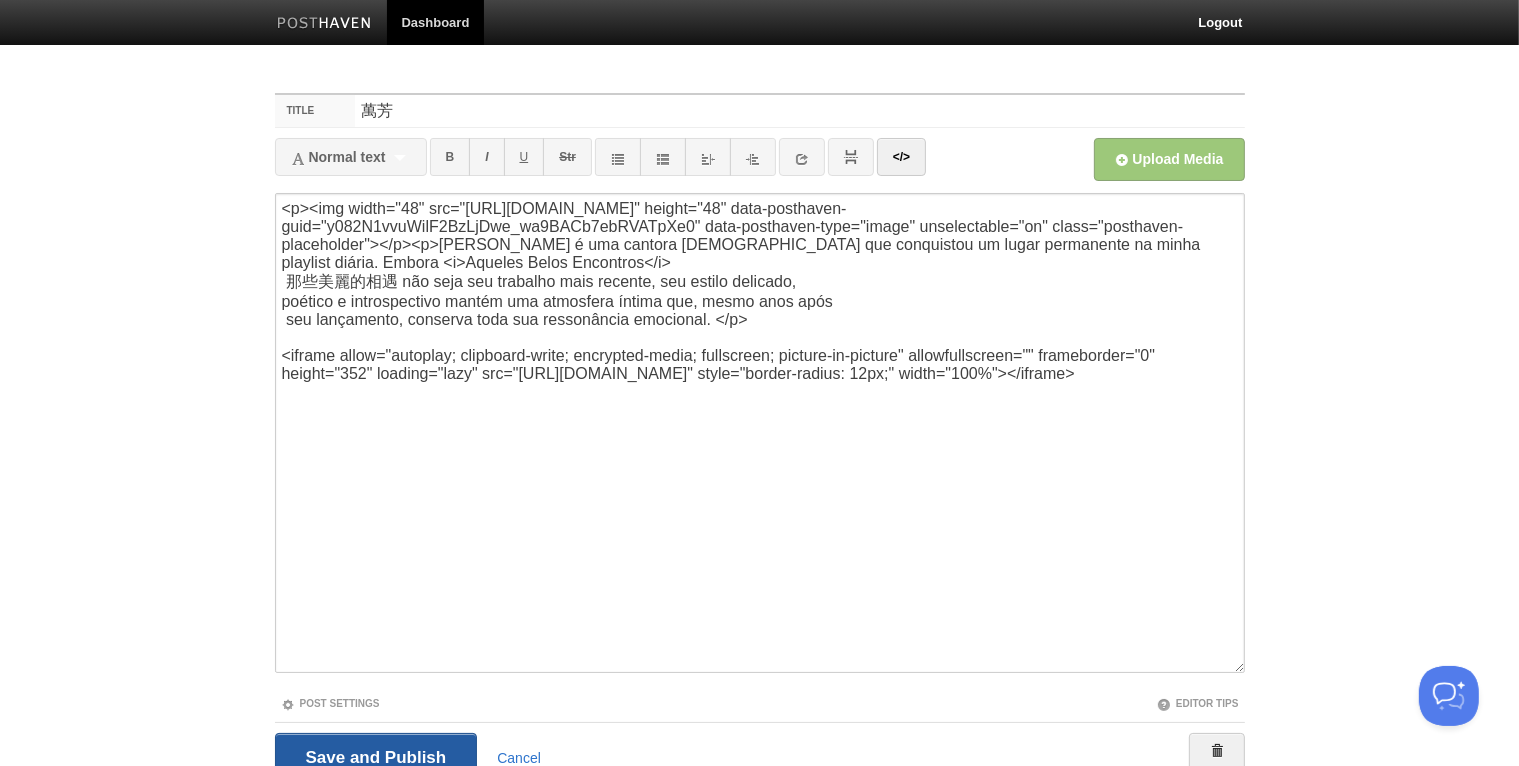 click on "Save and Publish" at bounding box center (376, 758) 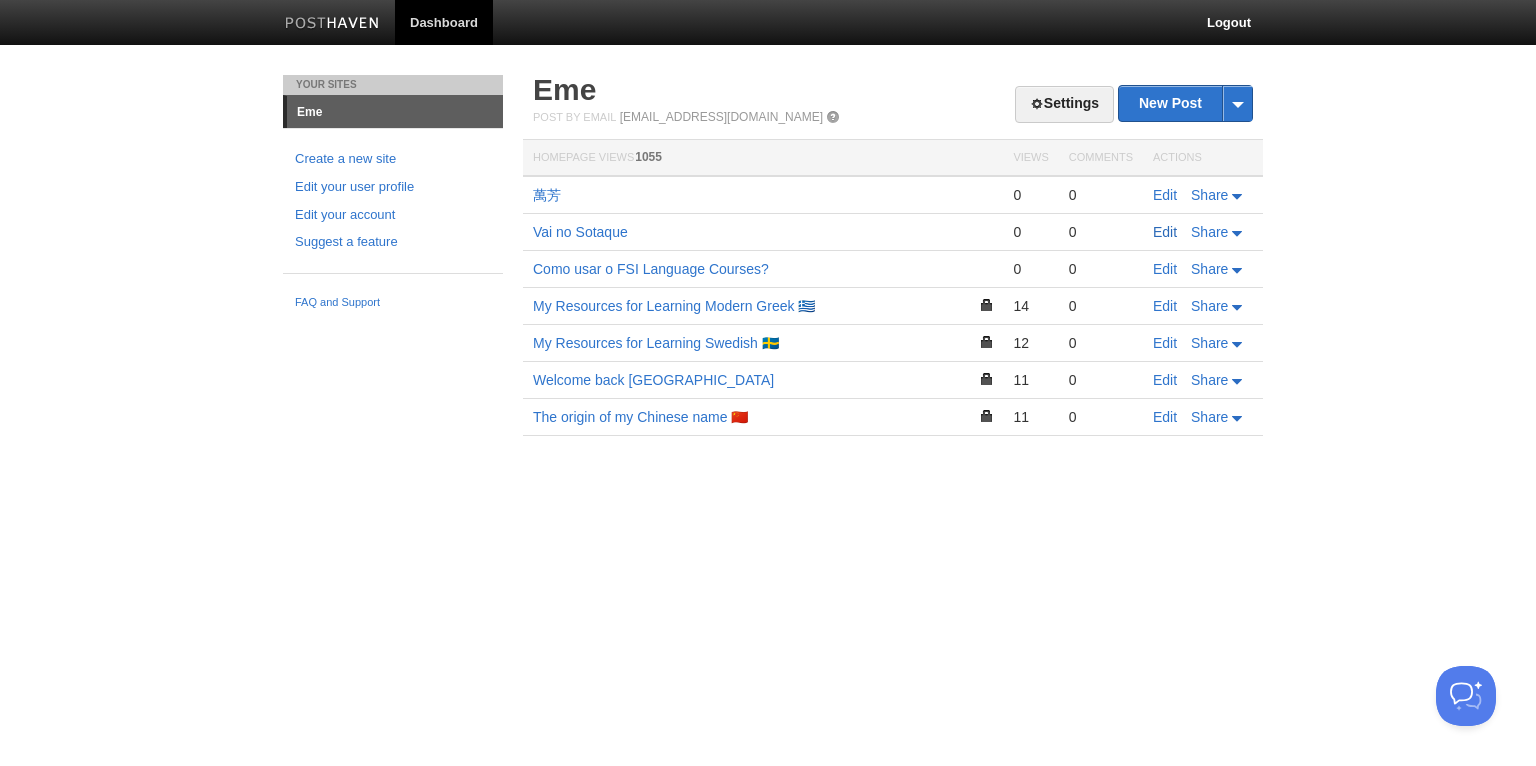 click on "Edit" at bounding box center [1165, 232] 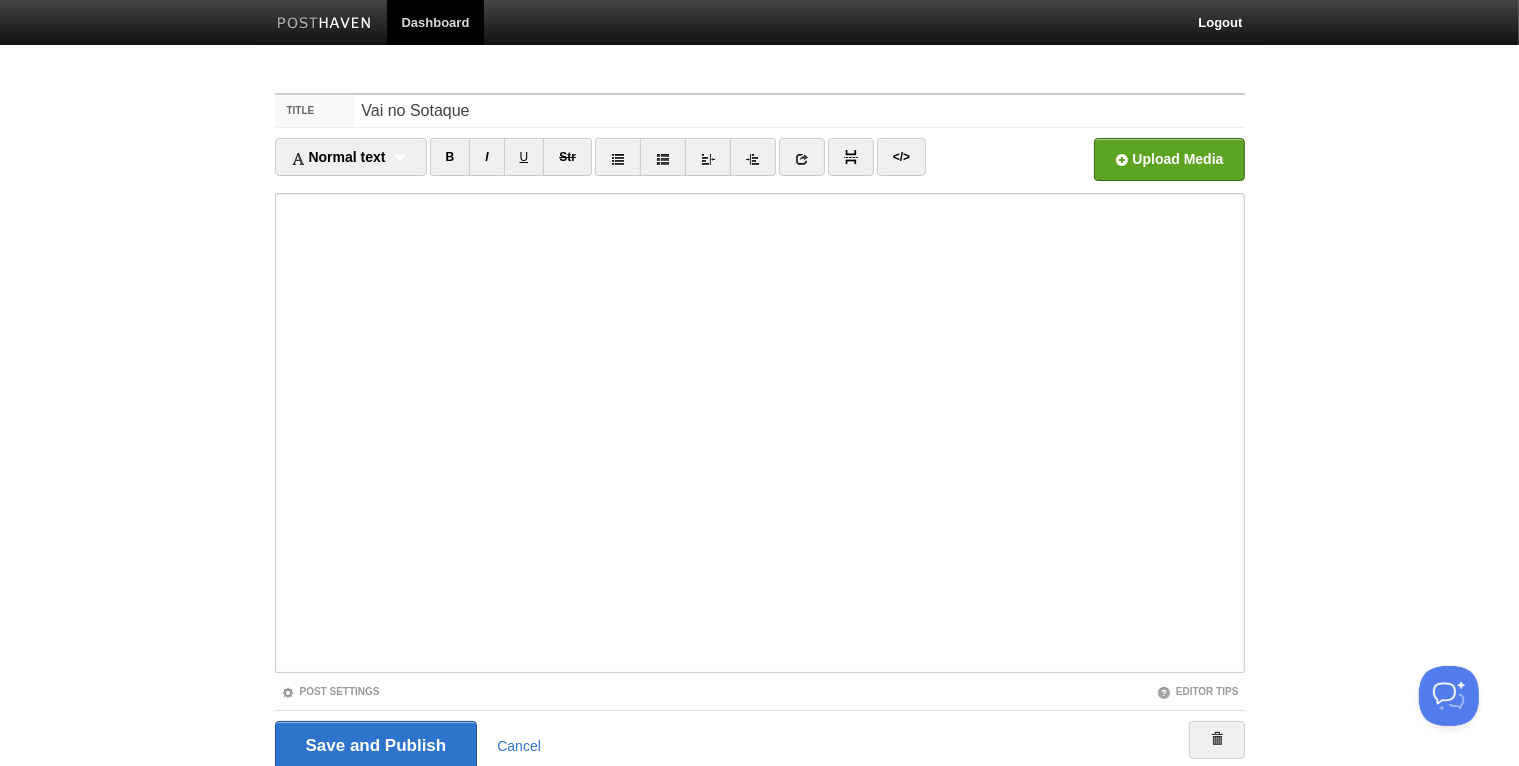 scroll, scrollTop: 74, scrollLeft: 0, axis: vertical 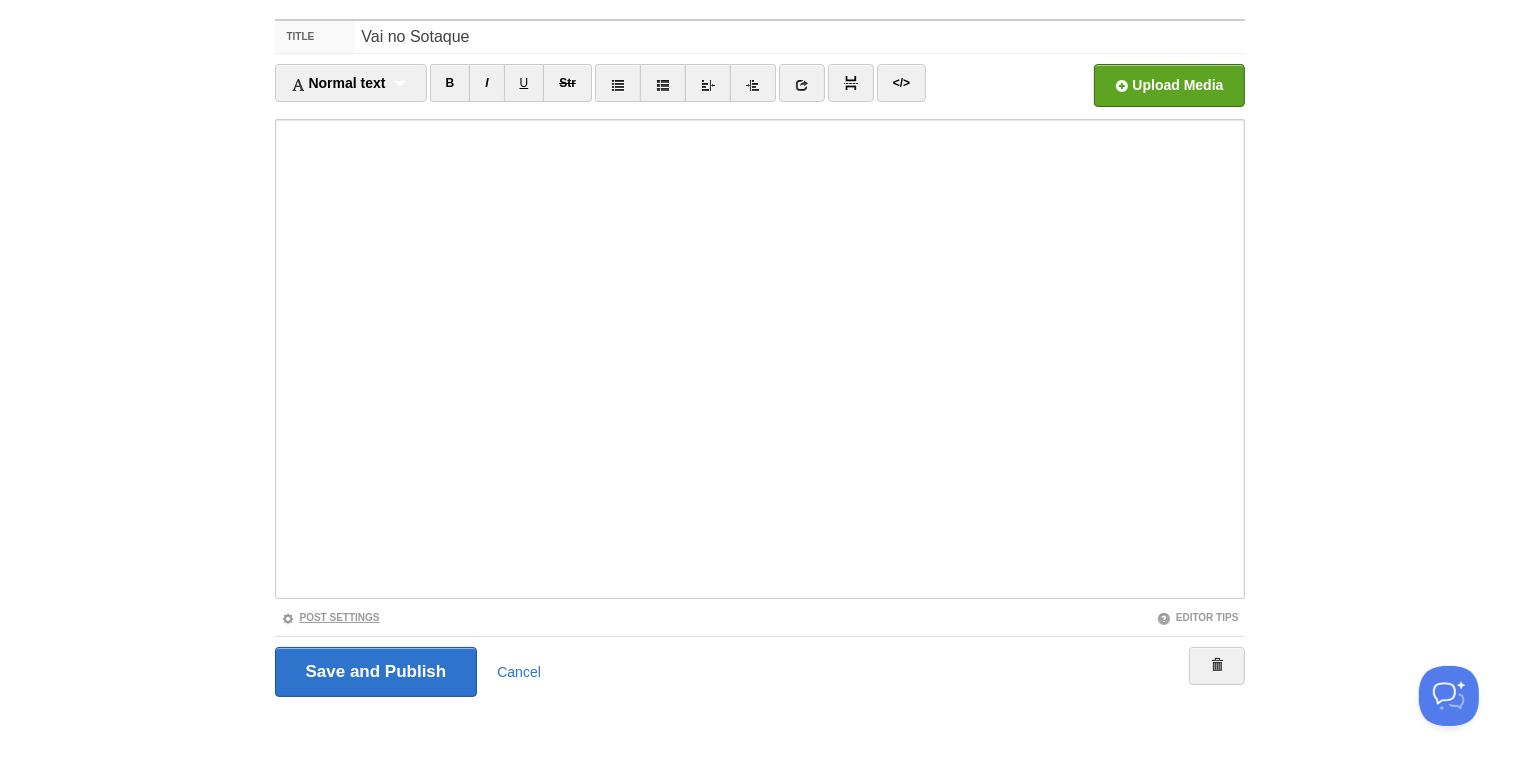 click at bounding box center [288, 619] 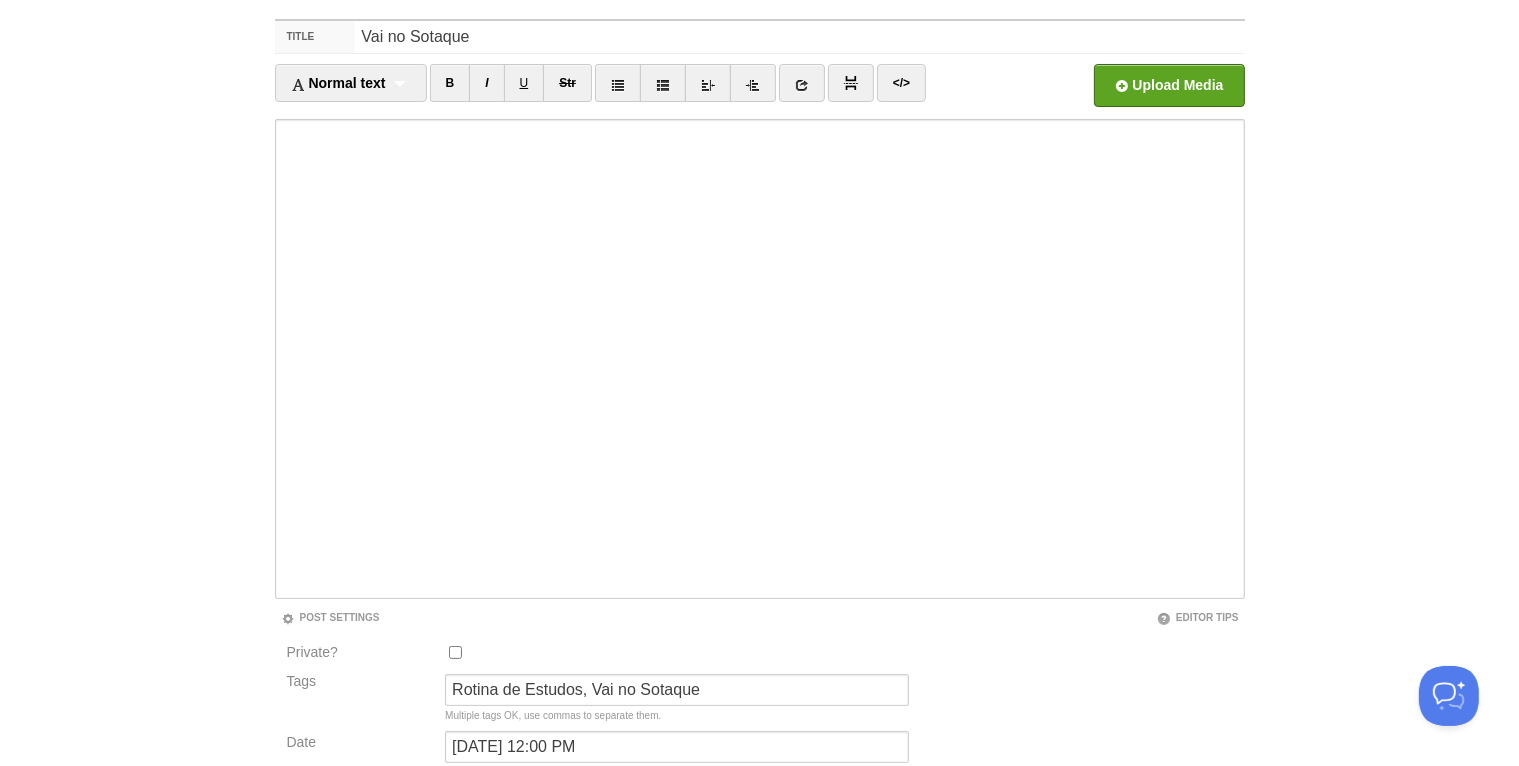 scroll, scrollTop: 0, scrollLeft: 0, axis: both 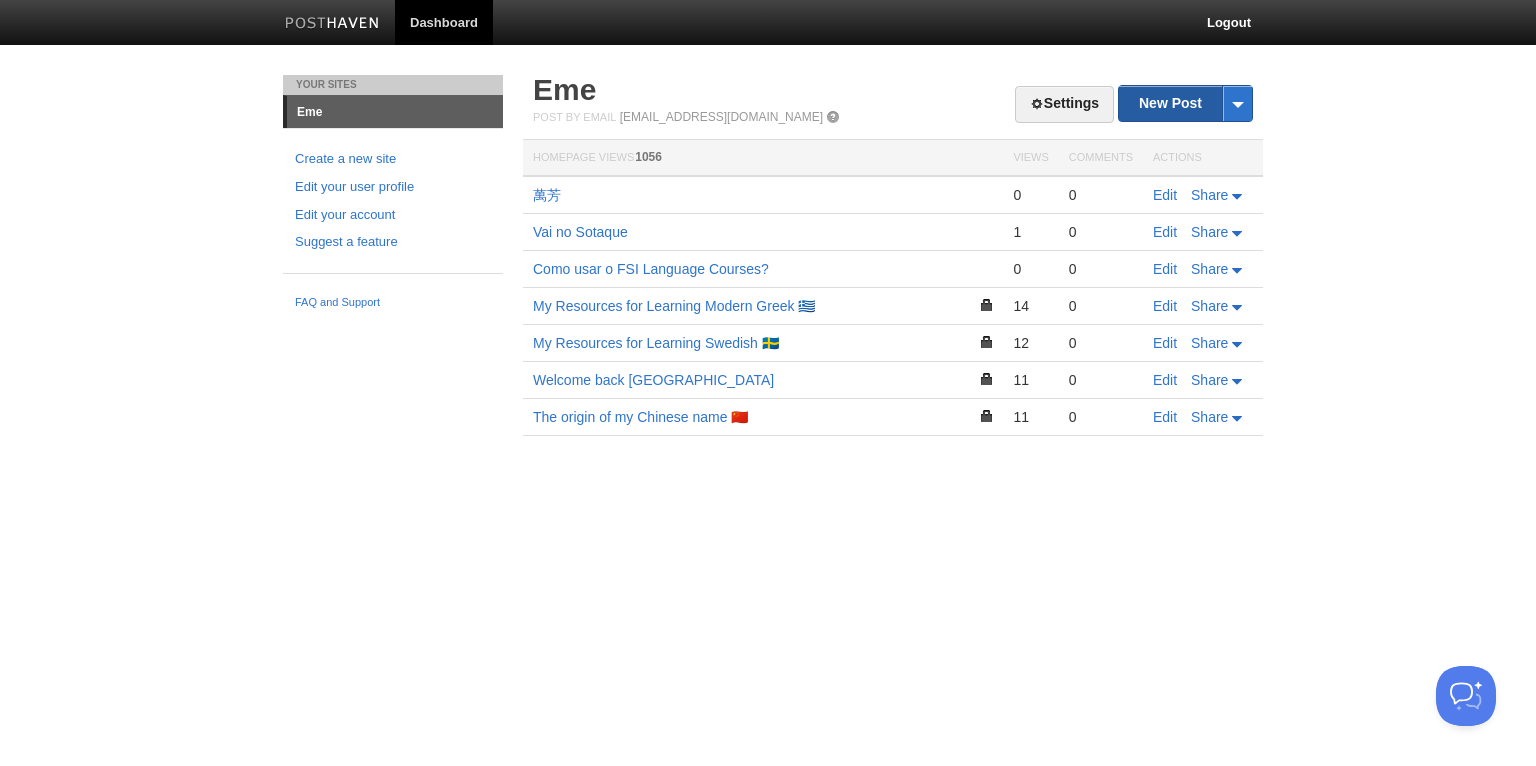 click on "New Post" at bounding box center [1185, 103] 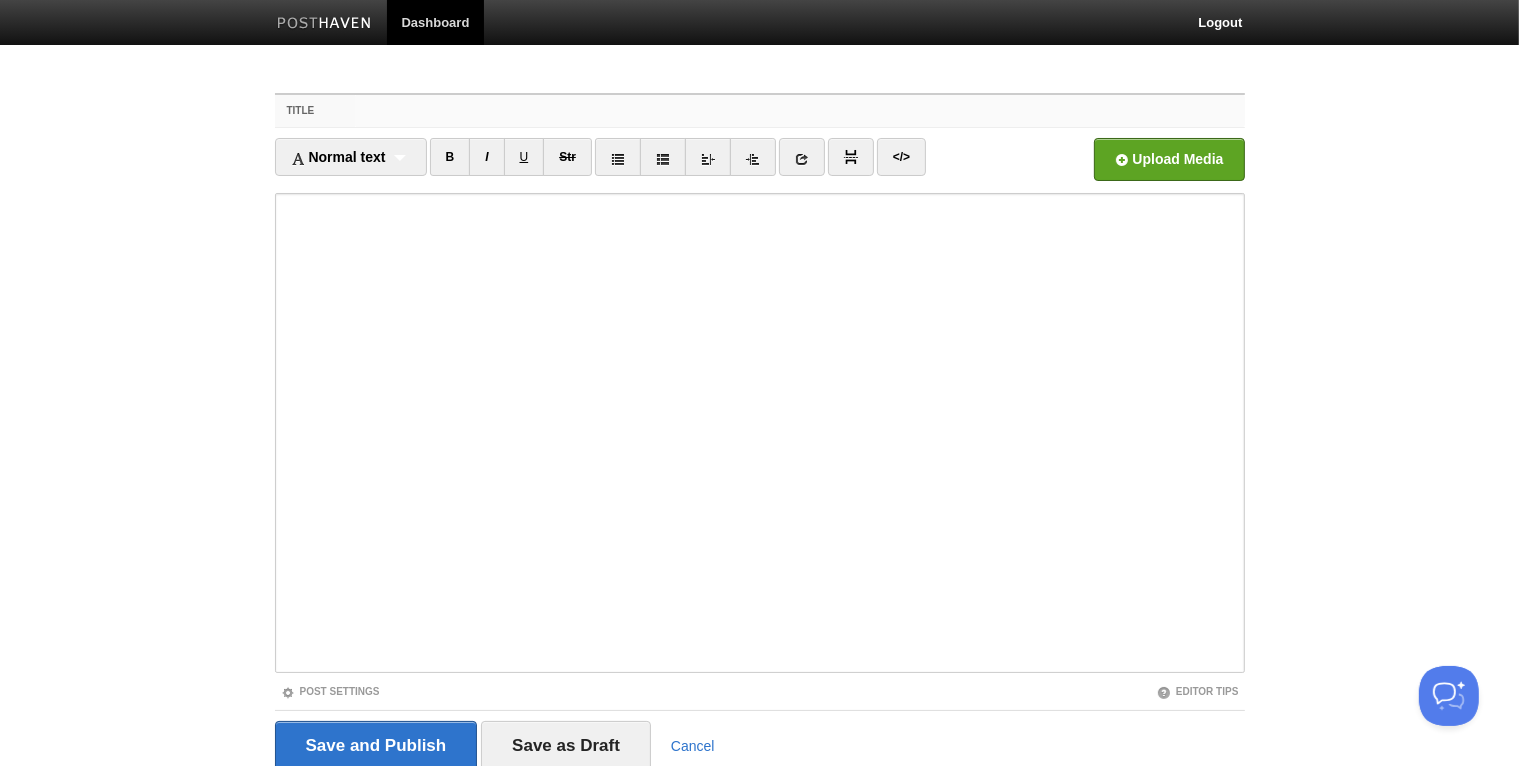 paste on "楊乃文" 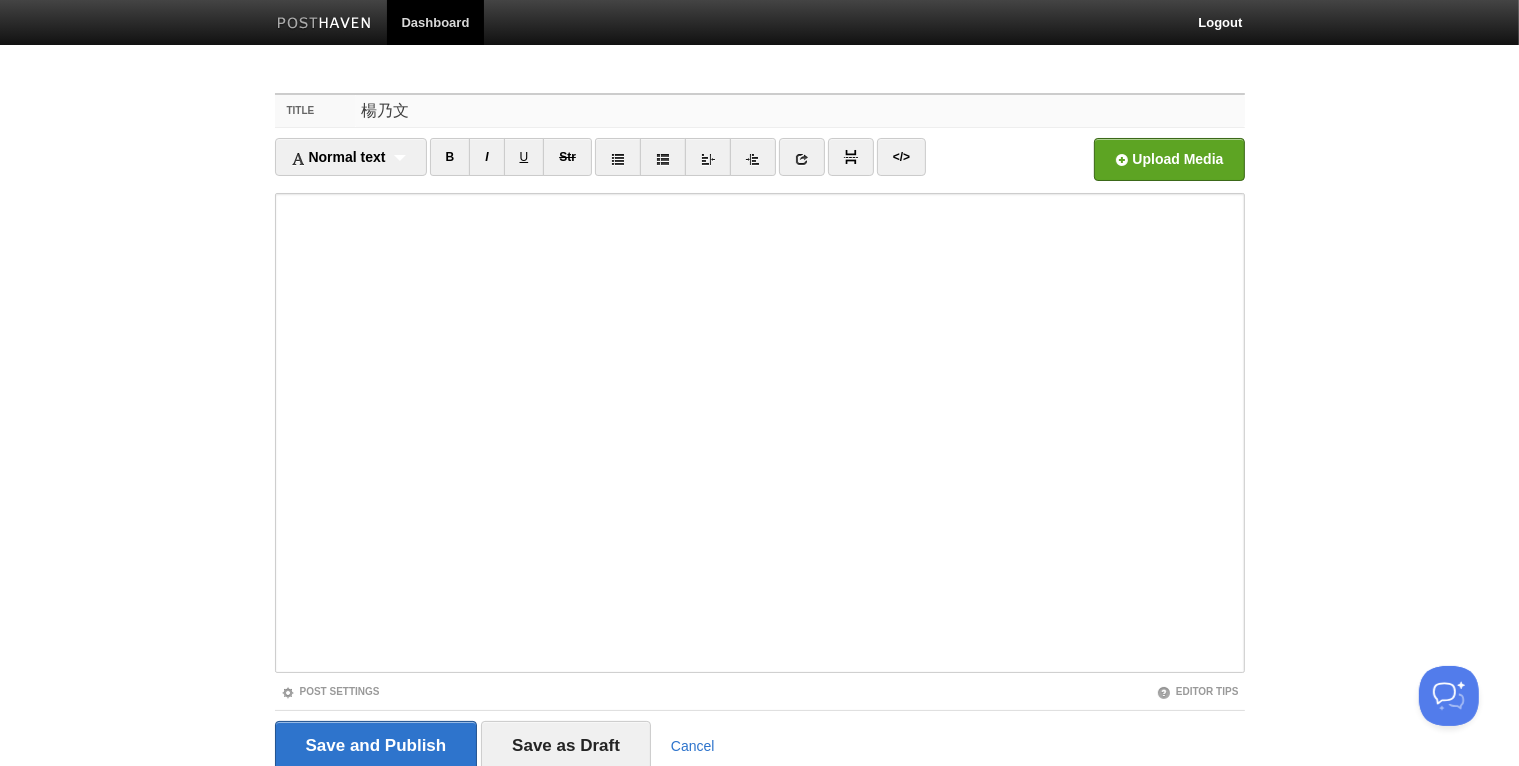 type on "楊乃文" 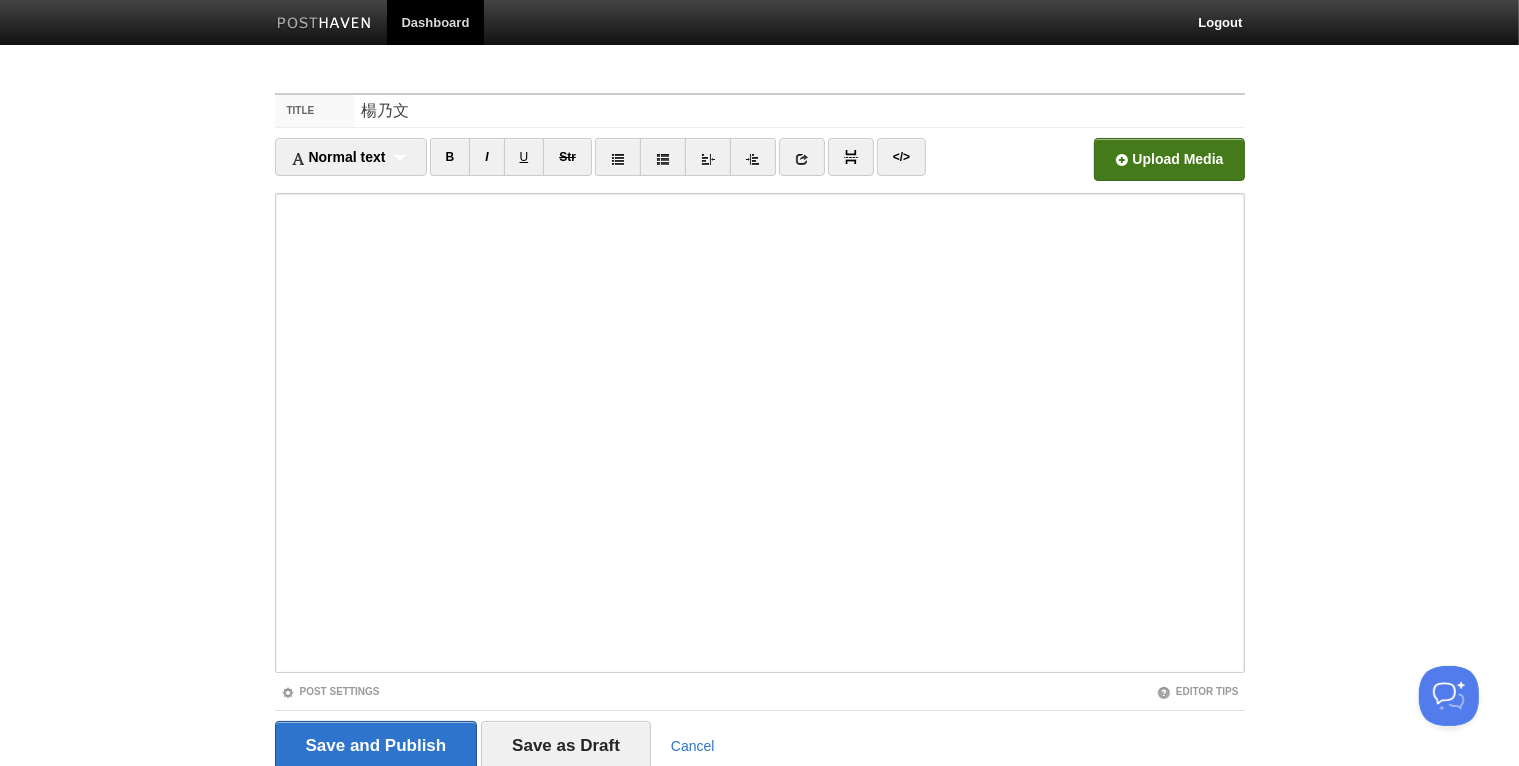 click at bounding box center [565, 165] 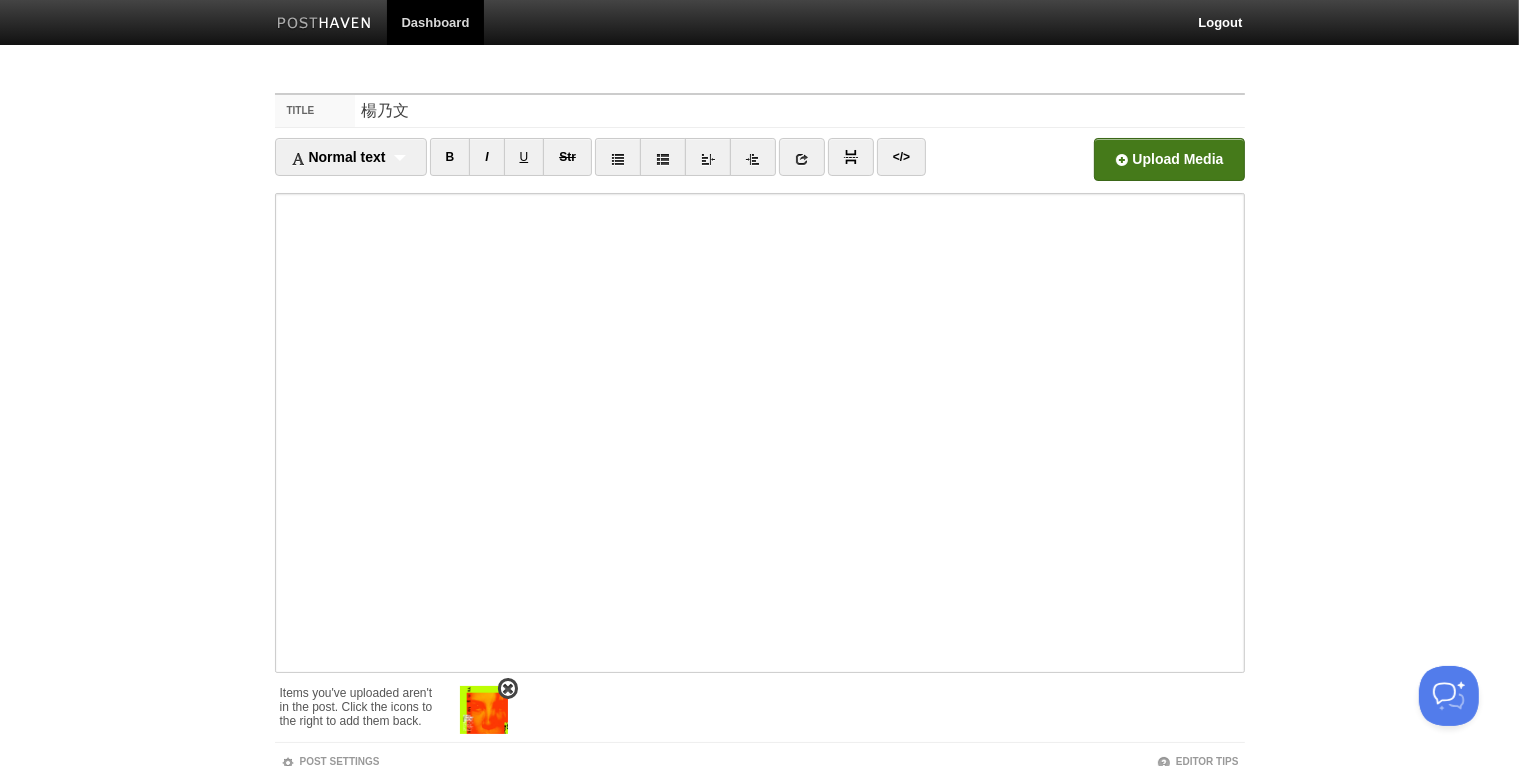 click at bounding box center [484, 710] 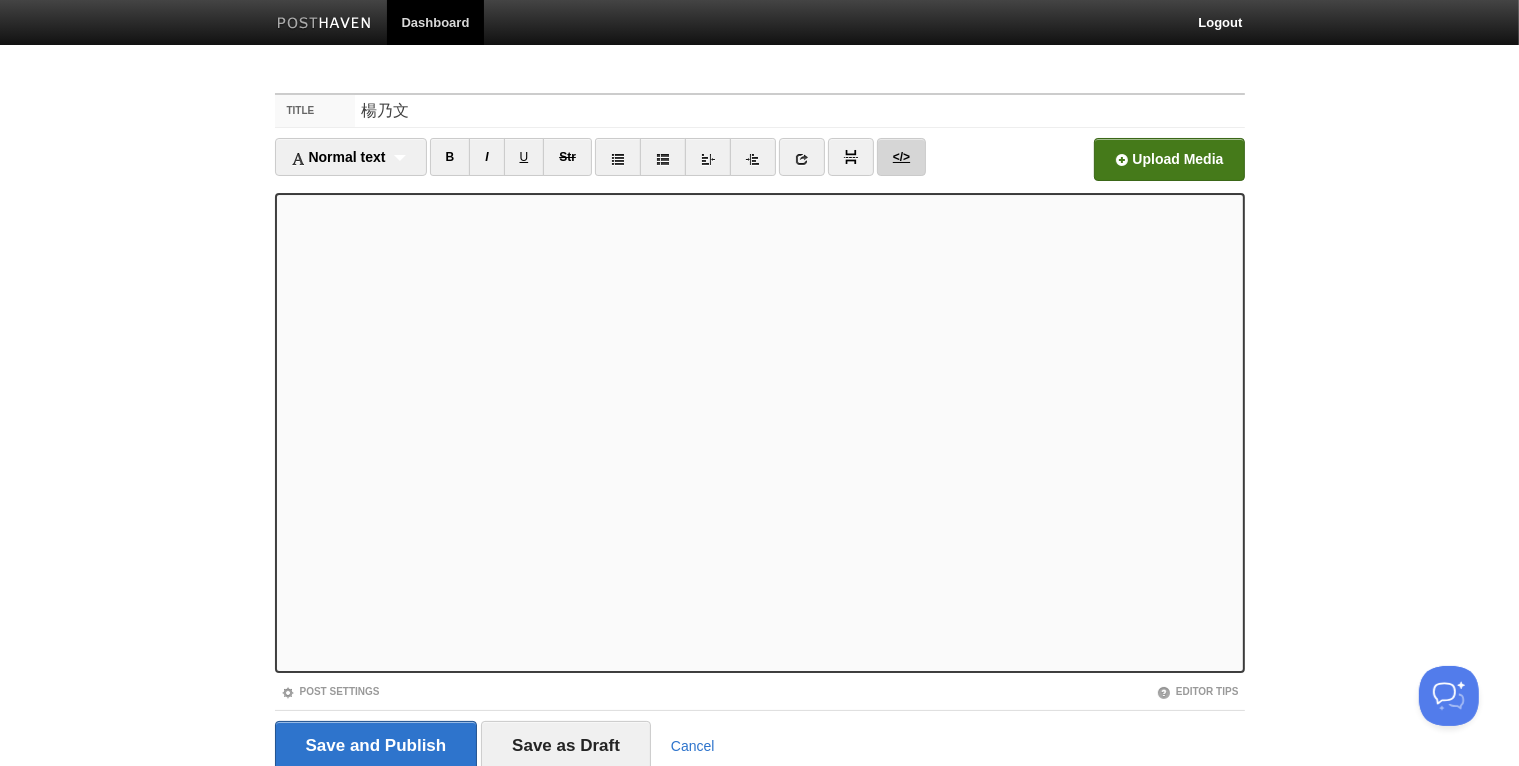 click on "</>" at bounding box center (901, 157) 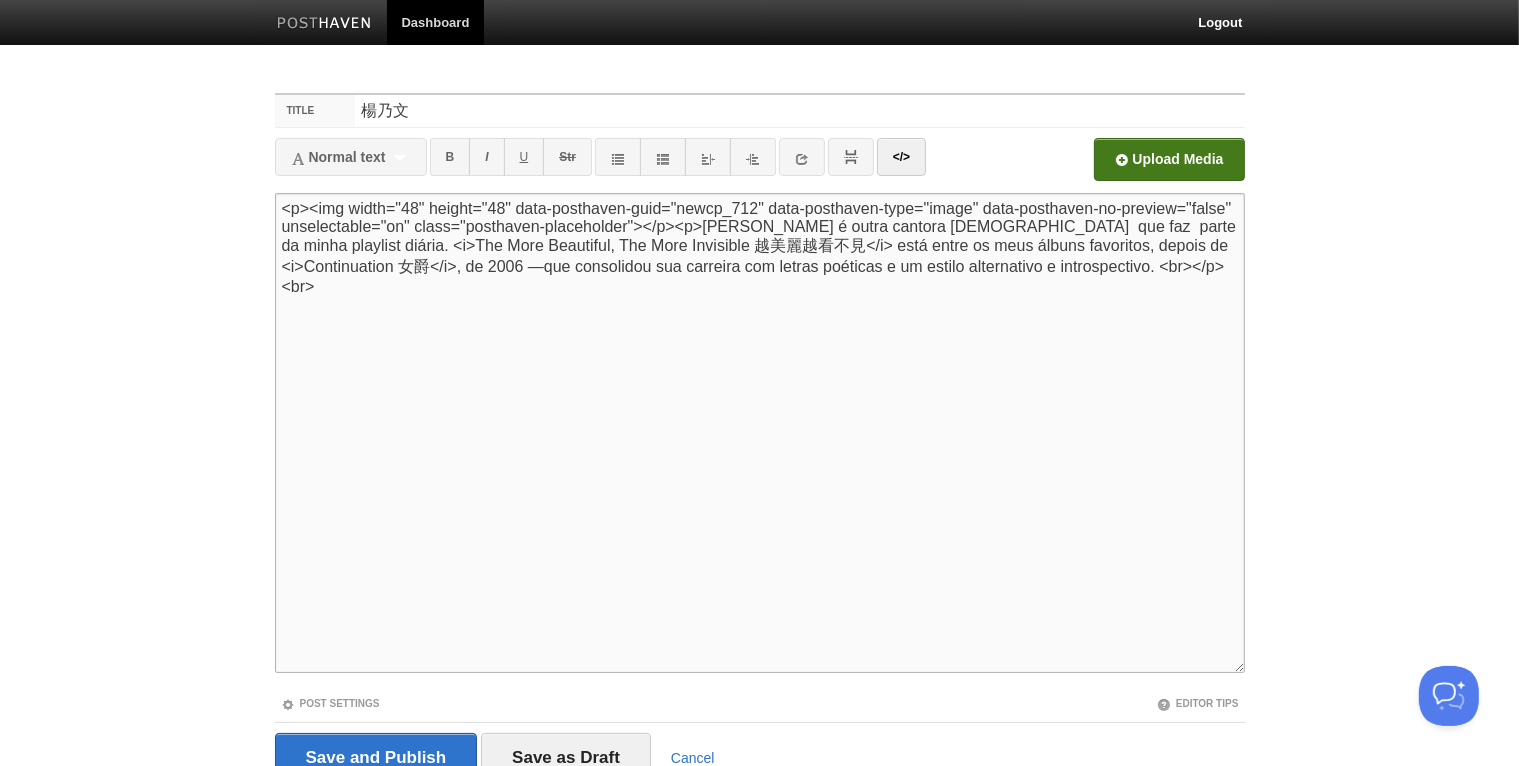 paste on "<iframe allow="autoplay; clipboard-write; encrypted-media; fullscreen; picture-in-picture" allowfullscreen="" frameborder="0" height="352" loading="lazy" src="[URL][DOMAIN_NAME]" style="border-radius: 12px;" width="100%"></iframe>" 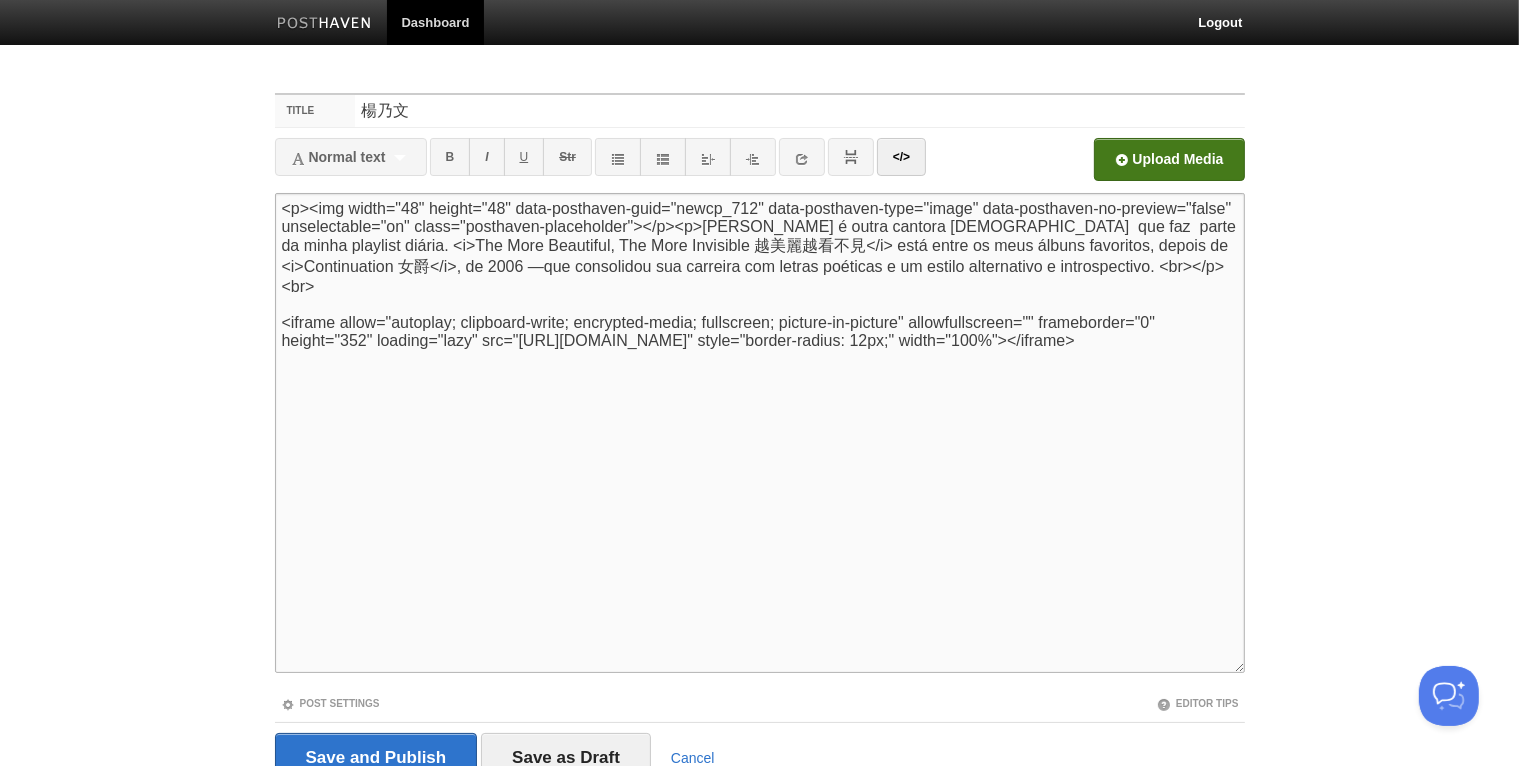 scroll, scrollTop: 86, scrollLeft: 0, axis: vertical 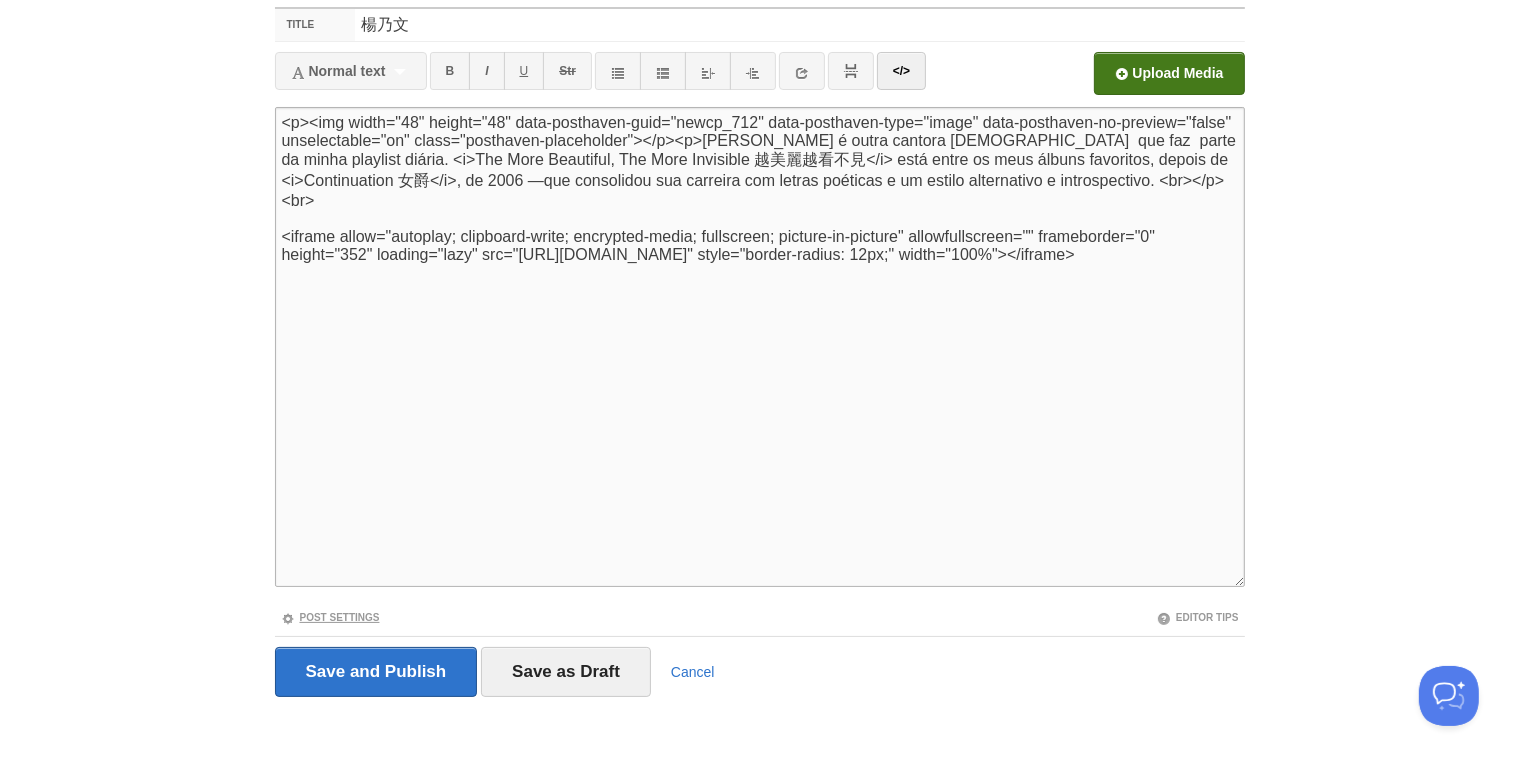 type on "<p><img width="48" height="48" data-posthaven-guid="newcp_712" data-posthaven-type="image" data-posthaven-no-preview="false" unselectable="on" class="posthaven-placeholder"></p><p>[PERSON_NAME] é outra cantora [DEMOGRAPHIC_DATA]  que faz  parte da minha playlist diária. <i>The More Beautiful, The More Invisible 越美麗越看不見</i> está entre os meus álbuns favoritos, depois de <i>Continuation 女爵</i>, de 2006 —que consolidou sua carreira com letras poéticas e um estilo alternativo e introspectivo. <br></p><br>
<iframe allow="autoplay; clipboard-write; encrypted-media; fullscreen; picture-in-picture" allowfullscreen="" frameborder="0" height="352" loading="lazy" src="[URL][DOMAIN_NAME]" style="border-radius: 12px;" width="100%"></iframe>" 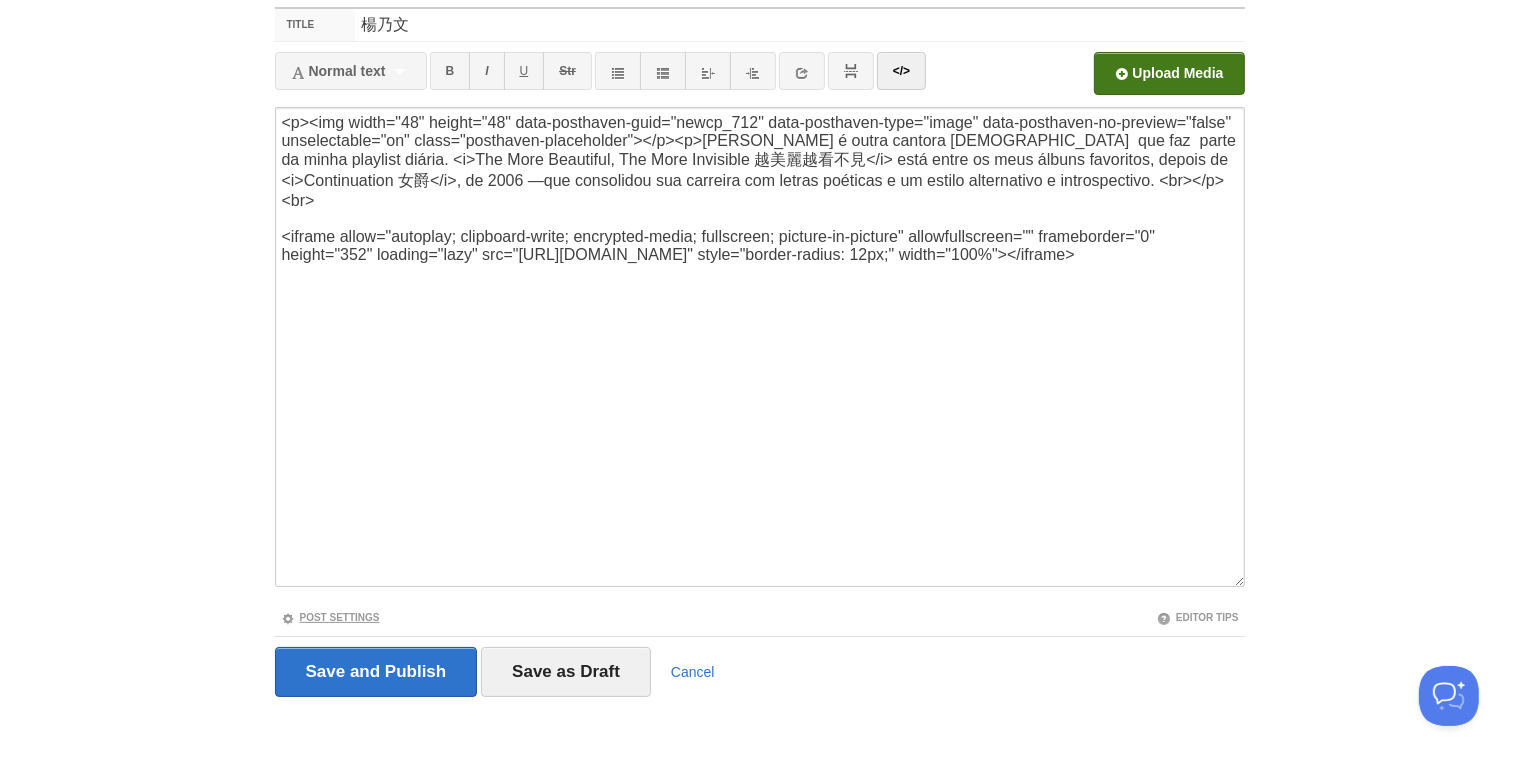 click on "Post Settings" at bounding box center [330, 617] 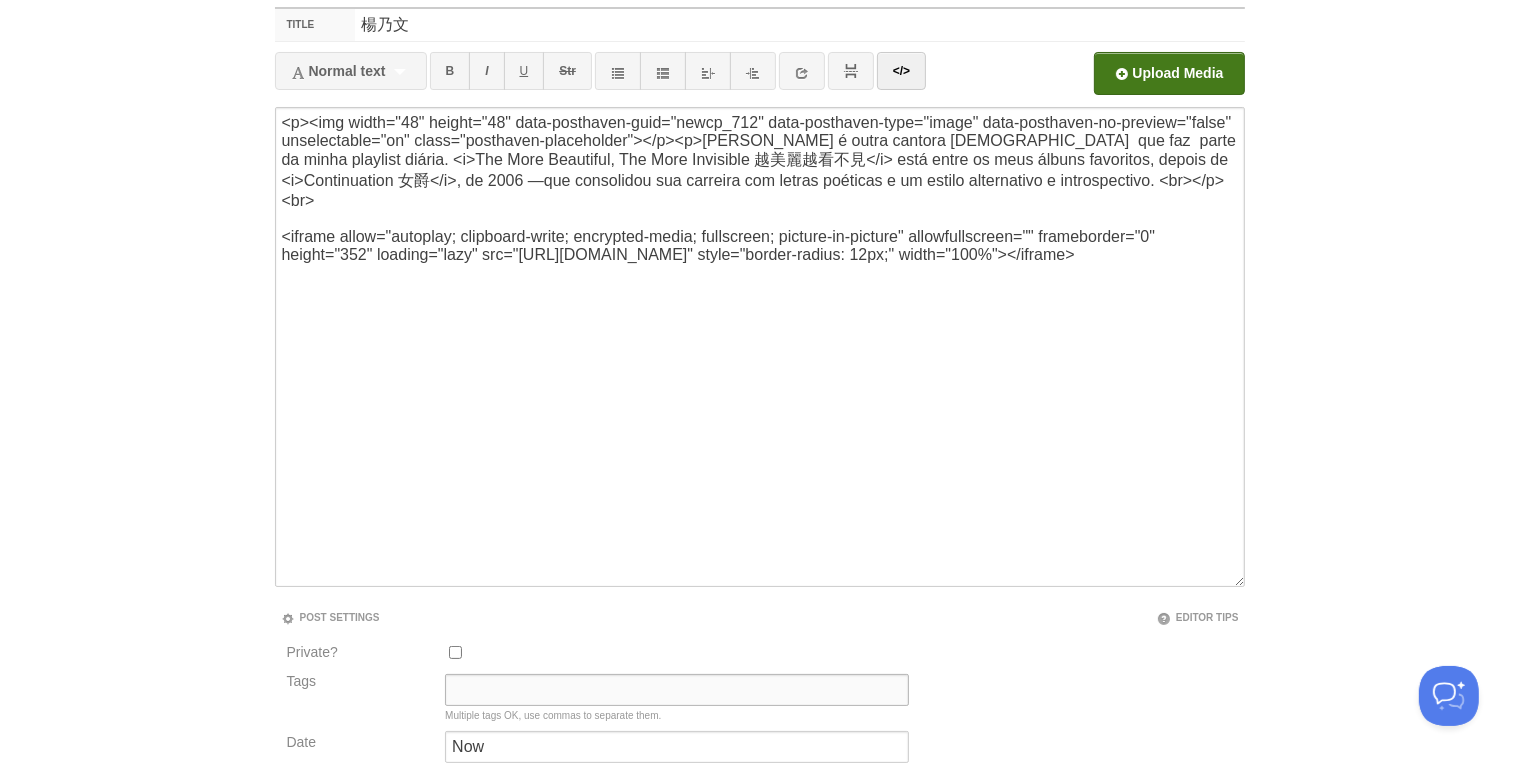 click on "Tags" at bounding box center (677, 690) 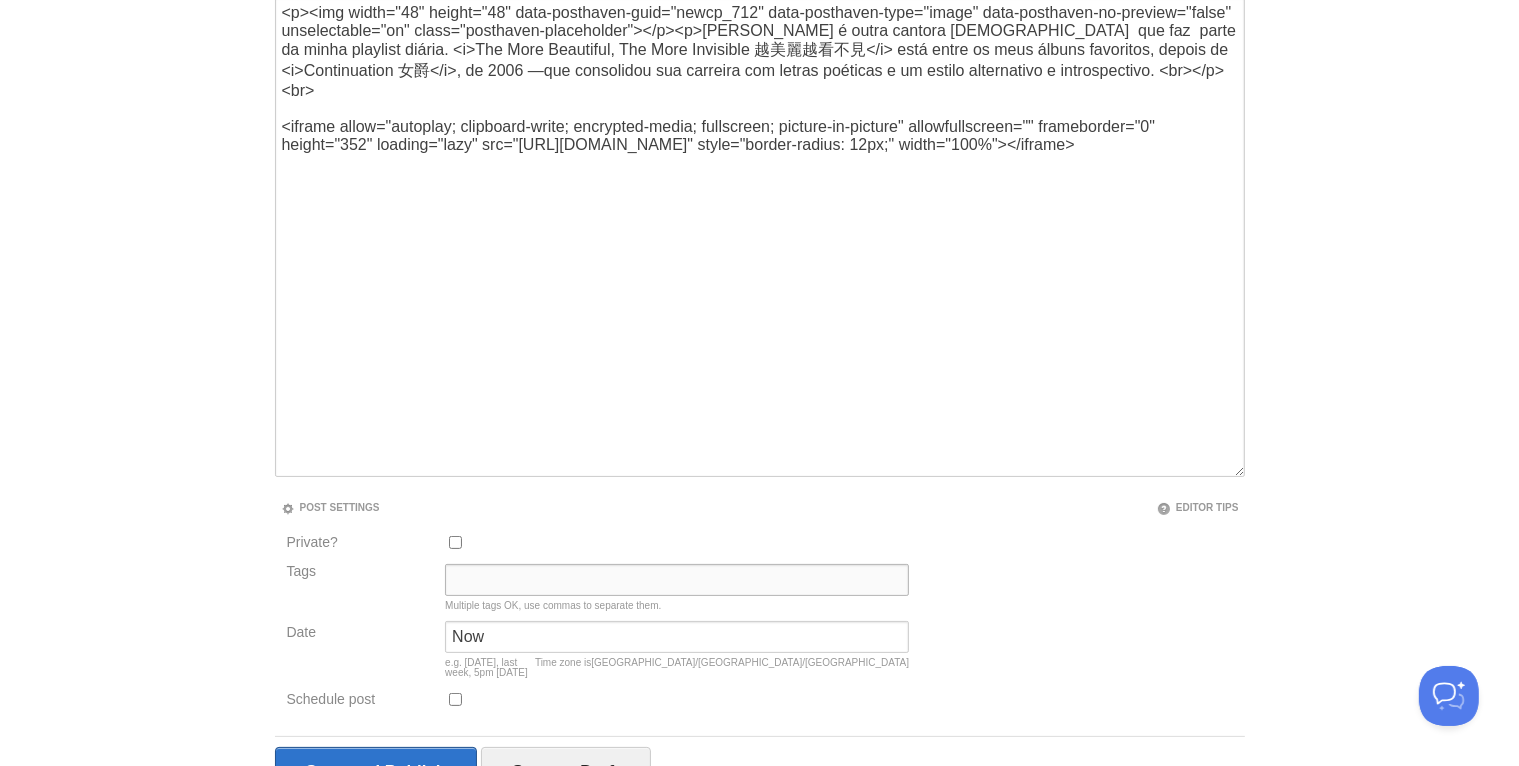 scroll, scrollTop: 156, scrollLeft: 0, axis: vertical 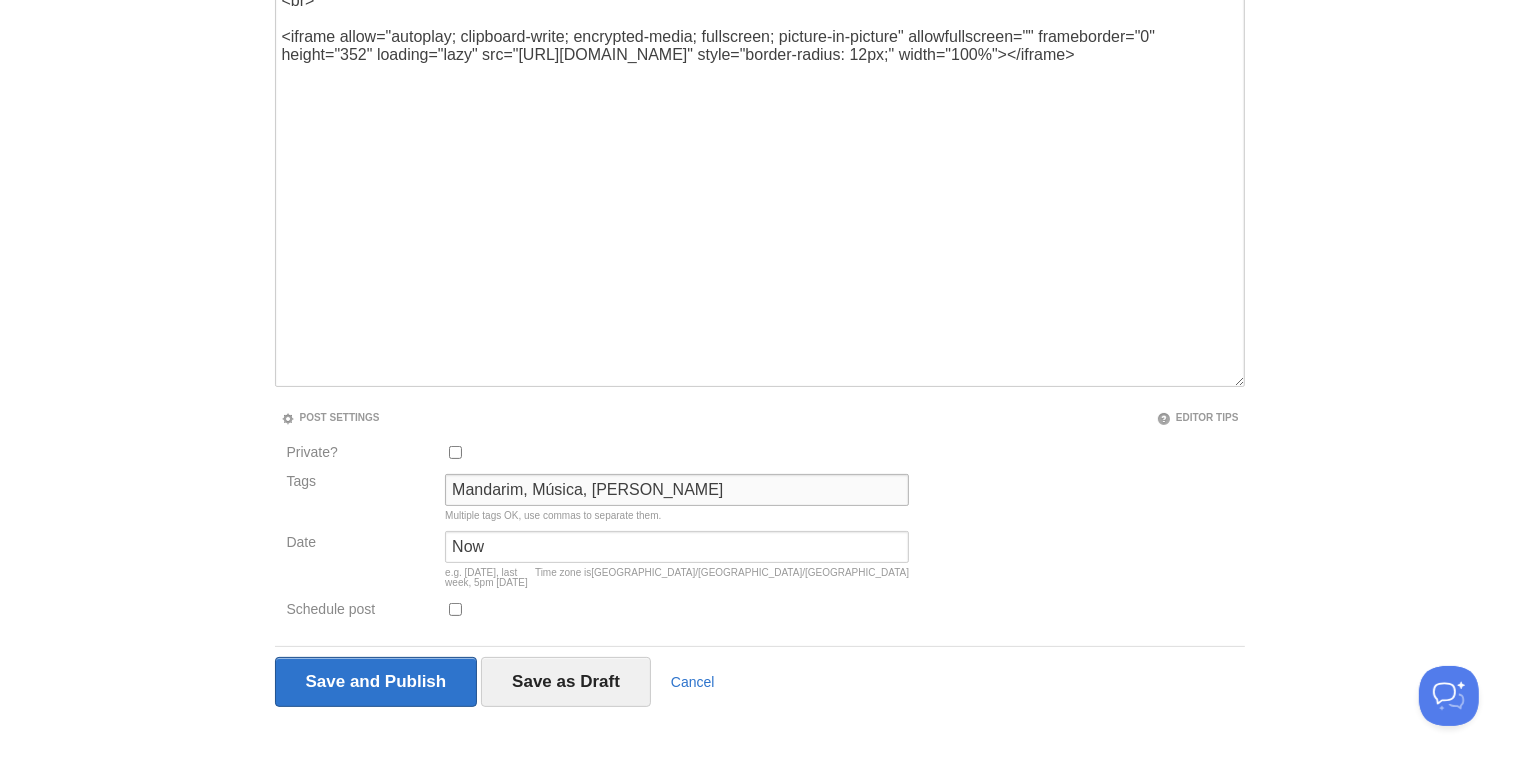 type on "Mandarim, Música, [PERSON_NAME]" 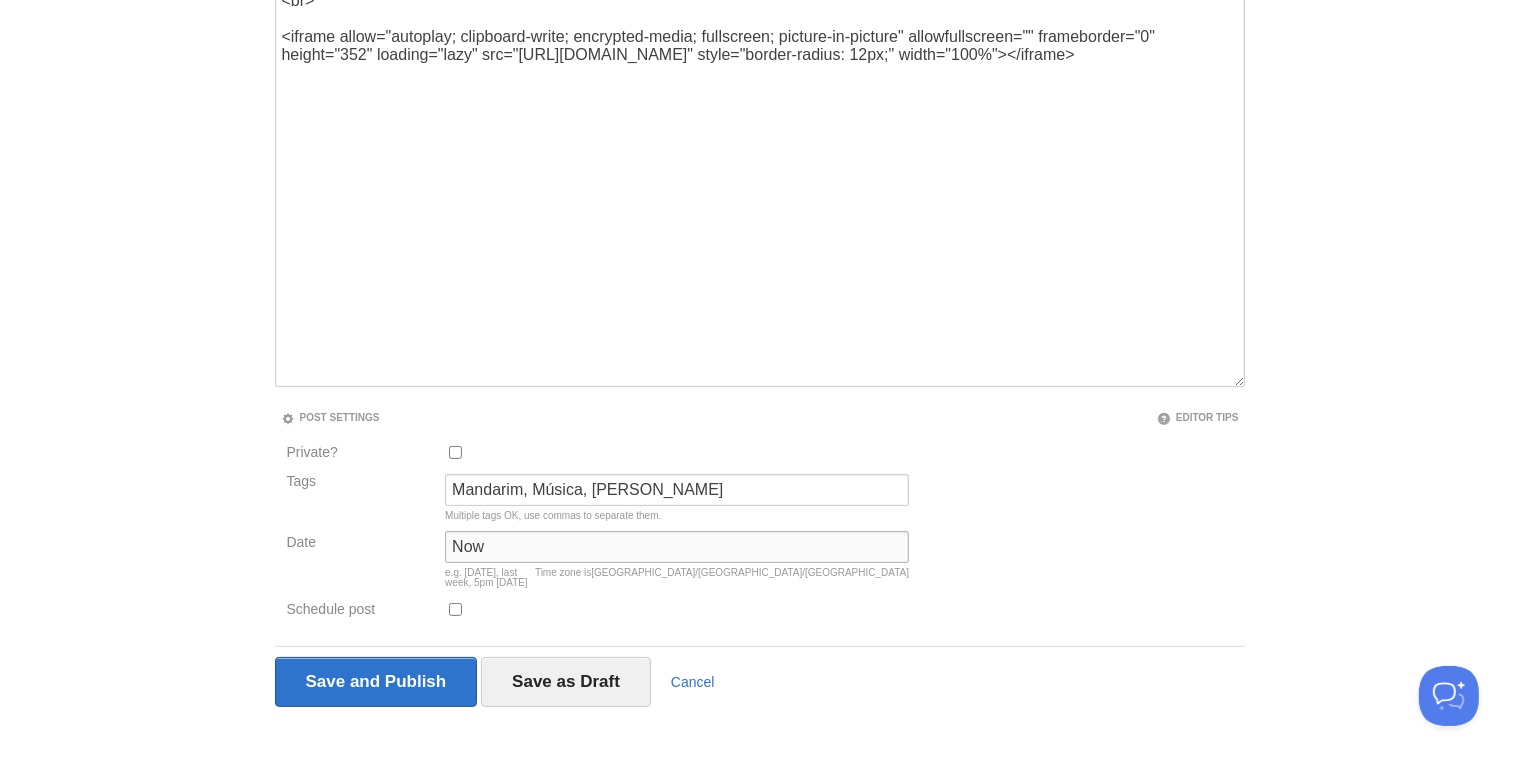 click on "Now" at bounding box center [677, 547] 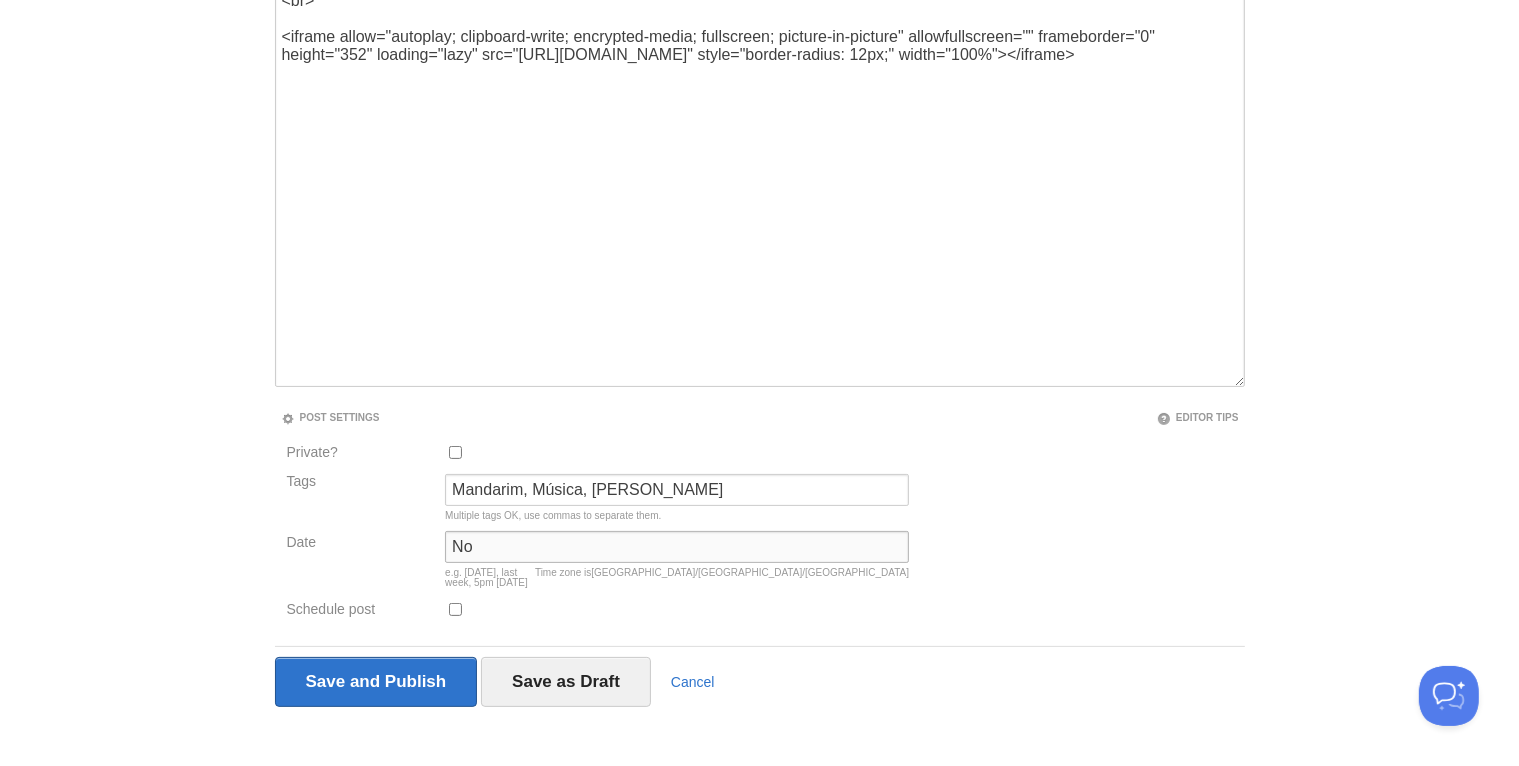 type on "N" 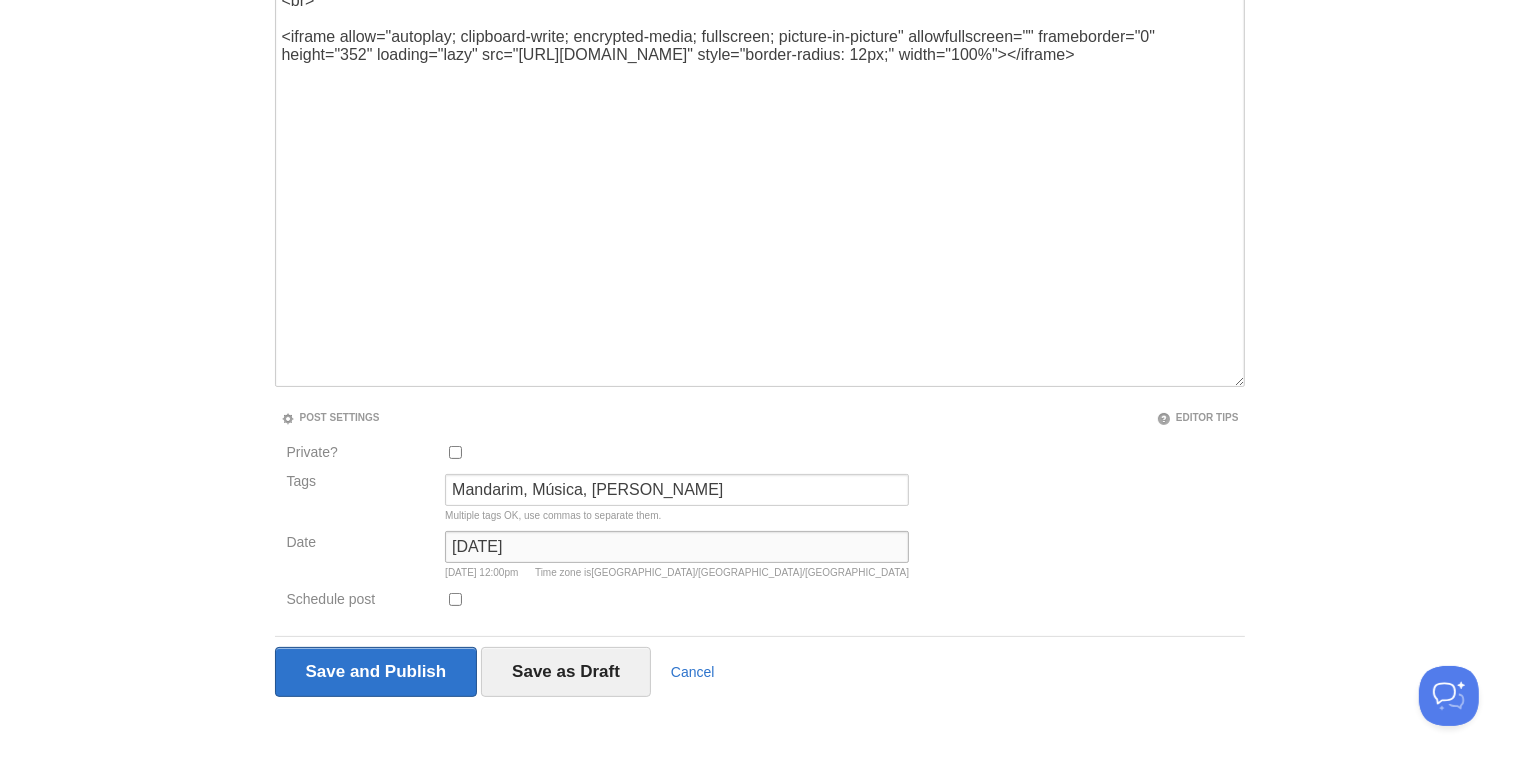 type on "[DATE]" 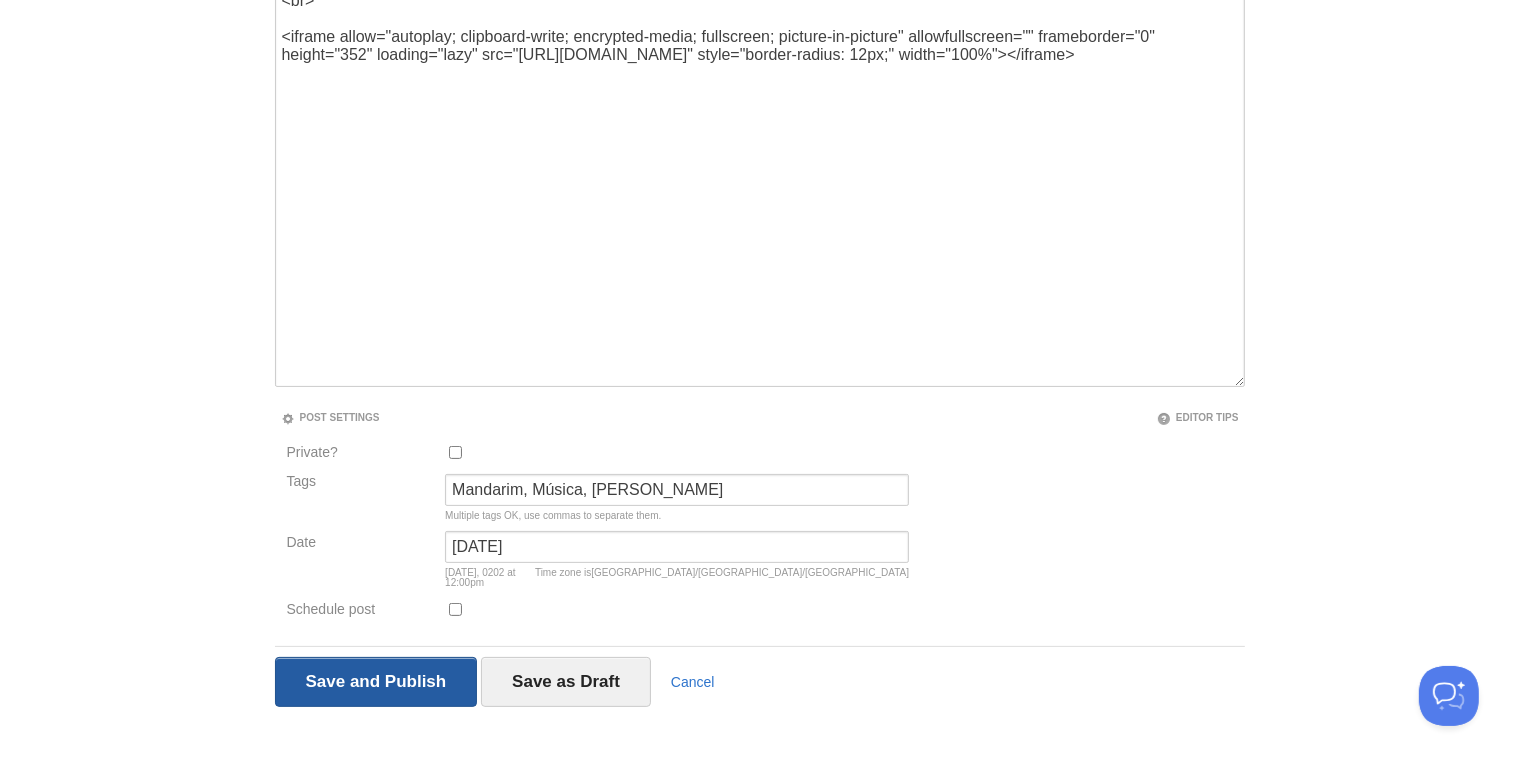 click on "Save and Publish" at bounding box center (376, 682) 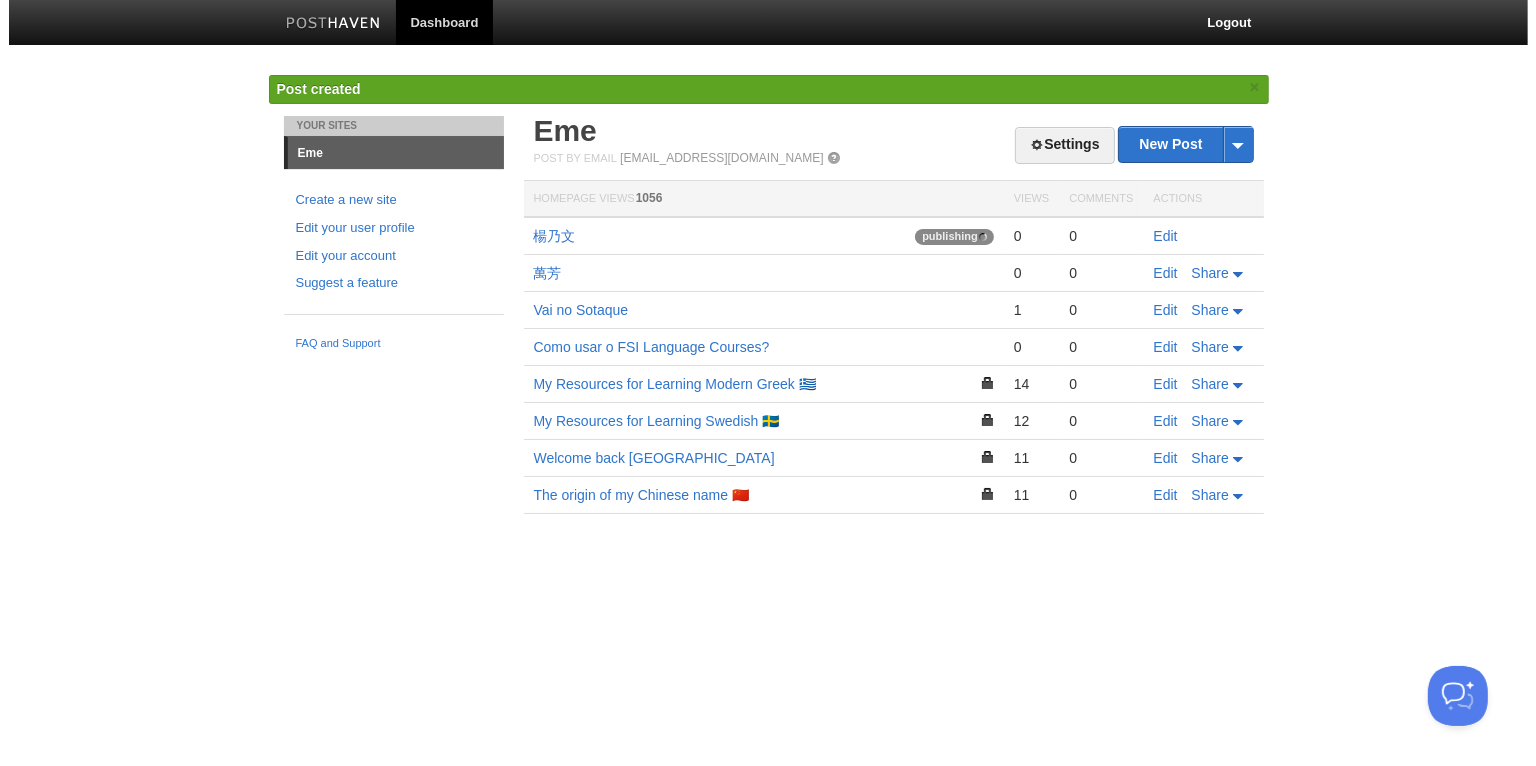 scroll, scrollTop: 0, scrollLeft: 0, axis: both 